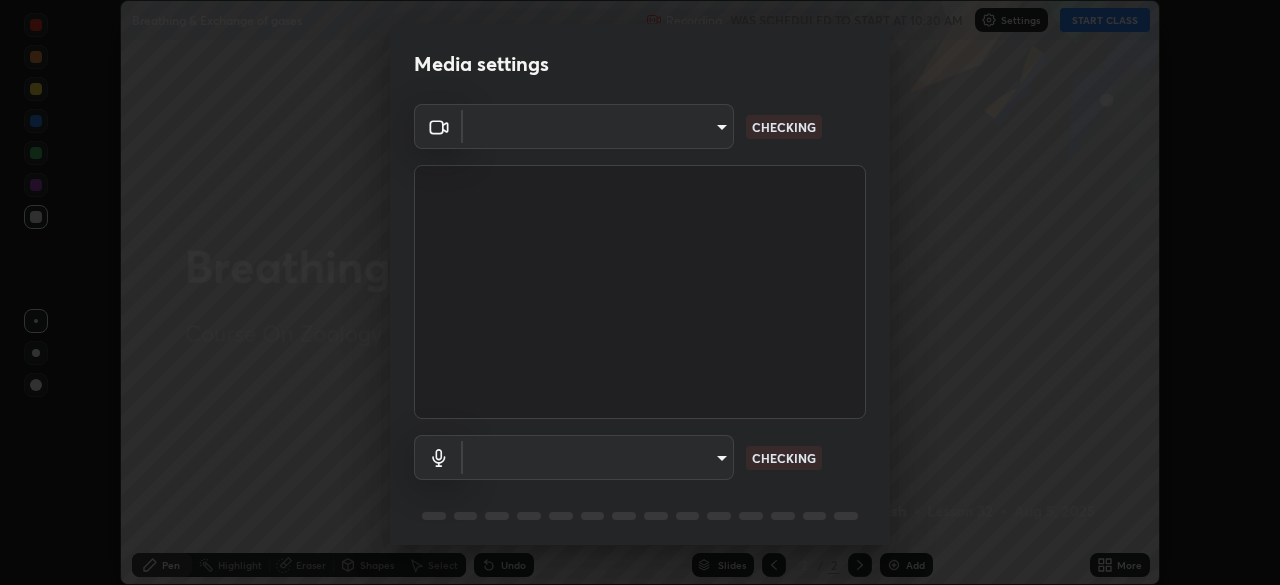 scroll, scrollTop: 0, scrollLeft: 0, axis: both 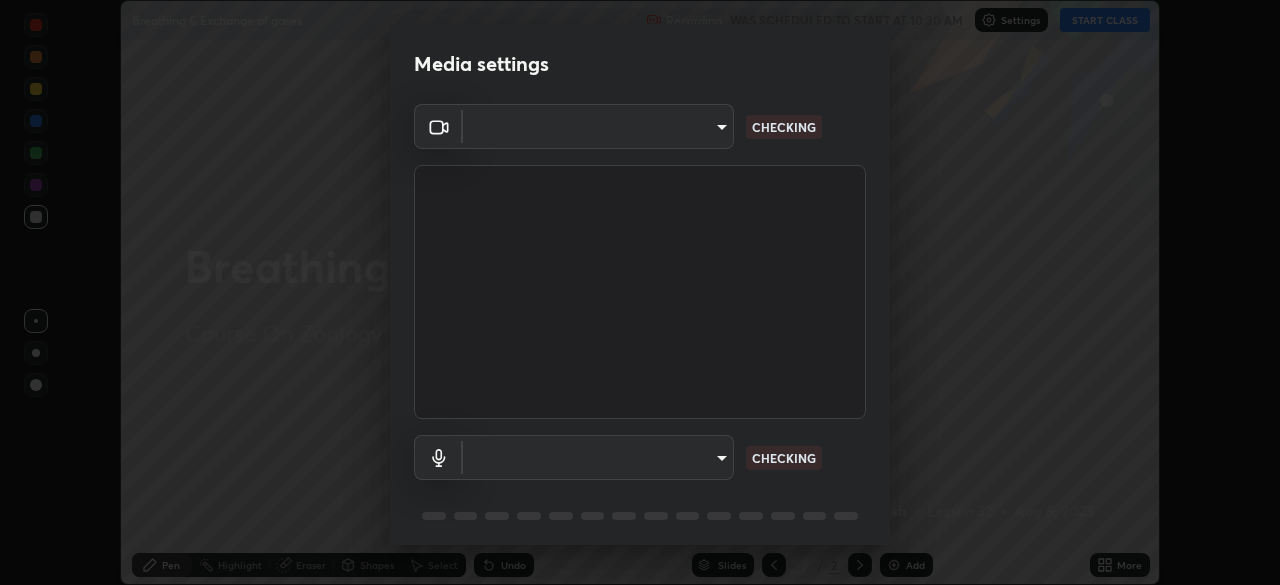 type on "7c0fbee520007ce8cb288d1ee827530c35c59e124cef56c3368f914323853268" 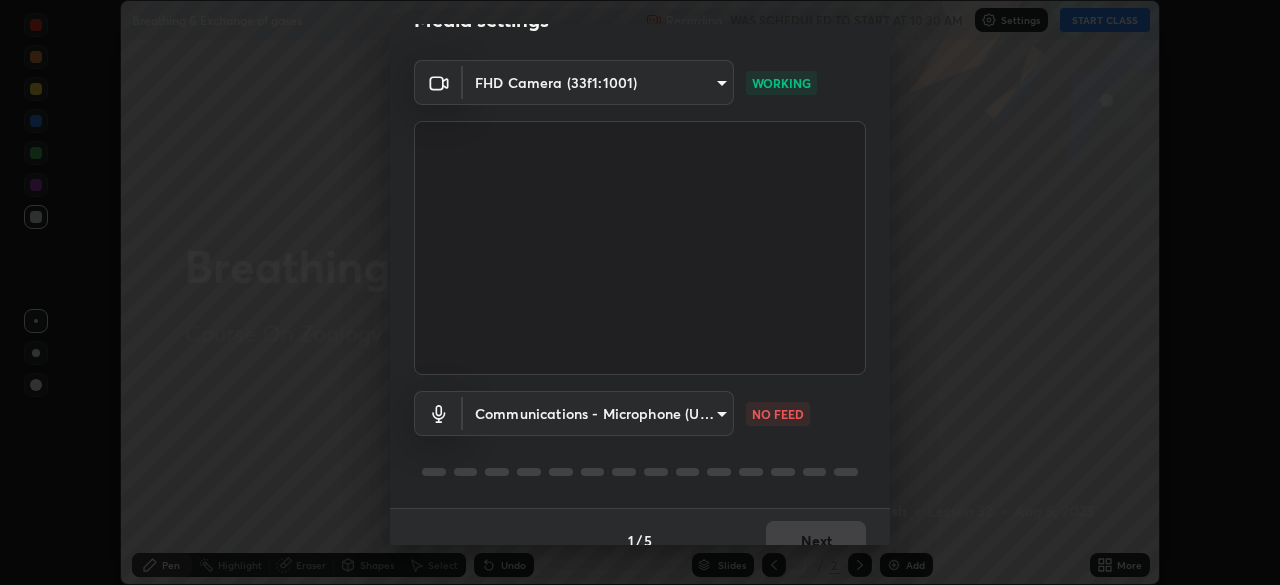 scroll, scrollTop: 42, scrollLeft: 0, axis: vertical 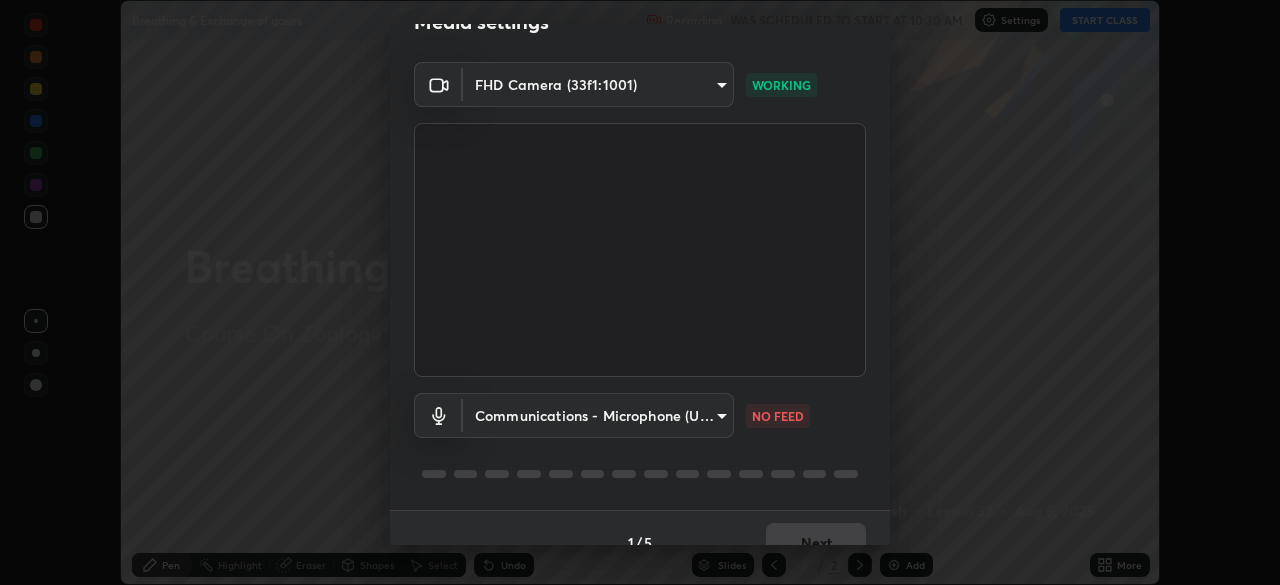click on "Erase all Breathing & Exchange of gases Recording WAS SCHEDULED TO START AT  10:30 AM Settings START CLASS Setting up your live class Breathing & Exchange of gases • L32 of Course On Zoology for NEET Conquer 1 2026 [FIRST] [LAST] Pen Highlight Eraser Shapes Select Undo Slides 2 / 2 Add More No doubts shared Encourage your learners to ask a doubt for better clarity Report an issue Reason for reporting Buffering Chat not working Audio - Video sync issue Educator video quality low ​ Attach an image Report Media settings FHD Camera (33f1:1001) 7c0fbee520007ce8cb288d1ee827530c35c59e124cef56c3368f914323853268 WORKING Communications - Microphone (USB Audio Device) communications NO FEED 1 / 5 Next" at bounding box center [640, 292] 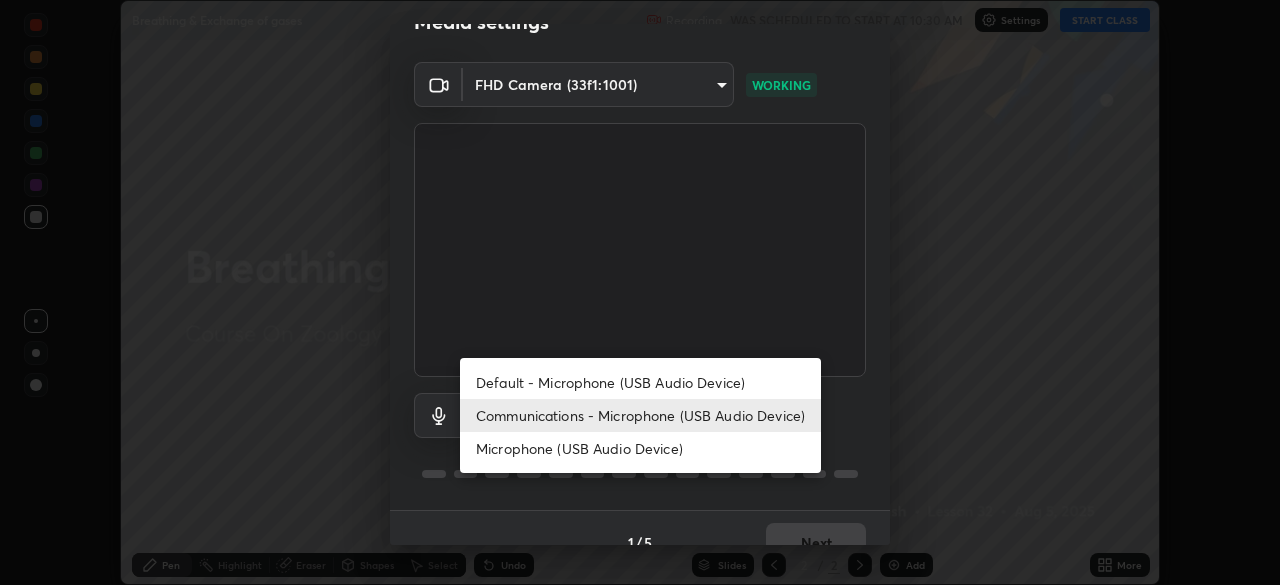 click on "Default - Microphone (USB Audio Device)" at bounding box center (640, 382) 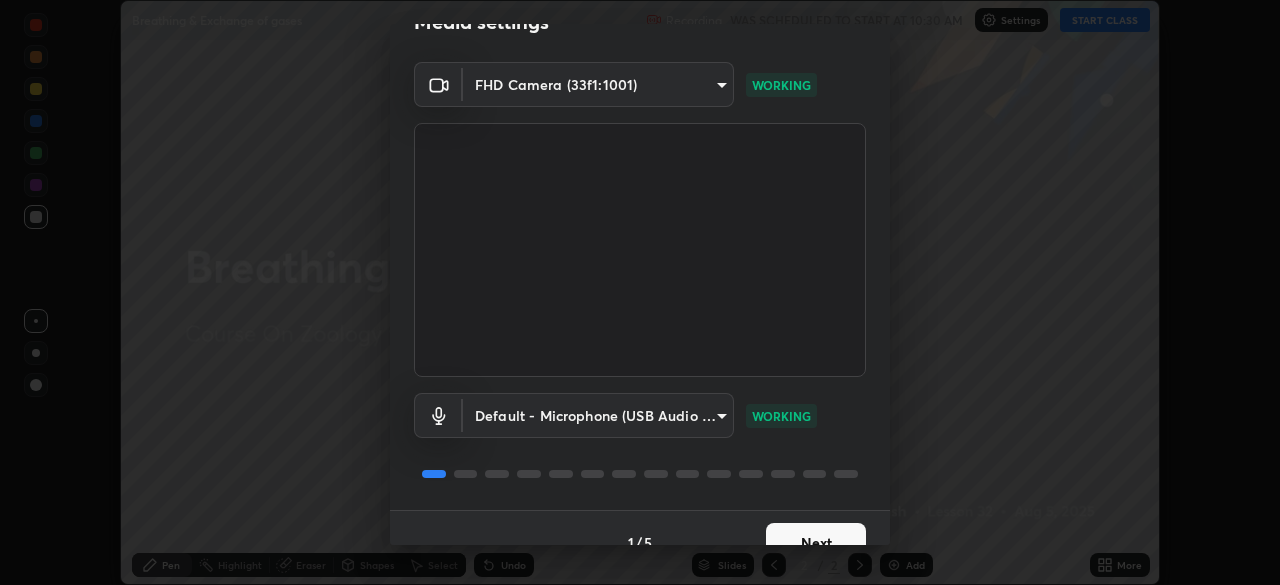 click on "Next" at bounding box center (816, 543) 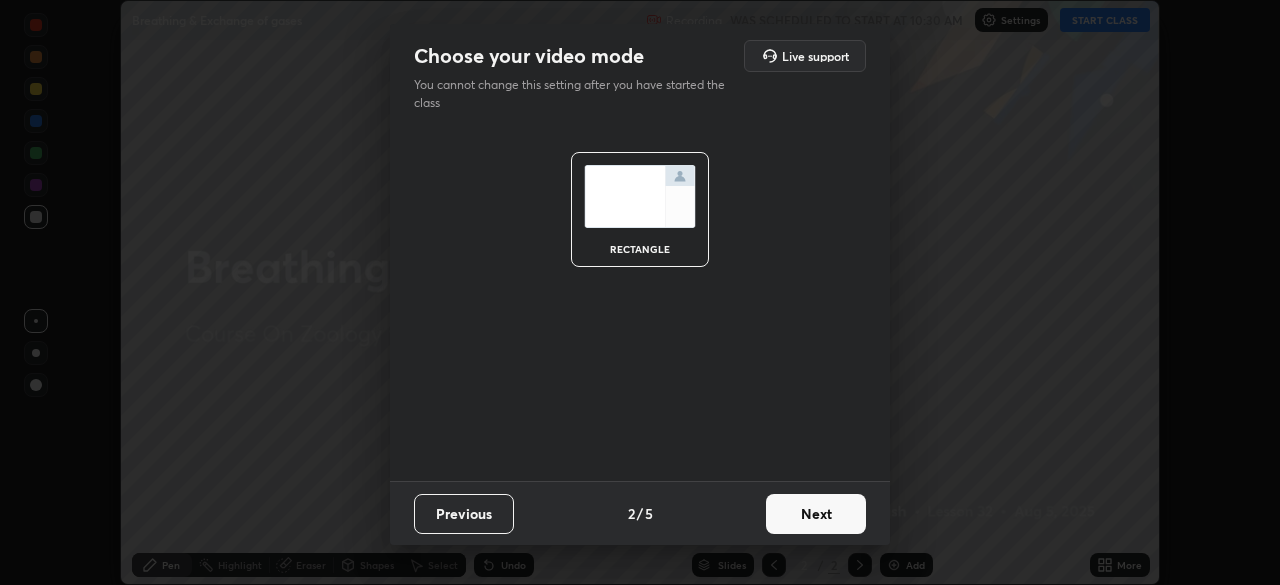 scroll, scrollTop: 0, scrollLeft: 0, axis: both 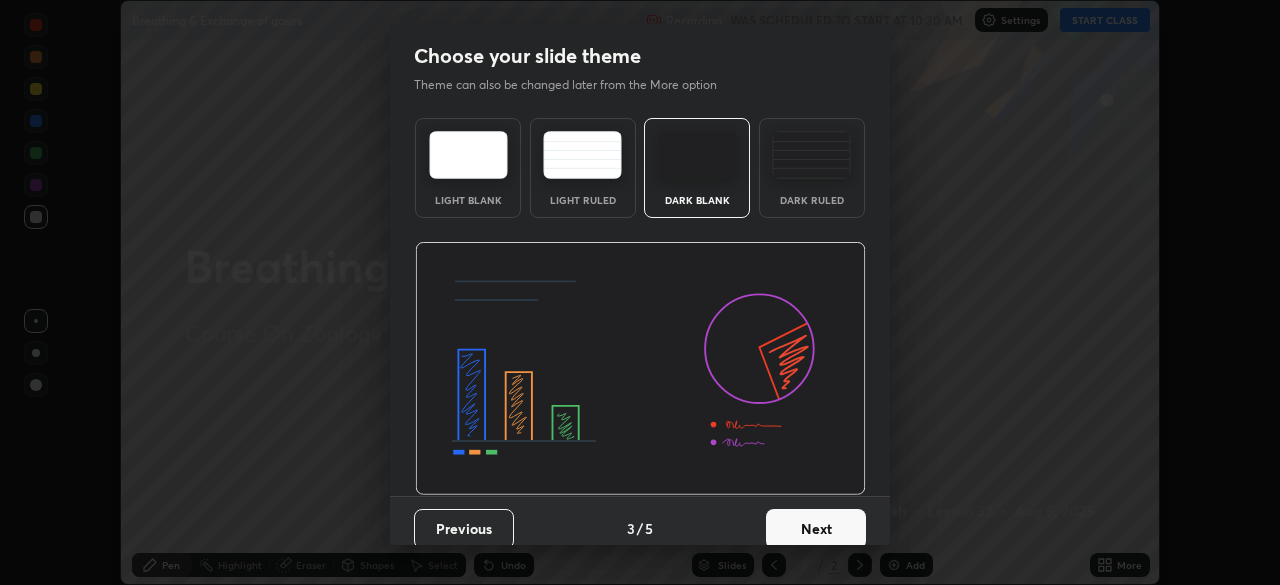 click on "Next" at bounding box center [816, 529] 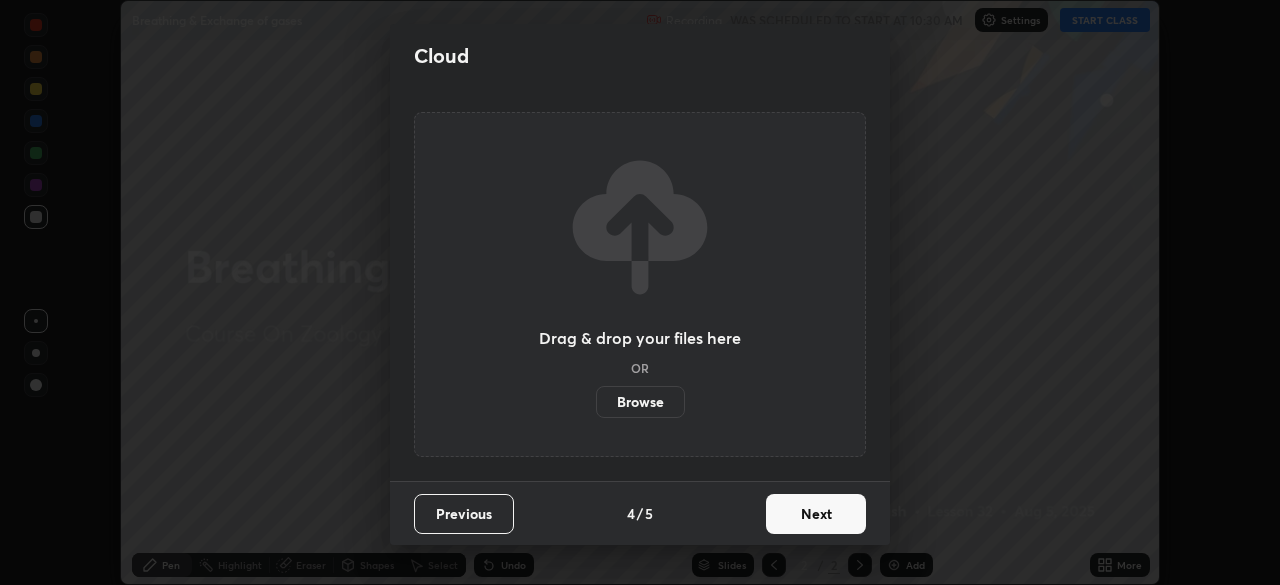 click on "Next" at bounding box center (816, 514) 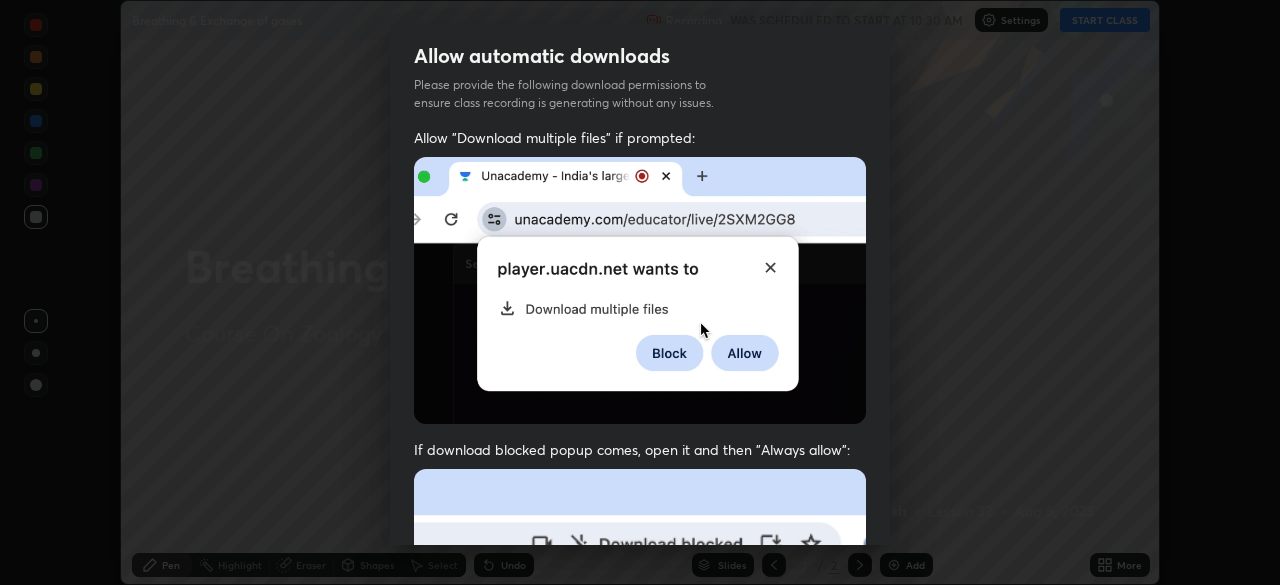 click at bounding box center (640, 687) 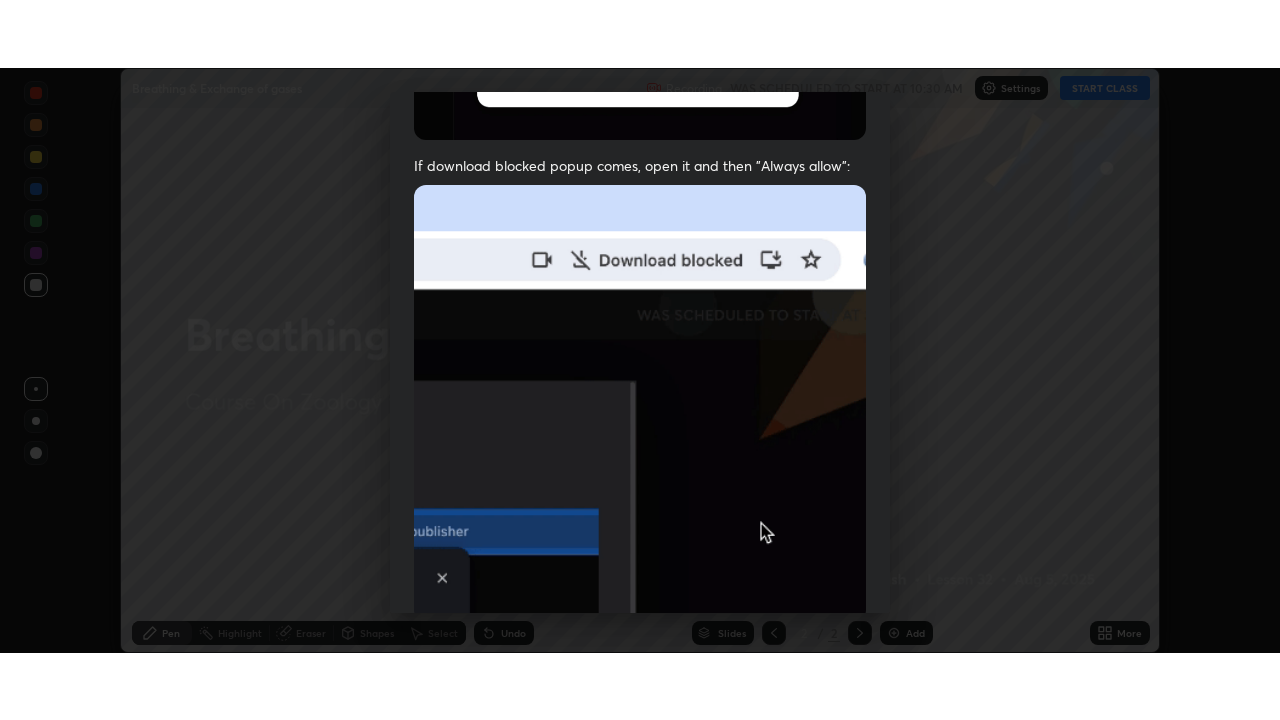 scroll, scrollTop: 479, scrollLeft: 0, axis: vertical 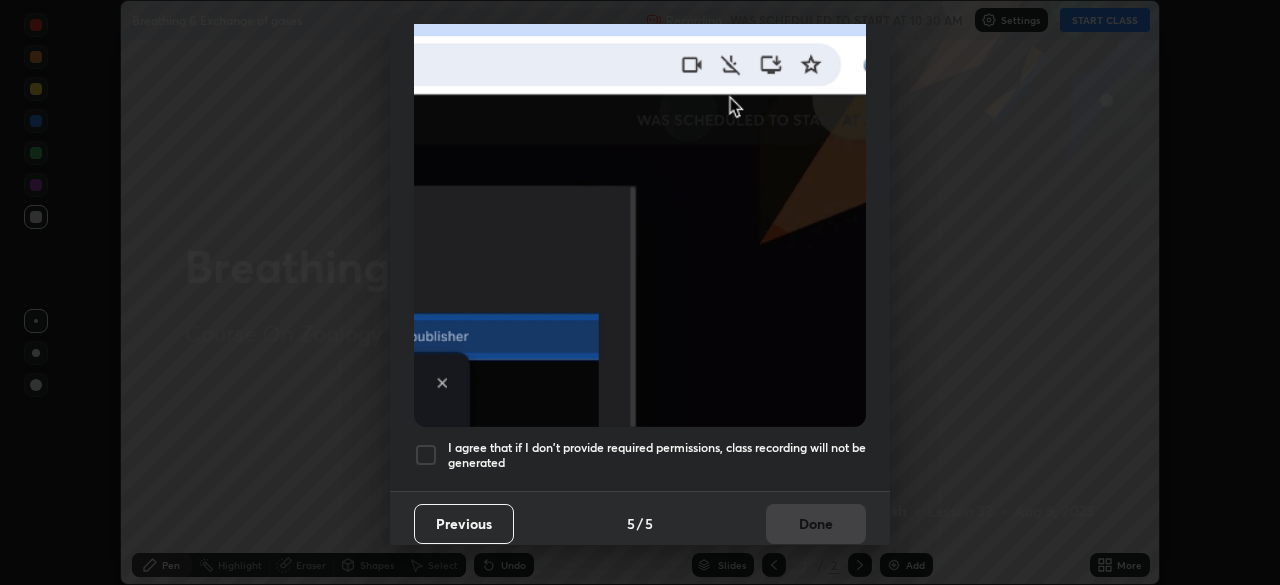 click on "I agree that if I don't provide required permissions, class recording will not be generated" at bounding box center [657, 455] 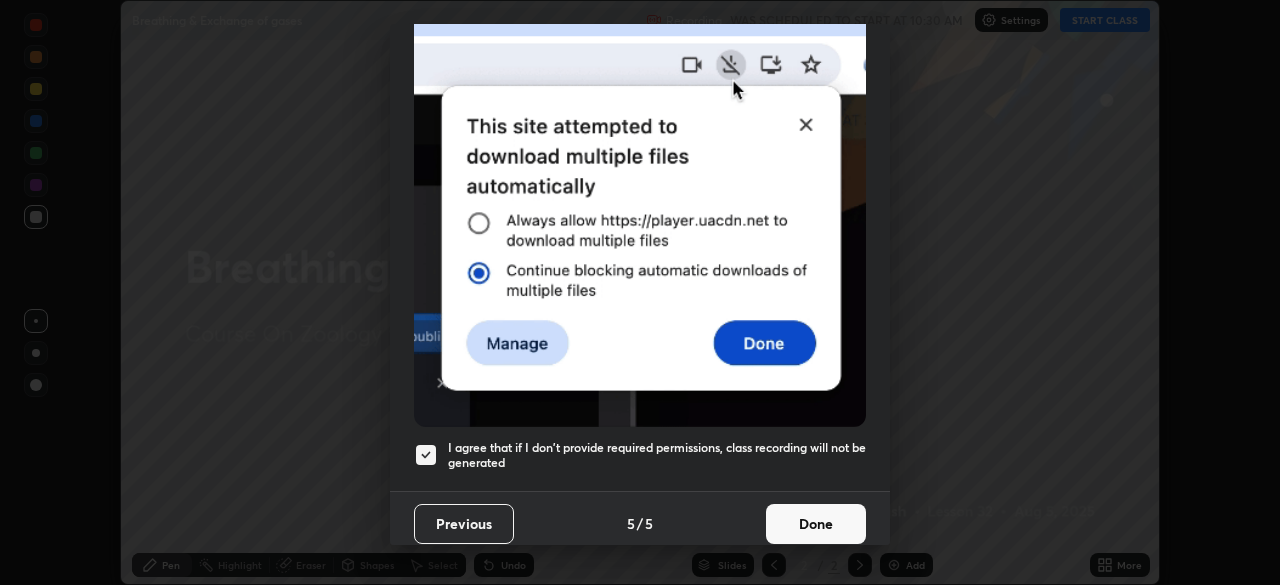click on "Done" at bounding box center (816, 524) 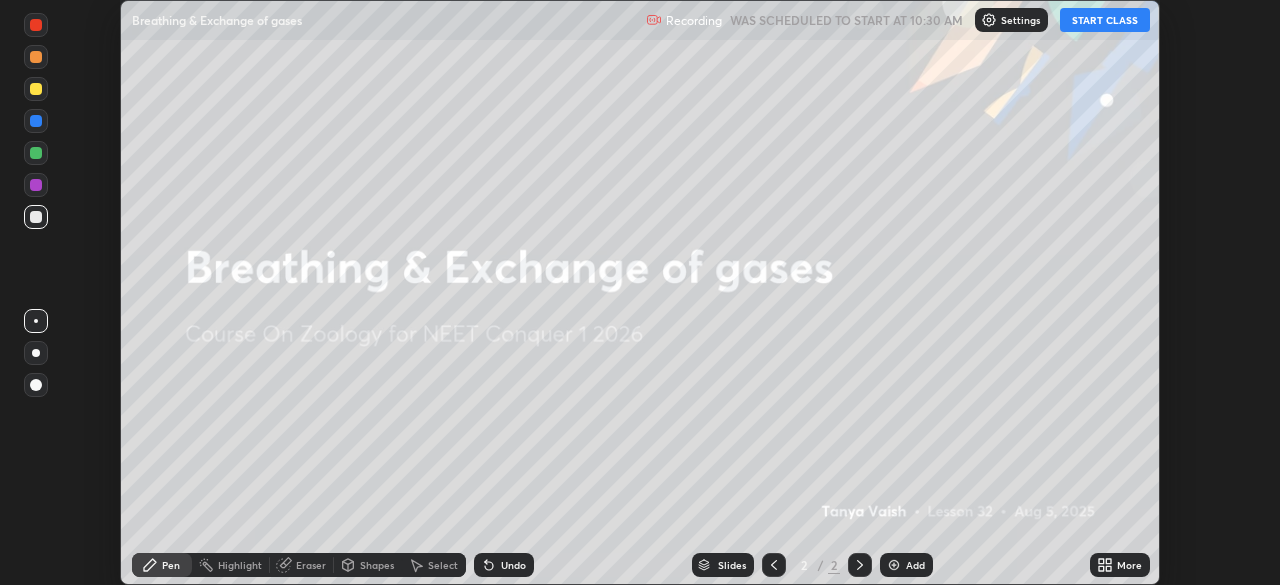 click on "START CLASS" at bounding box center [1105, 20] 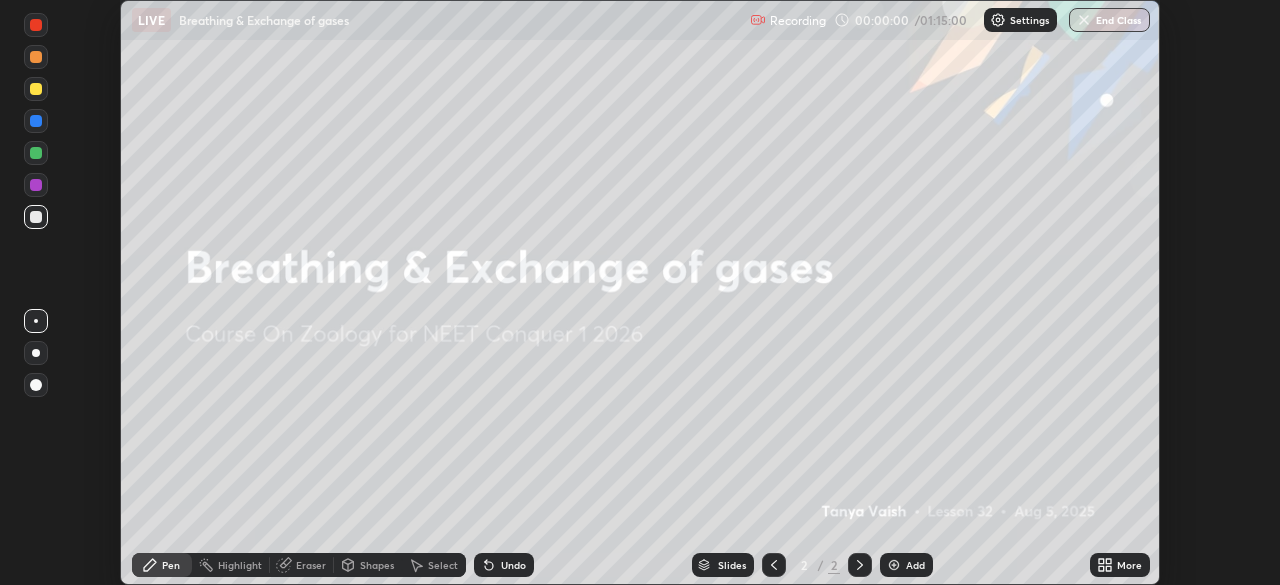 click on "More" at bounding box center (1129, 565) 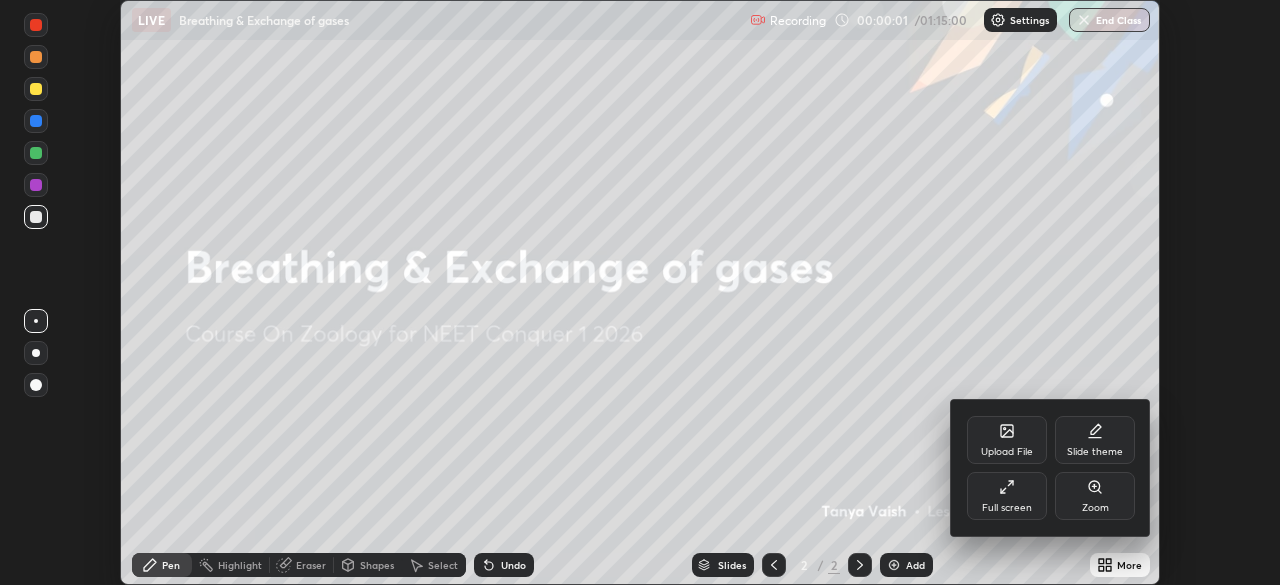 click on "Full screen" at bounding box center [1007, 496] 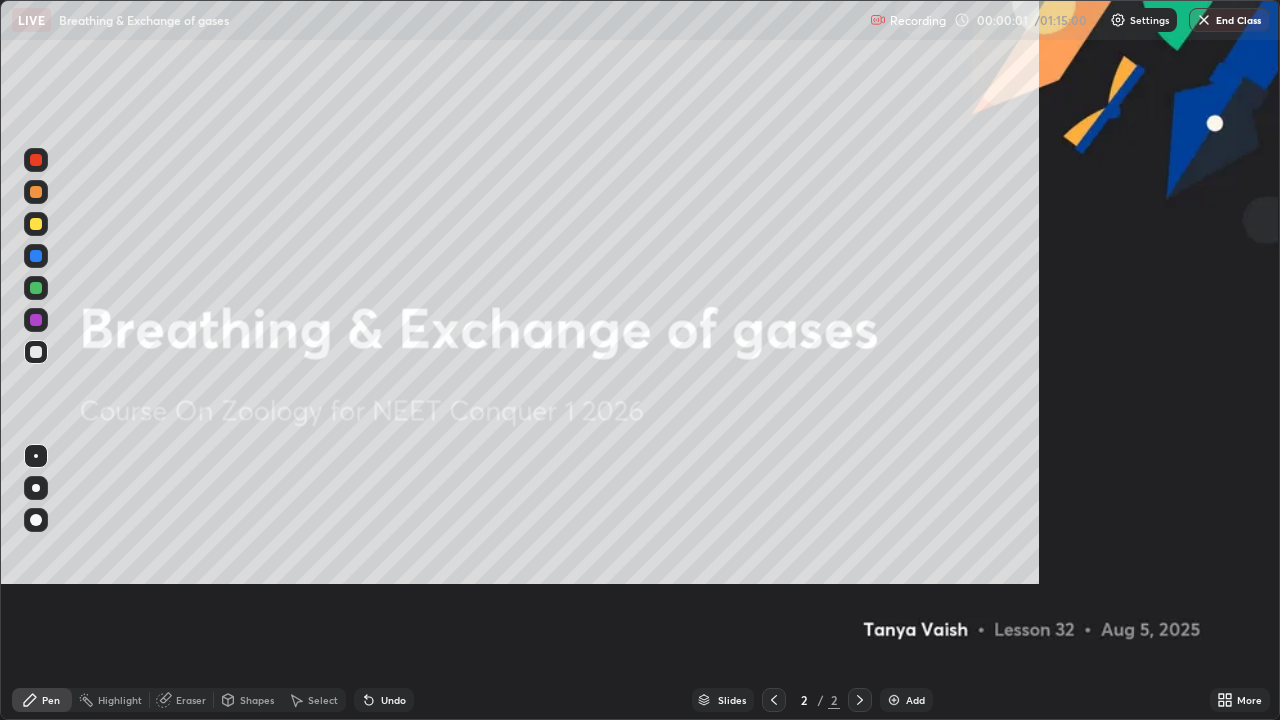 scroll, scrollTop: 99280, scrollLeft: 98720, axis: both 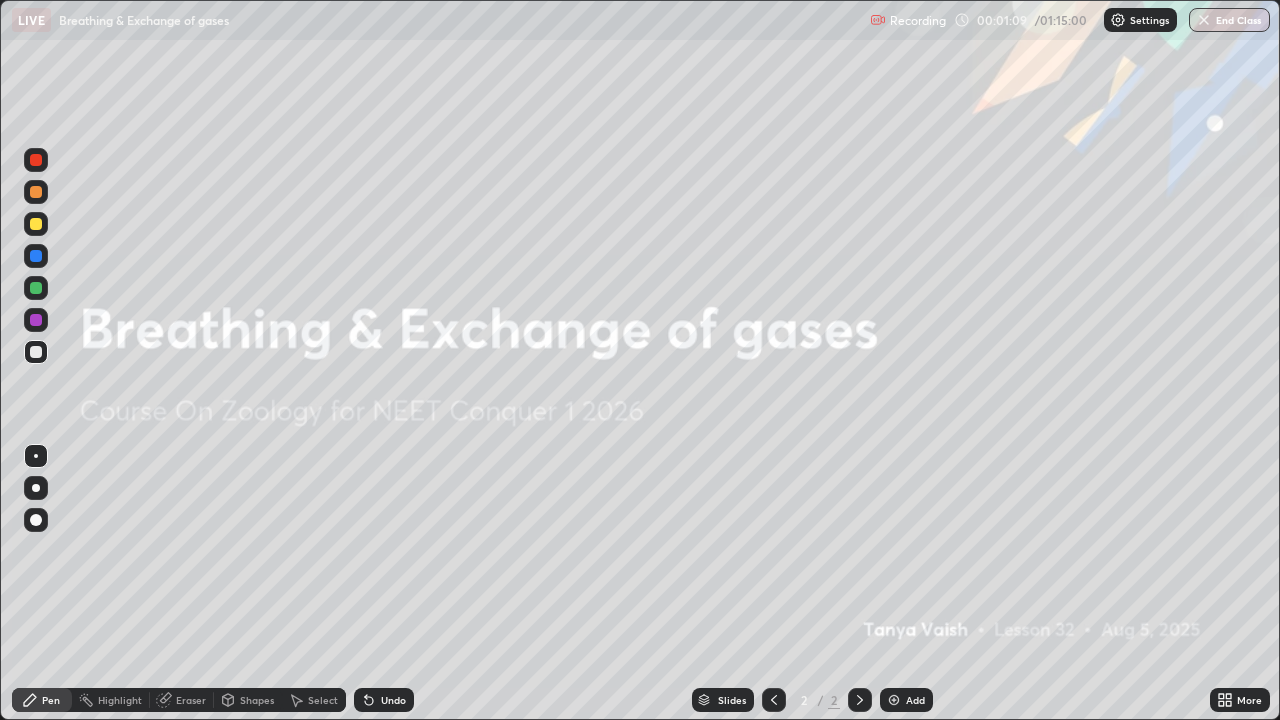 click on "Add" at bounding box center [915, 700] 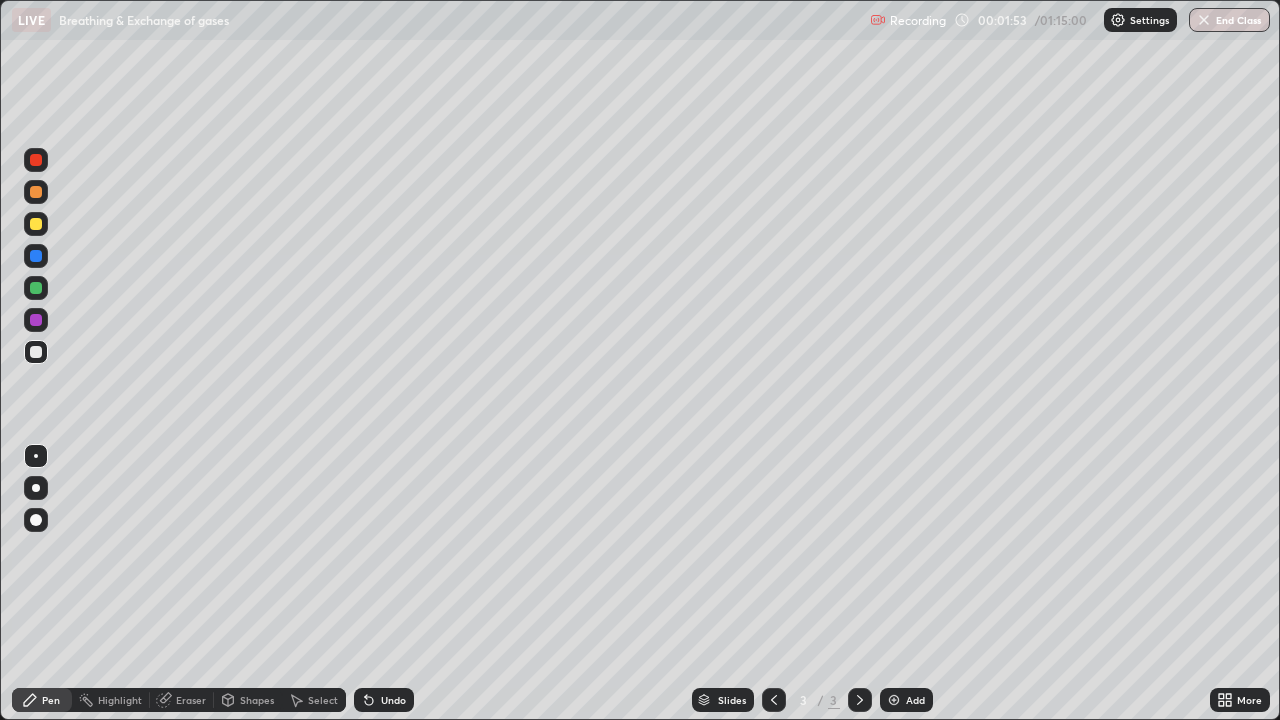 click at bounding box center [36, 288] 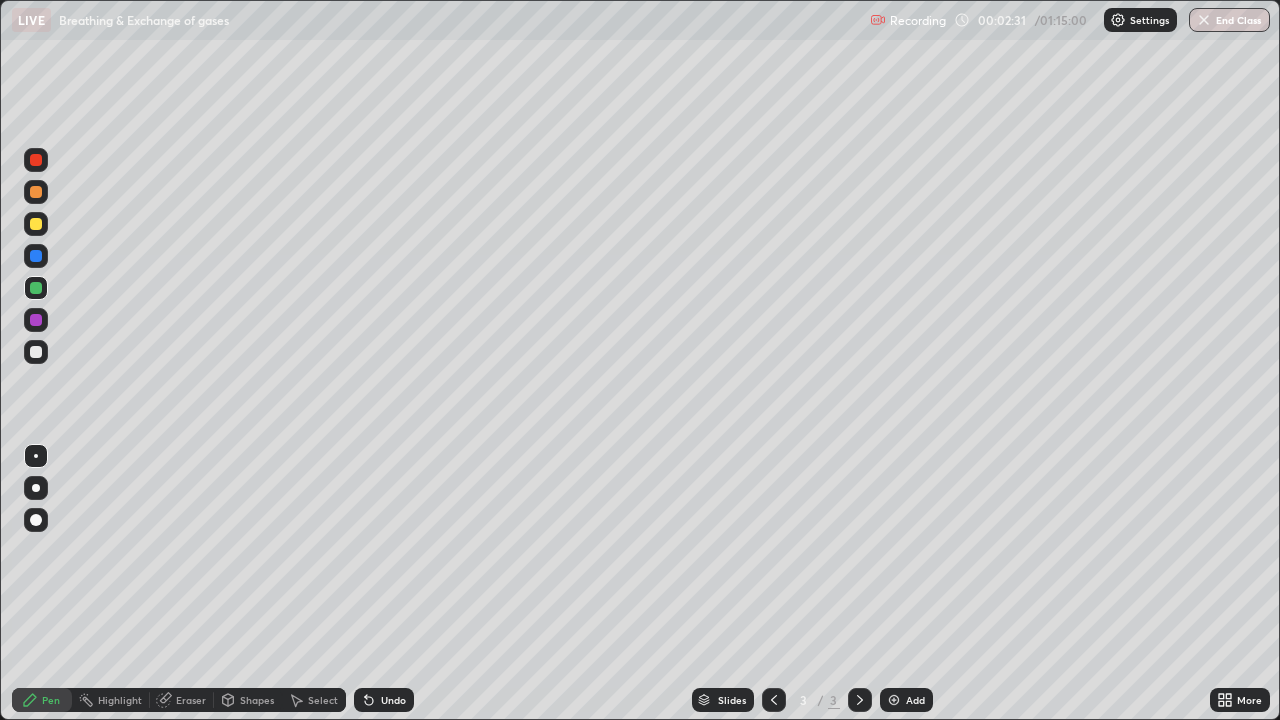 click at bounding box center [36, 224] 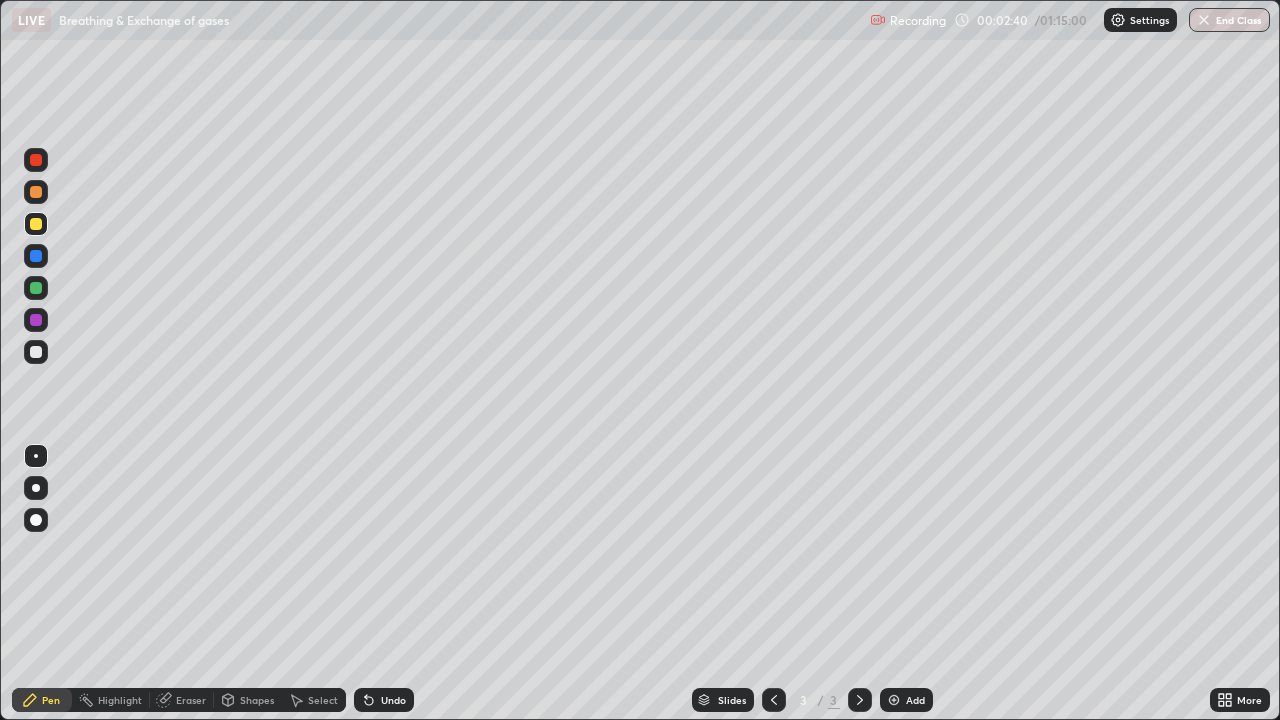 click at bounding box center [36, 256] 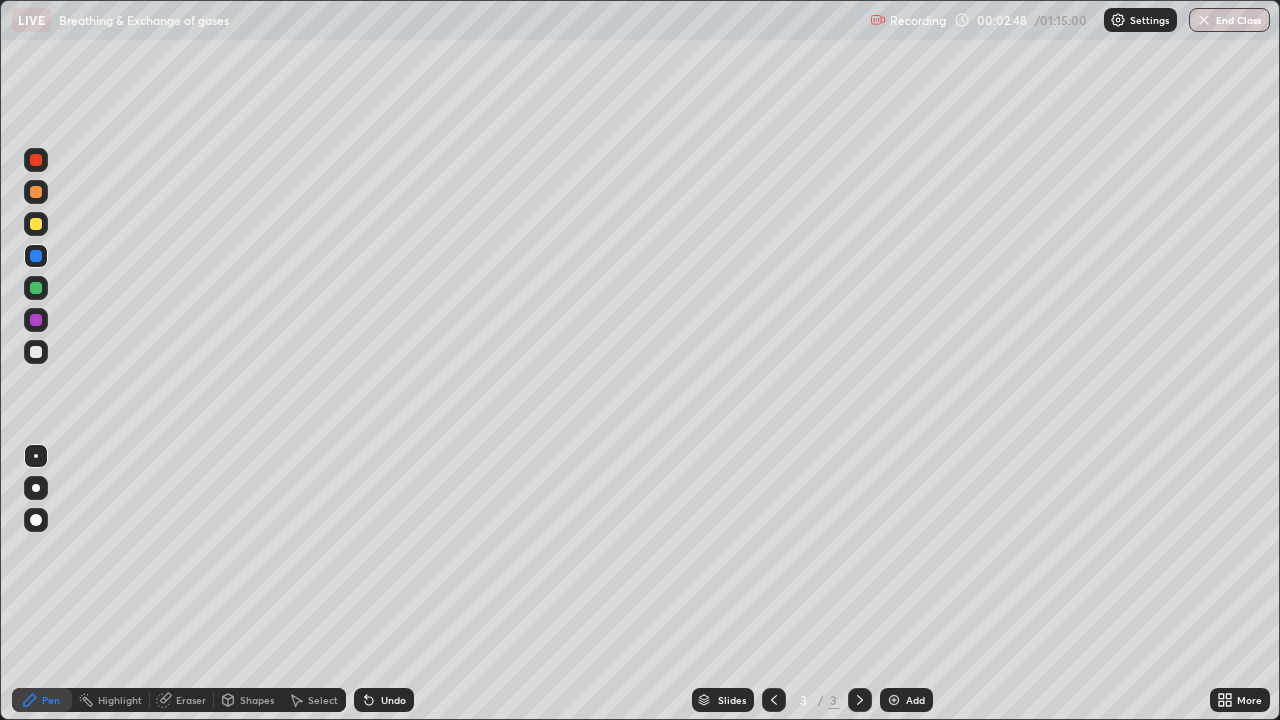 click at bounding box center [36, 192] 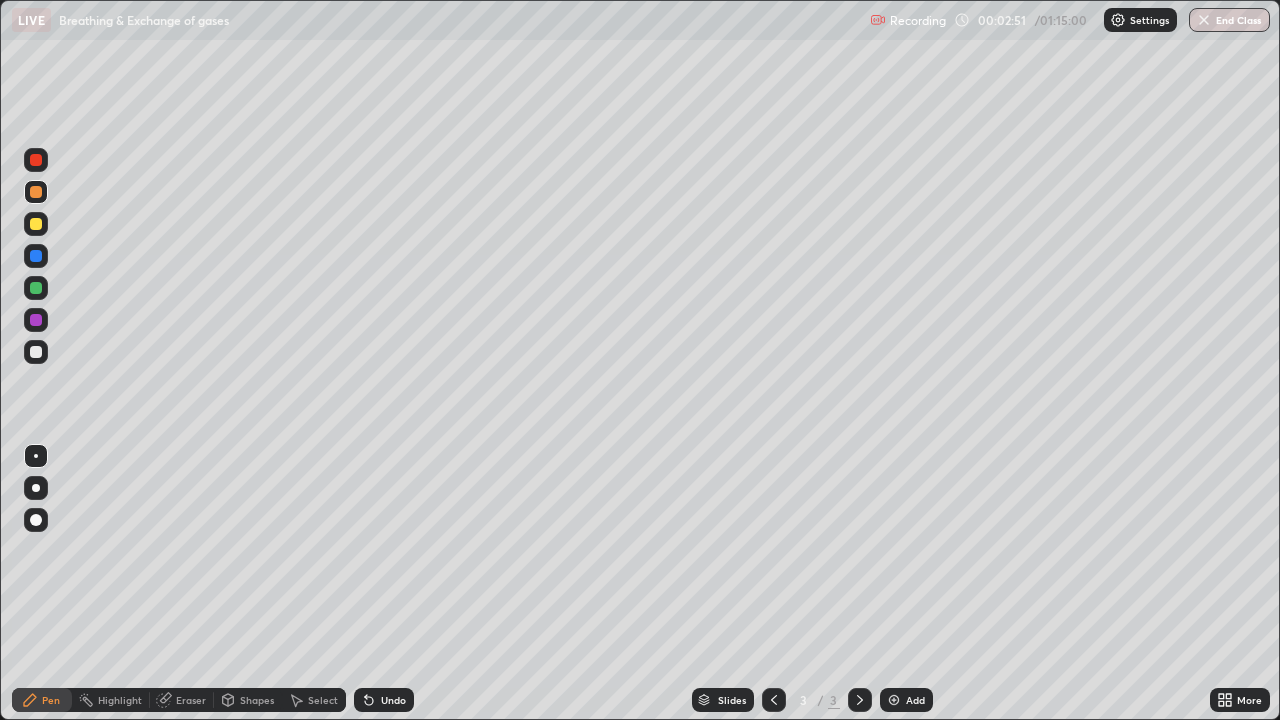 click at bounding box center [36, 160] 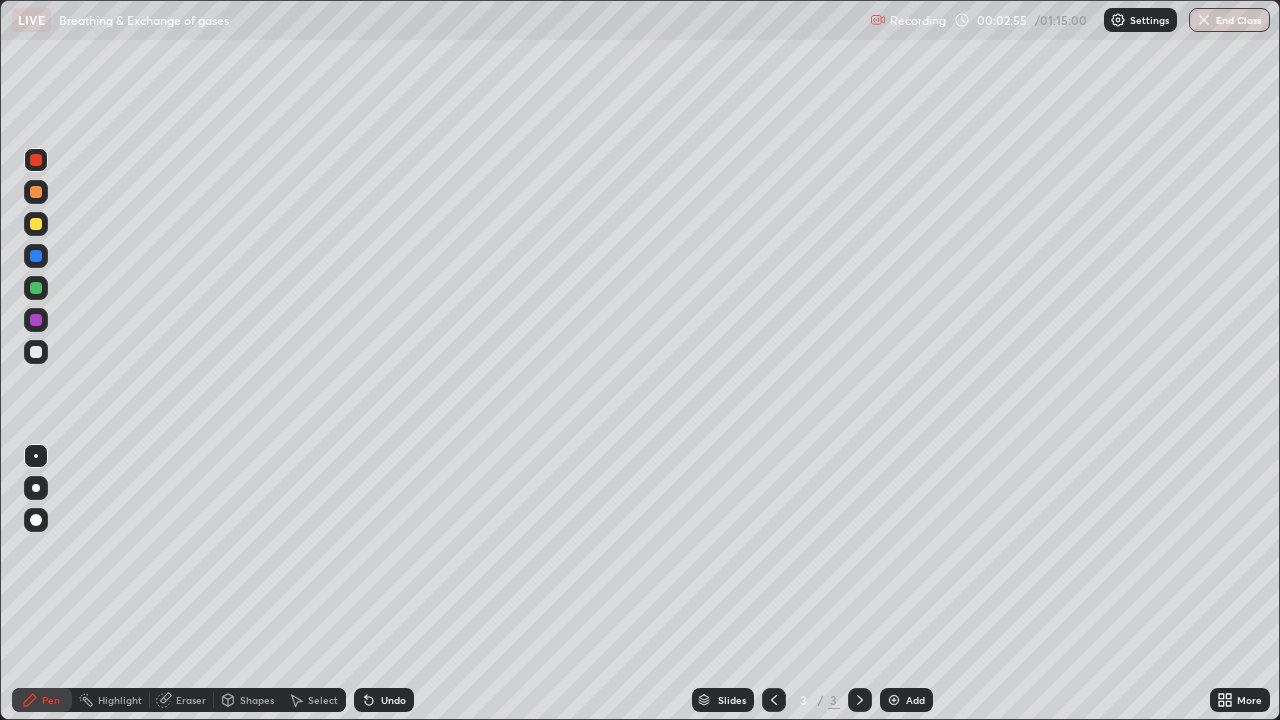 click at bounding box center [36, 352] 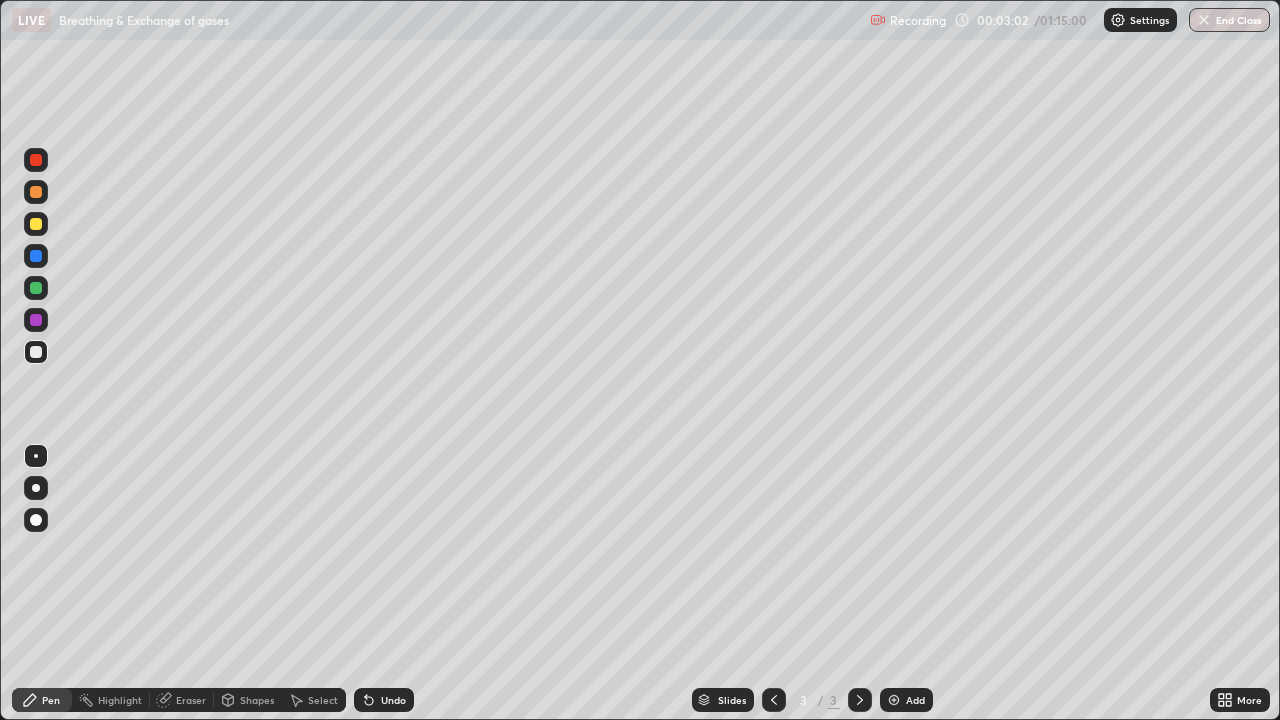 click at bounding box center (36, 256) 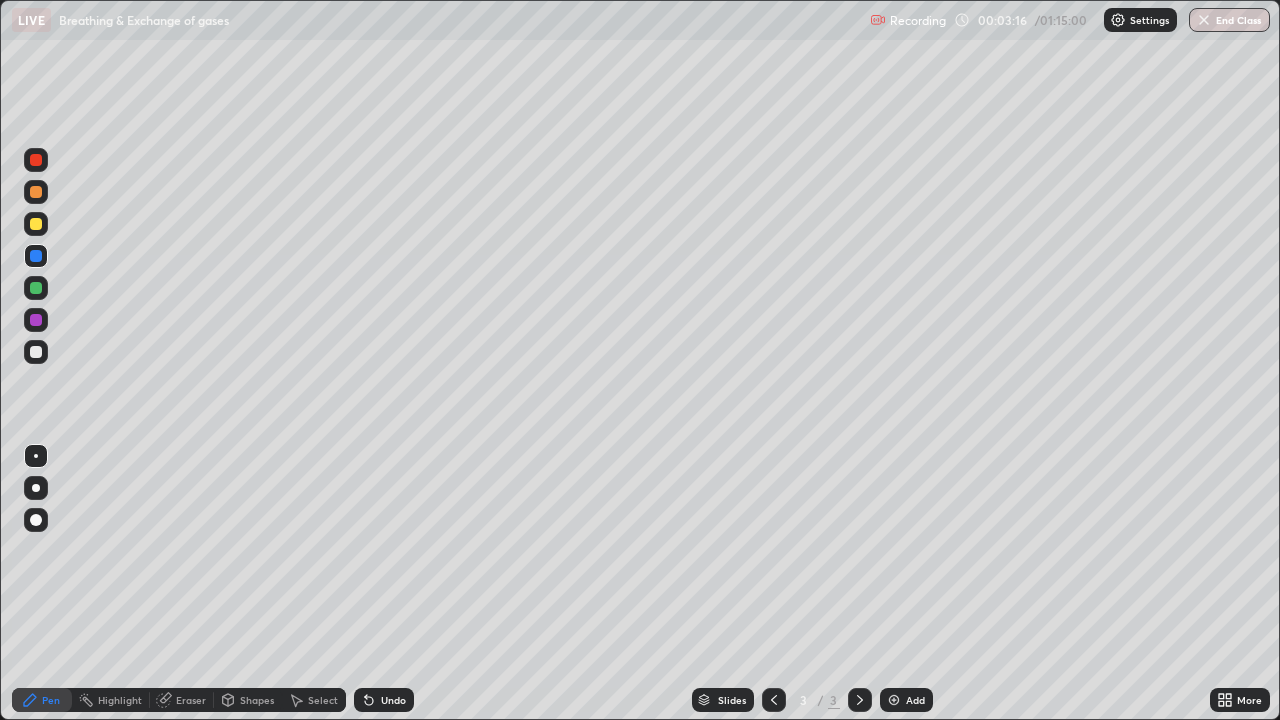 click at bounding box center (36, 160) 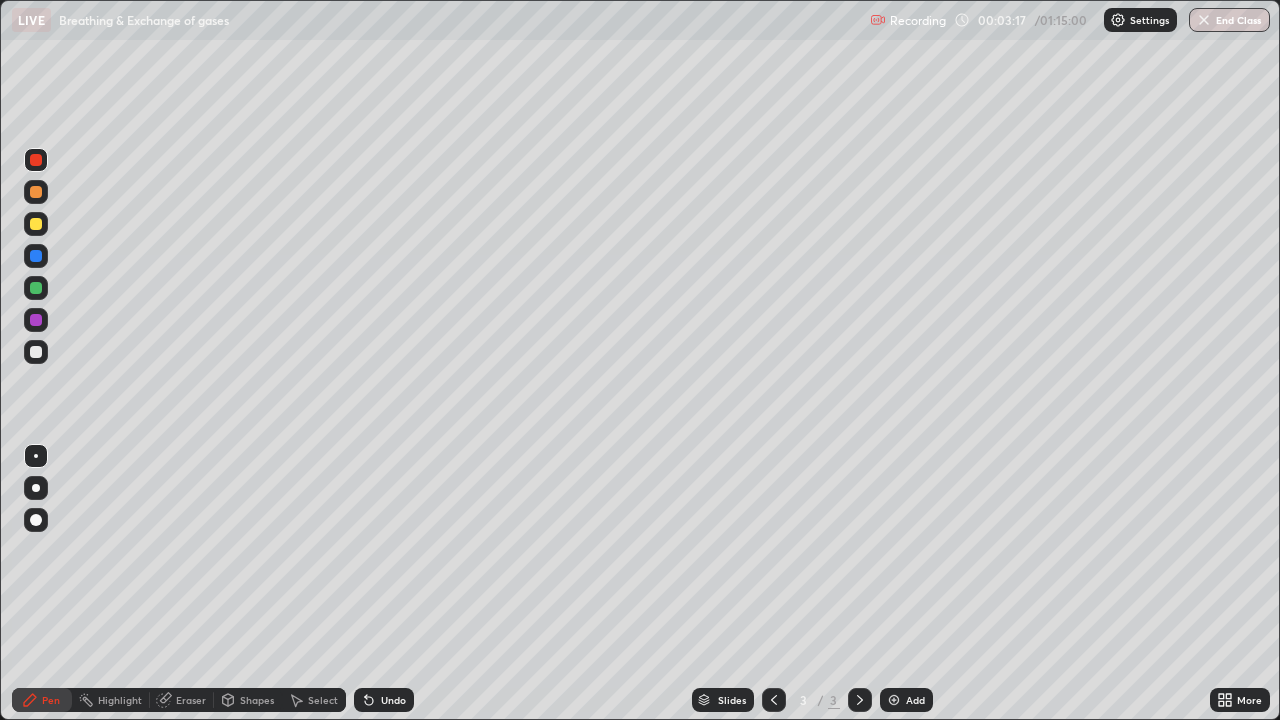 click at bounding box center (36, 224) 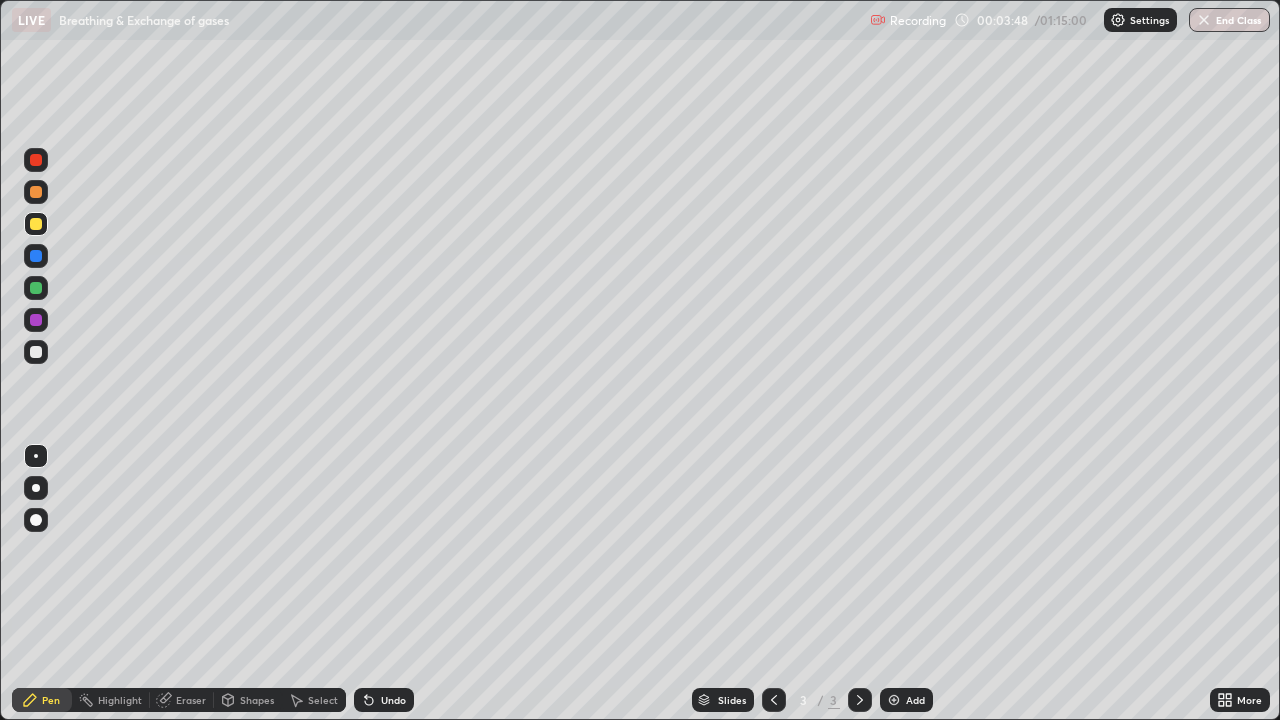 click at bounding box center (36, 352) 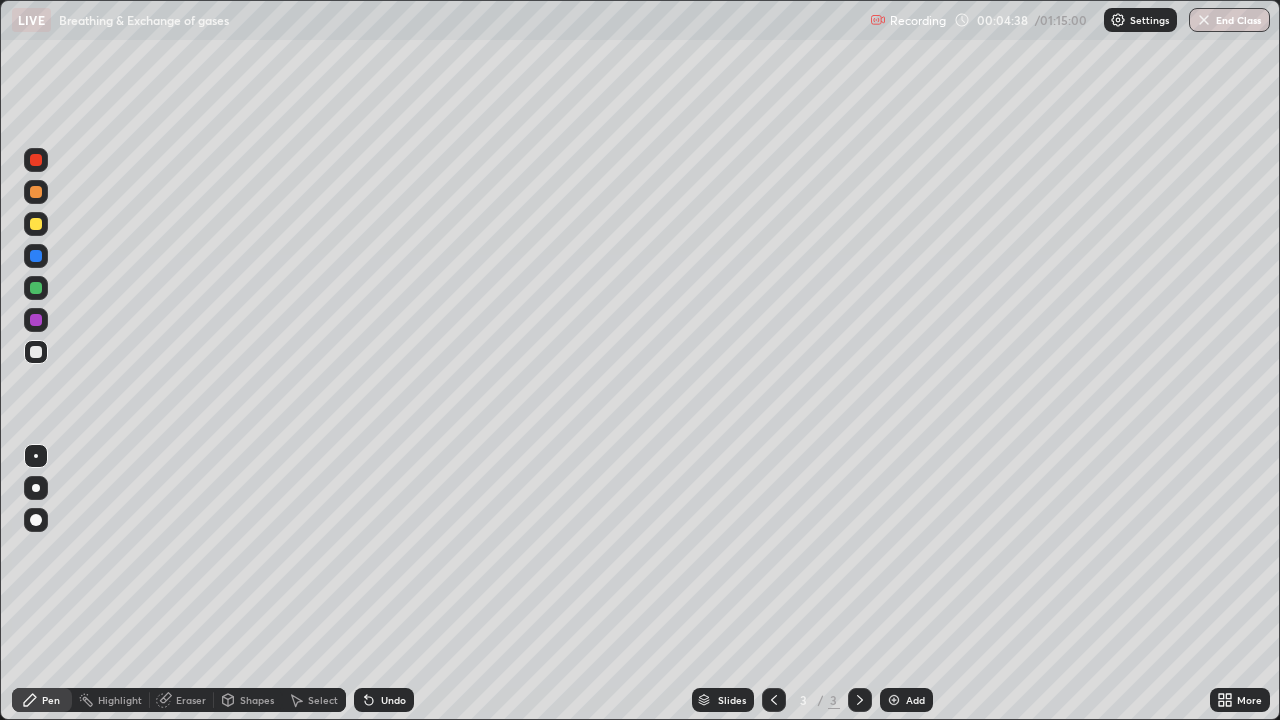 click at bounding box center (36, 224) 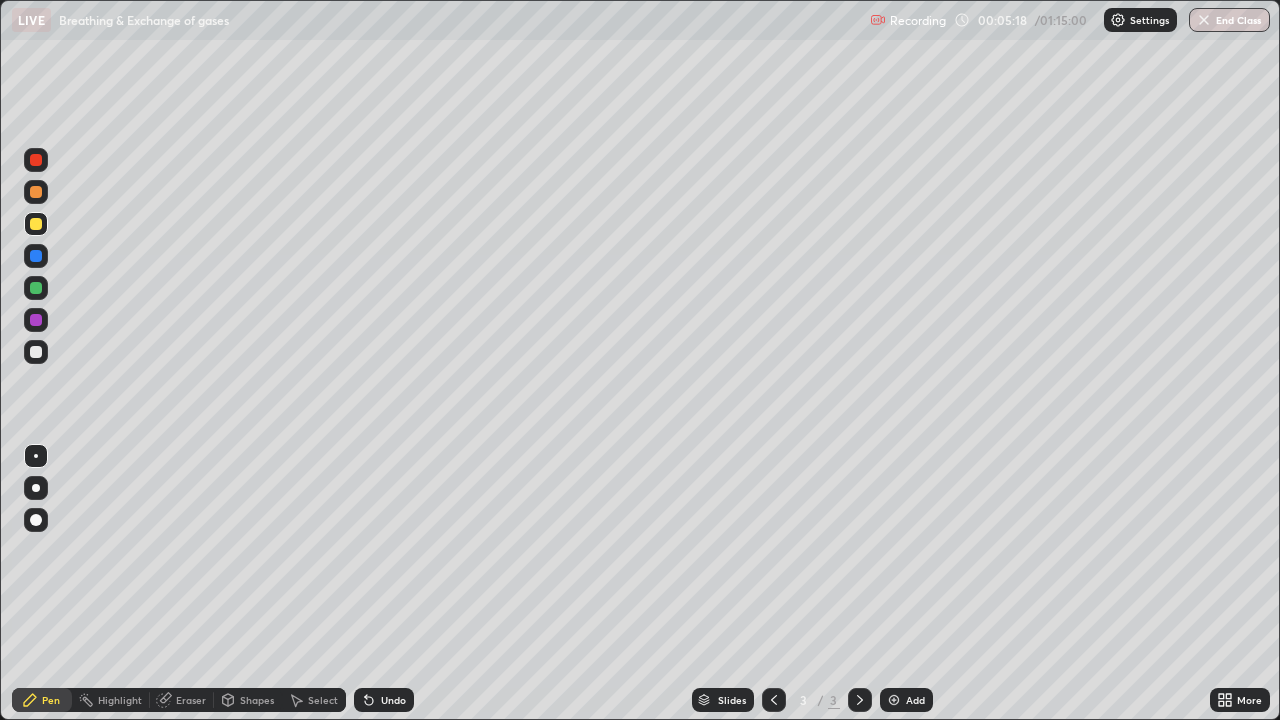 click at bounding box center (36, 352) 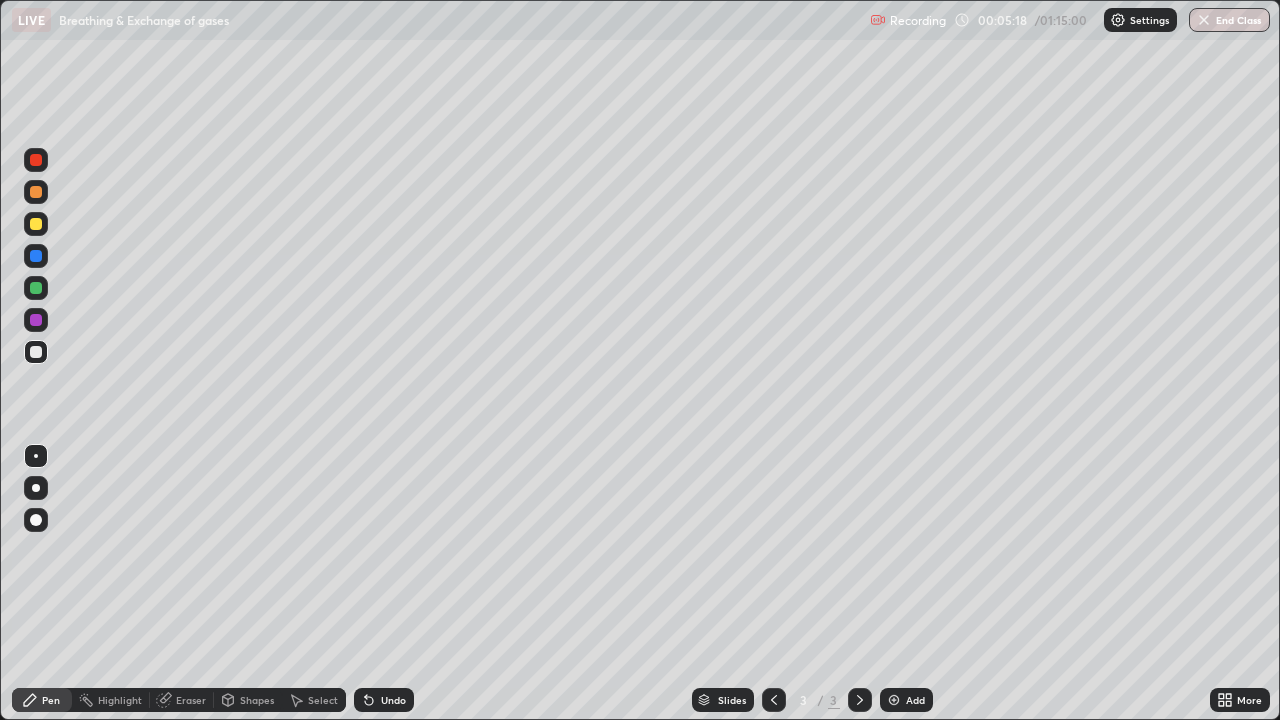 click at bounding box center (36, 320) 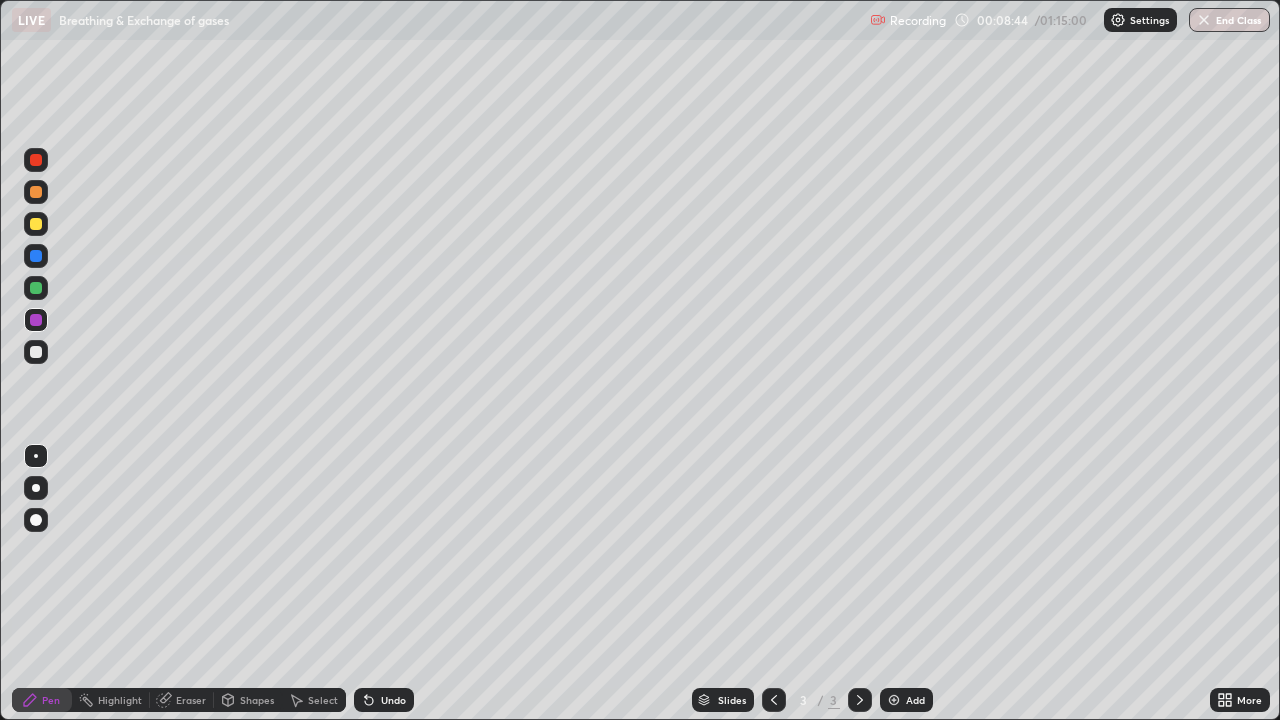 click at bounding box center [36, 352] 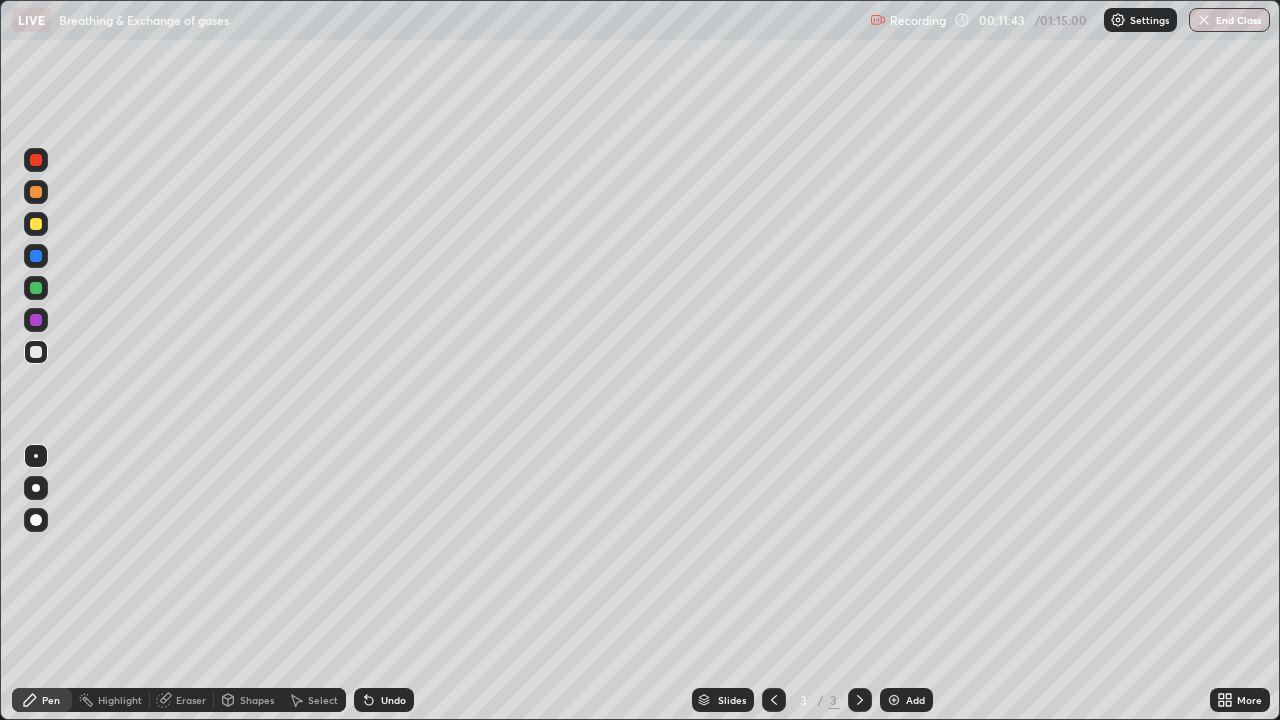 click at bounding box center [36, 288] 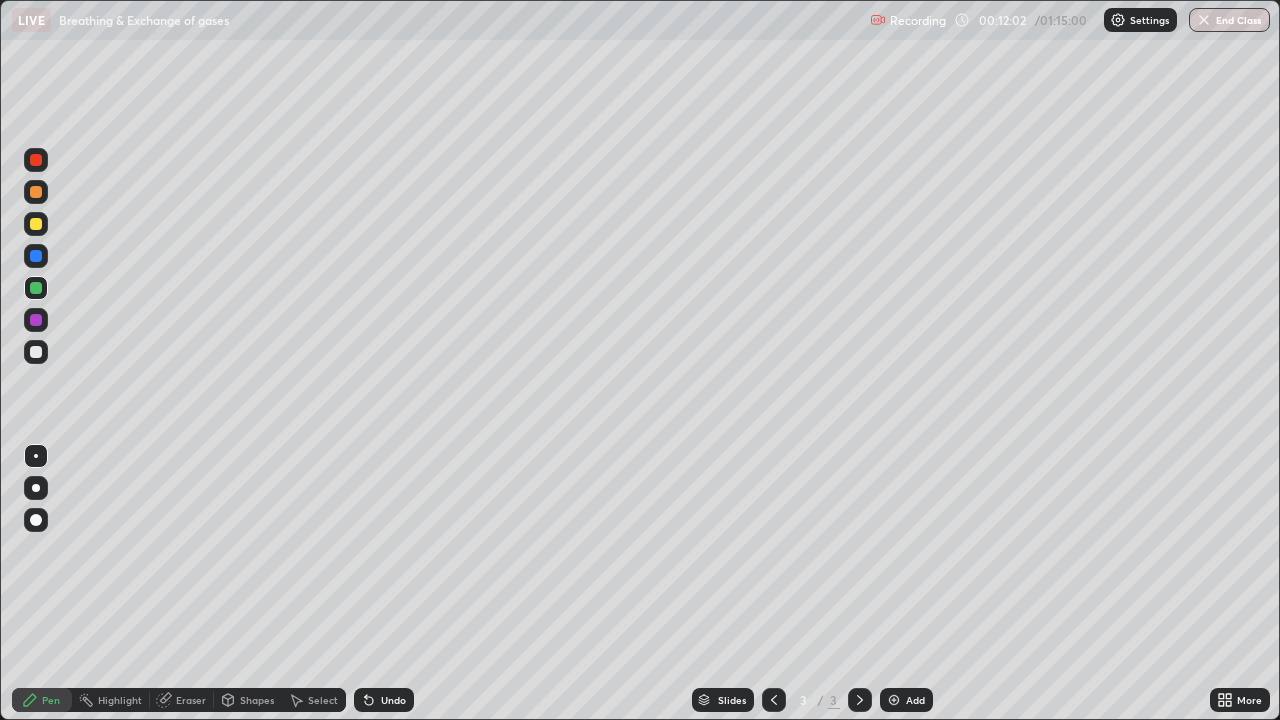 click on "Undo" at bounding box center [384, 700] 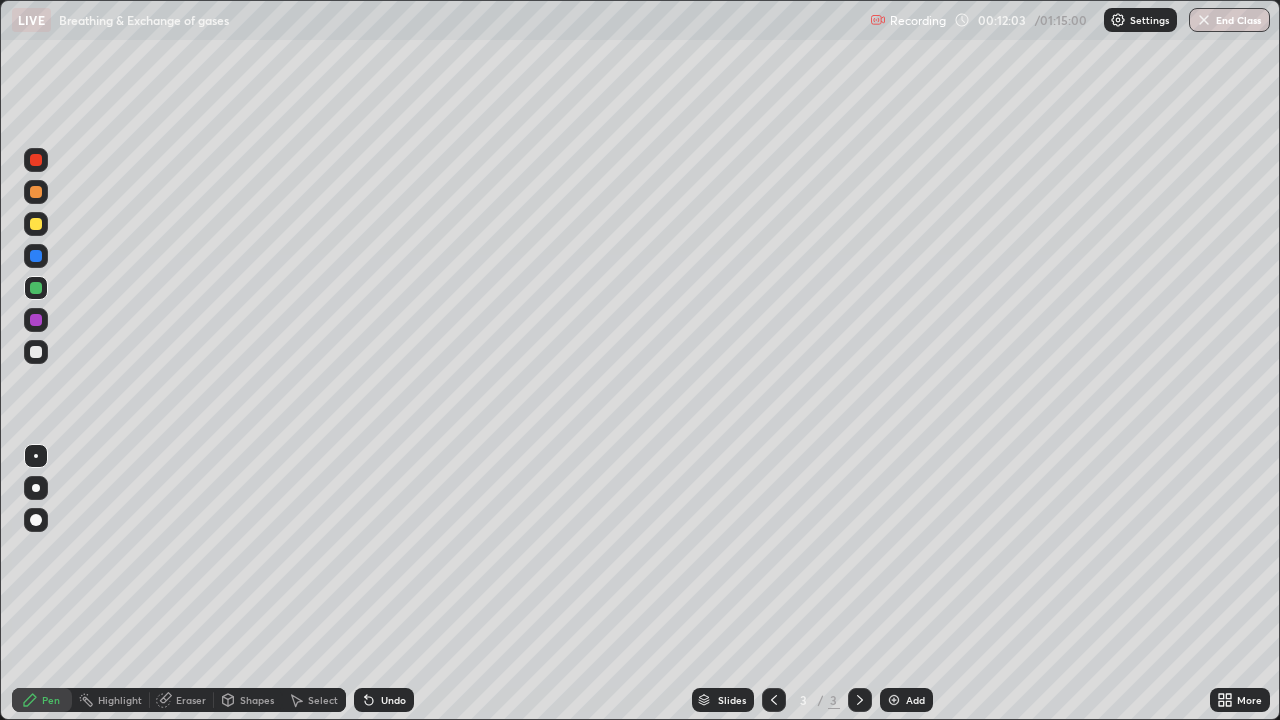 click on "Undo" at bounding box center (393, 700) 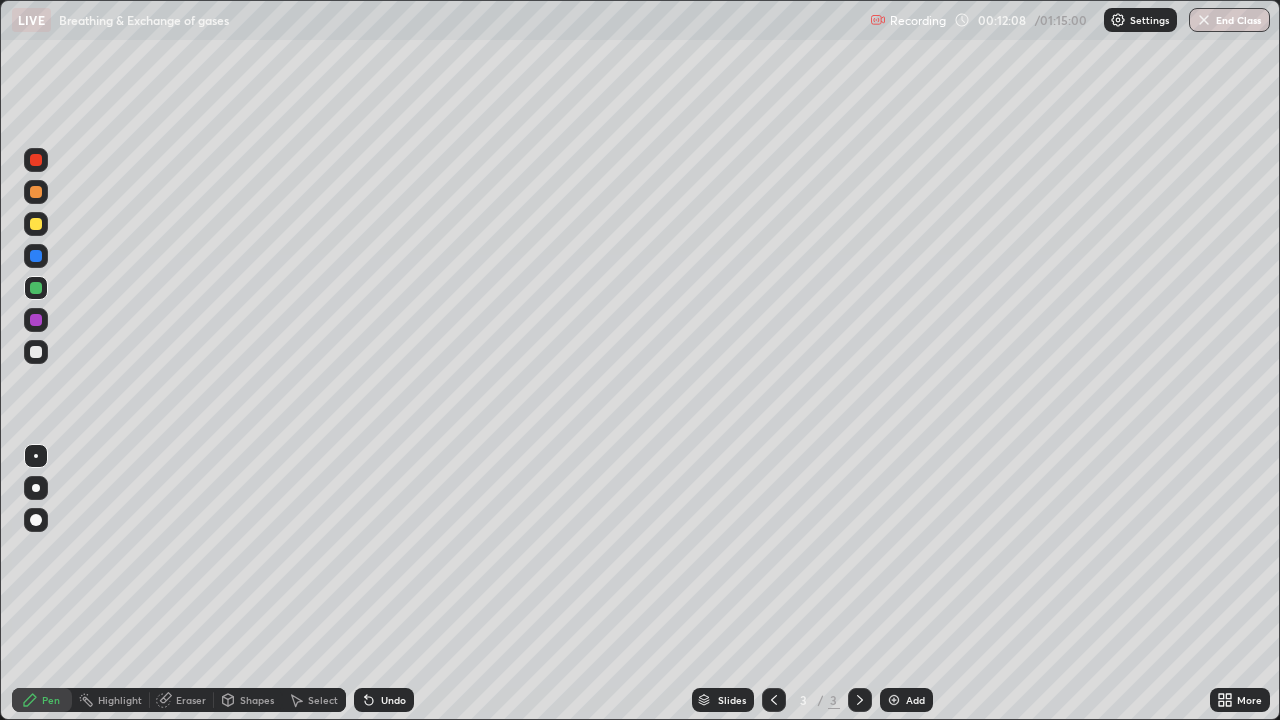 click on "Undo" at bounding box center (393, 700) 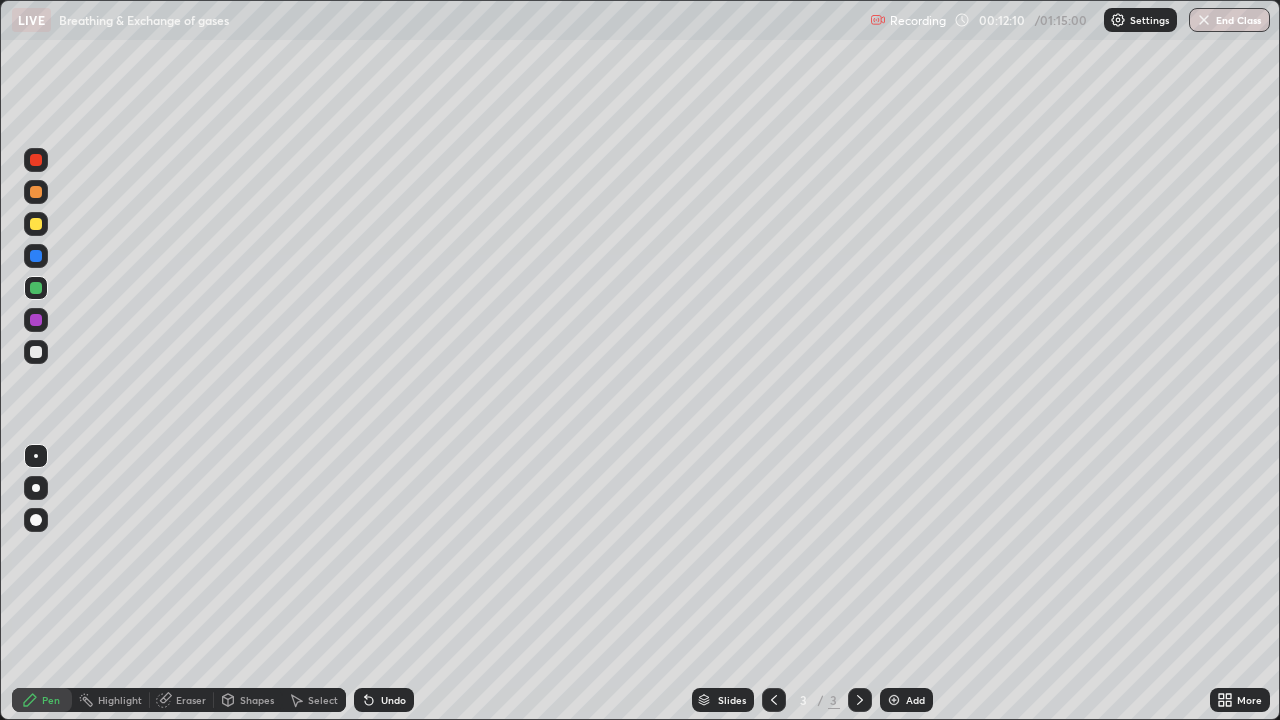 click at bounding box center [36, 320] 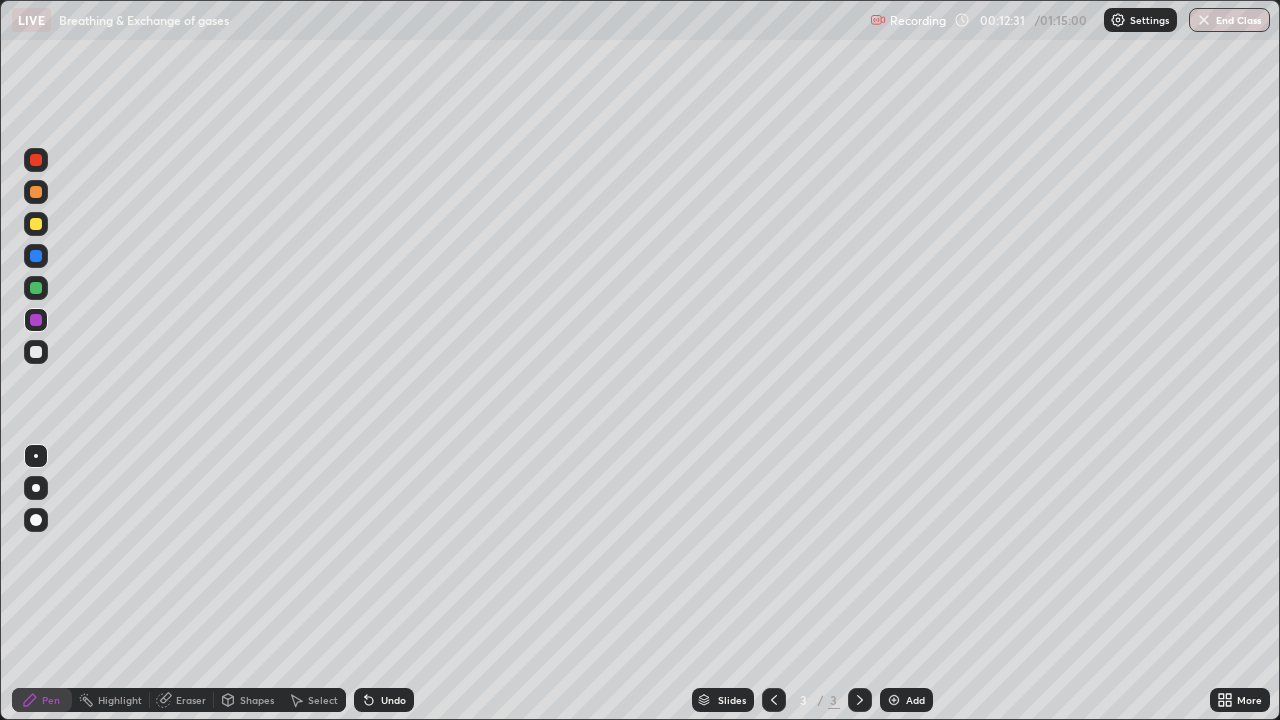 click at bounding box center (36, 352) 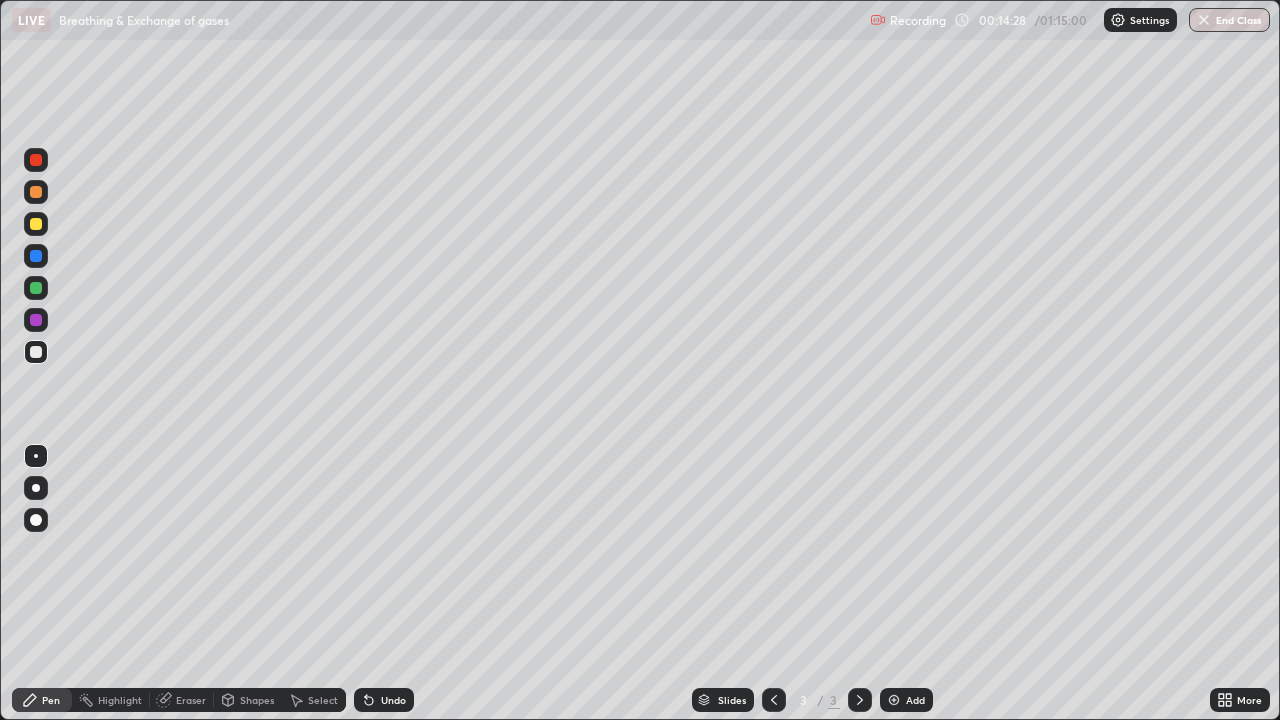 click on "Add" at bounding box center (915, 700) 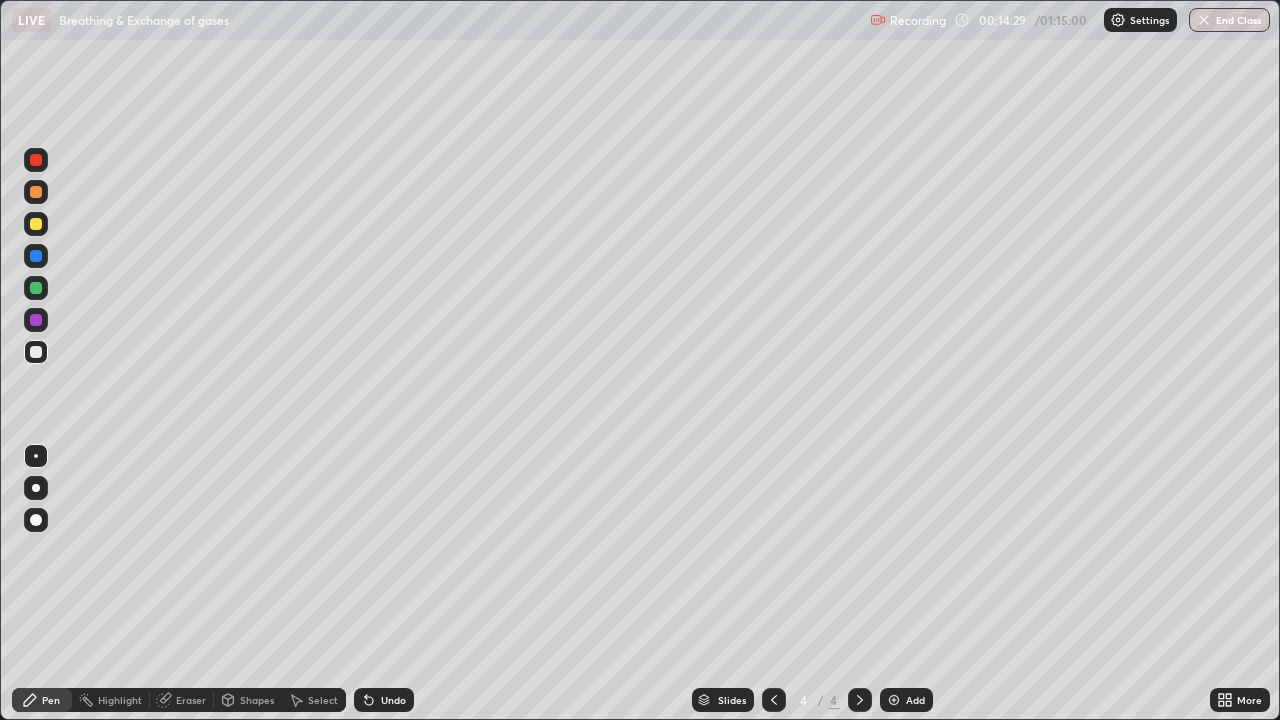 click at bounding box center [36, 224] 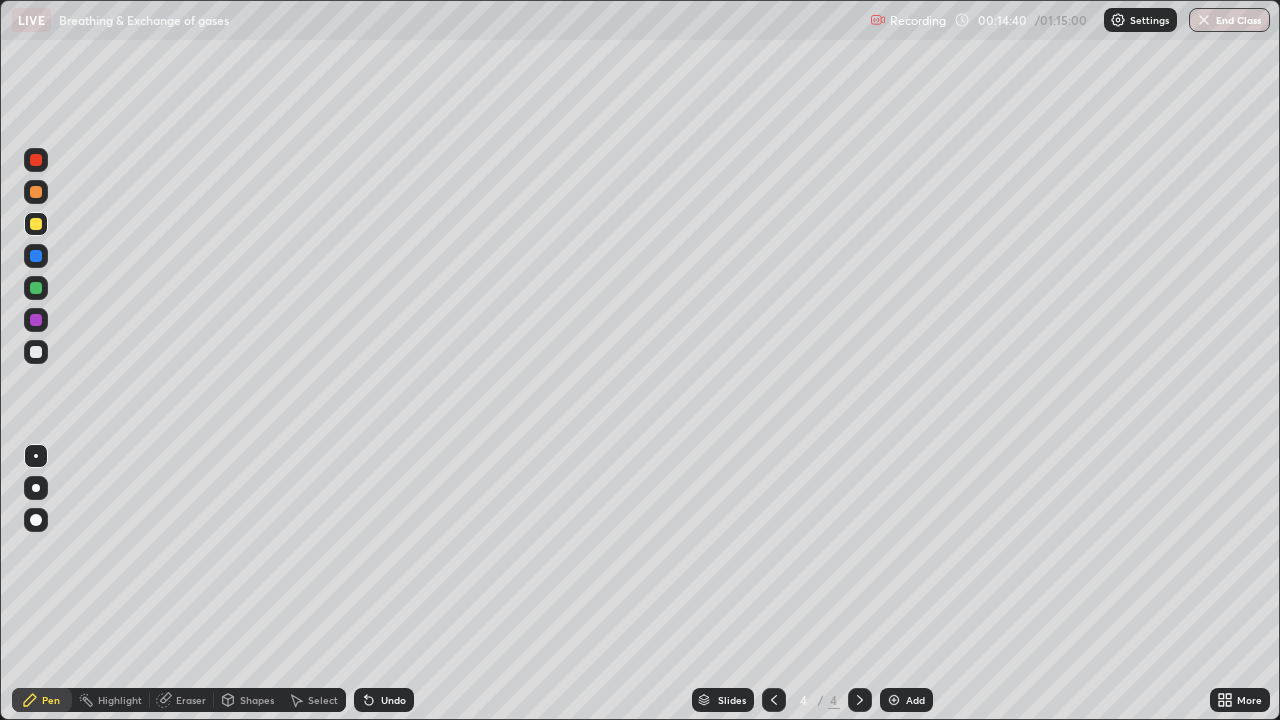 click at bounding box center [36, 256] 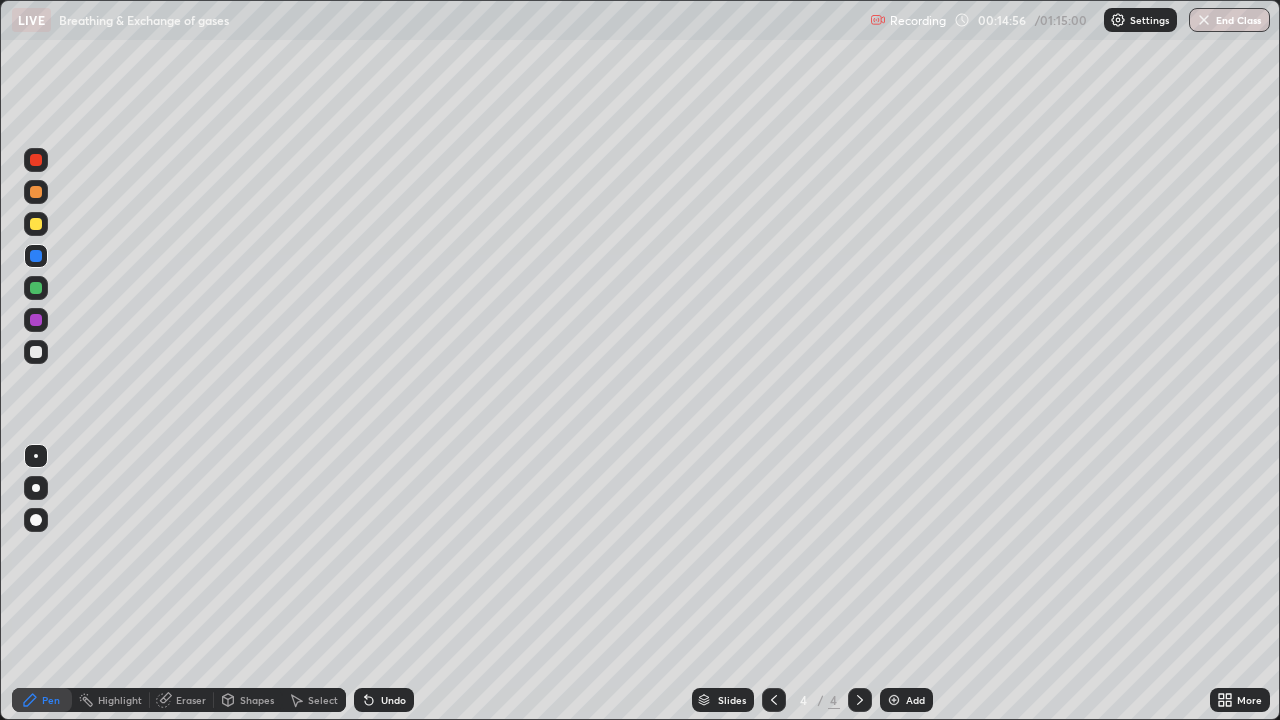 click at bounding box center (36, 288) 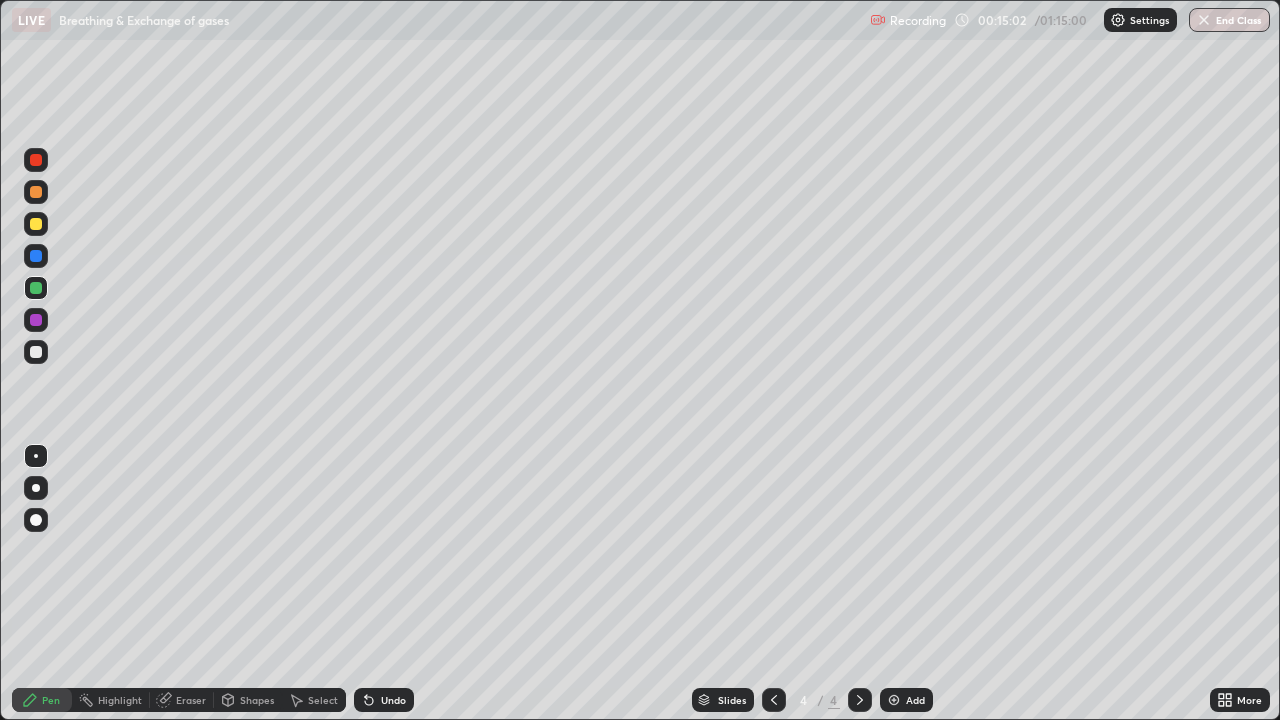 click on "Undo" at bounding box center [393, 700] 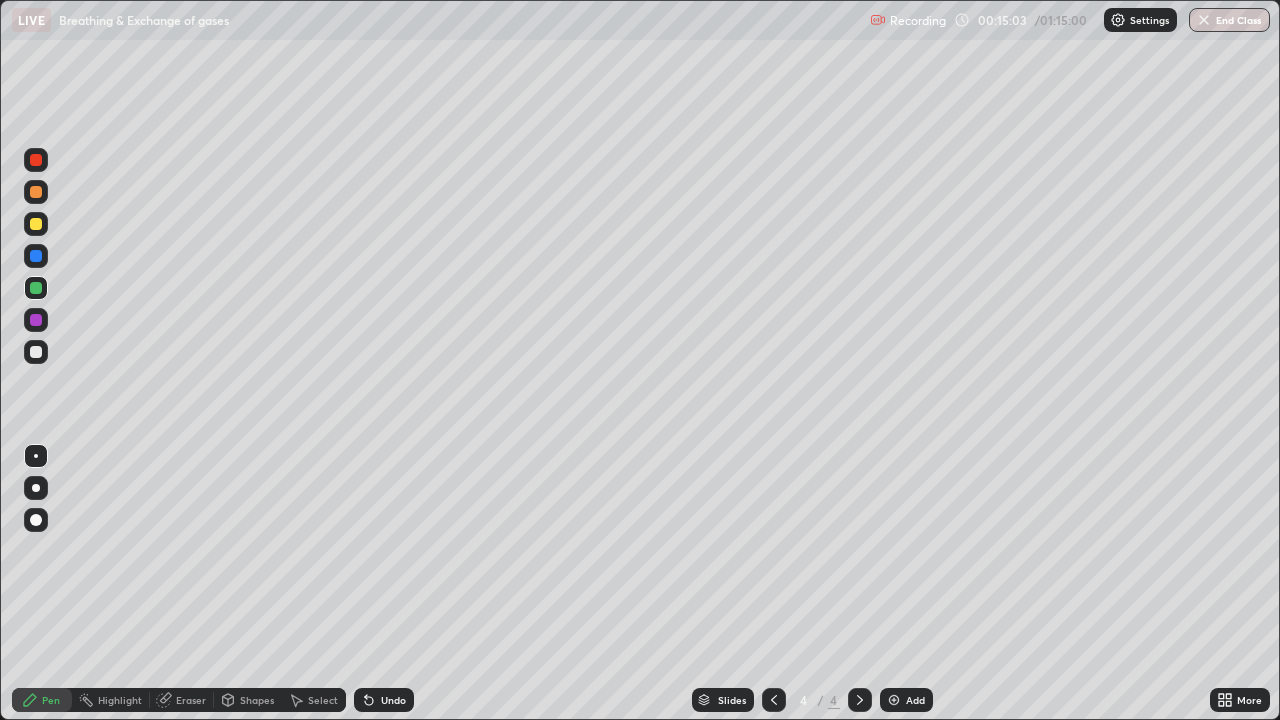 click on "Undo" at bounding box center [384, 700] 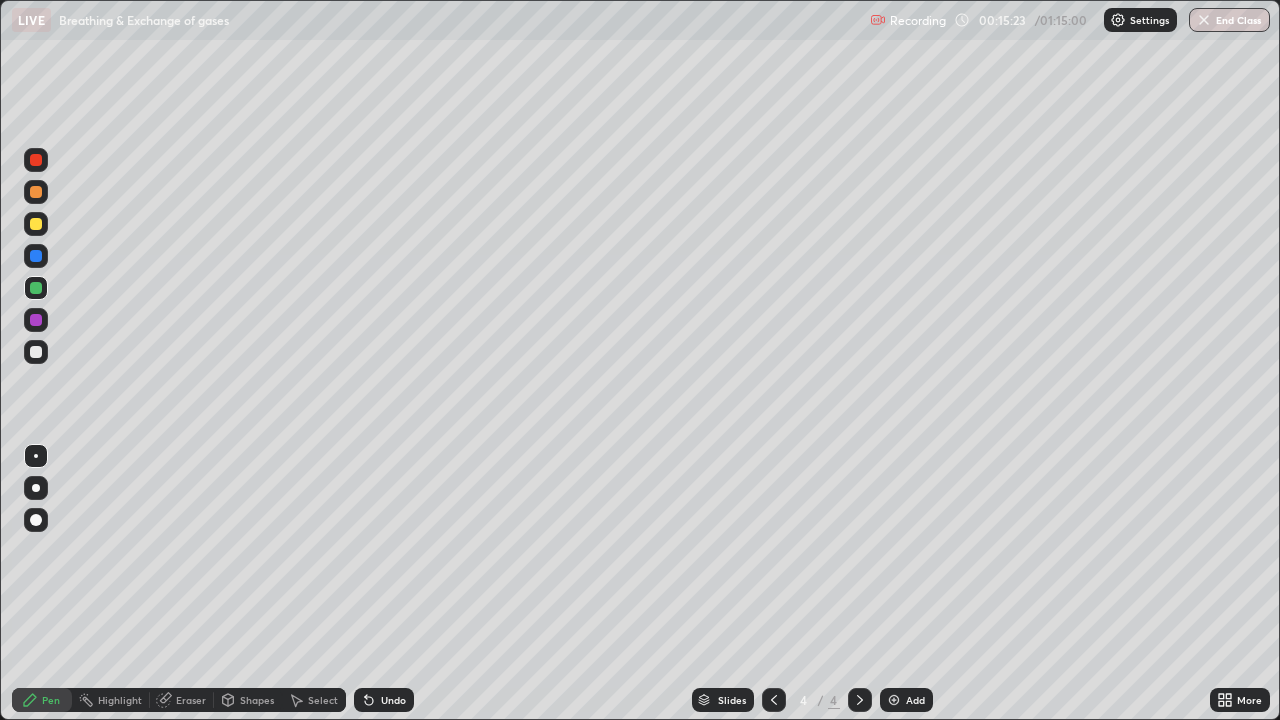 click at bounding box center (36, 320) 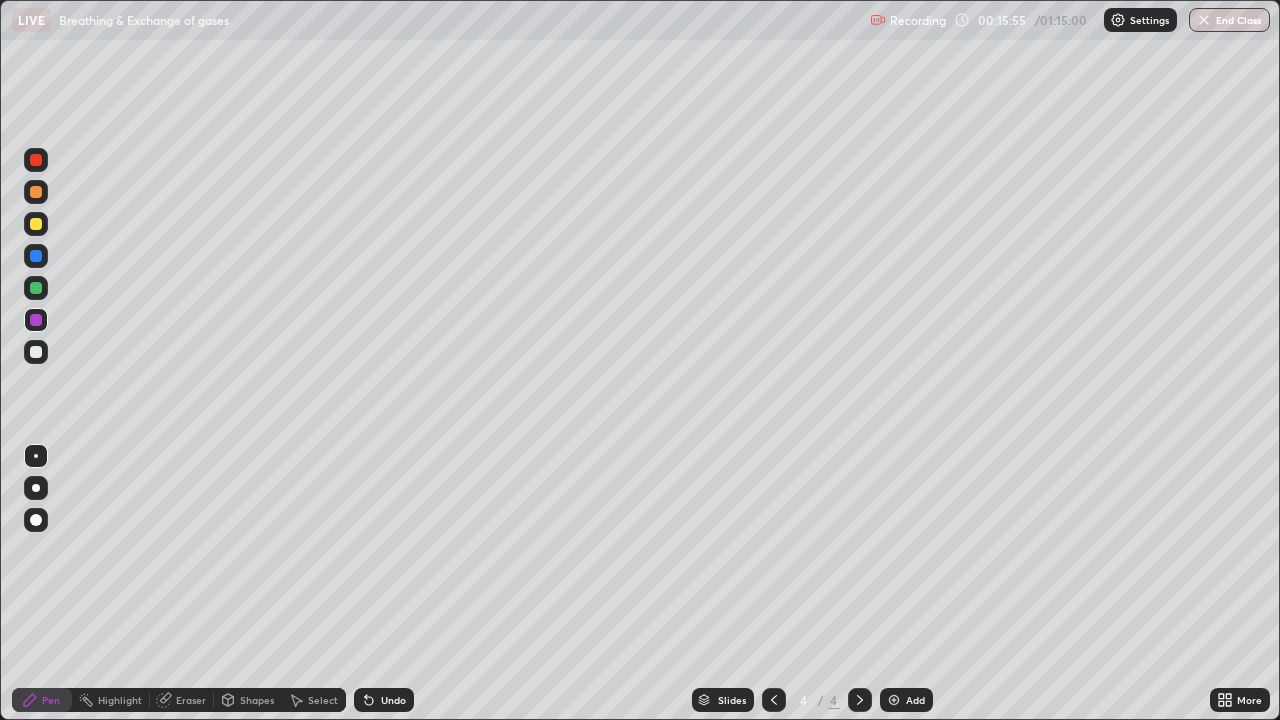 click at bounding box center (36, 192) 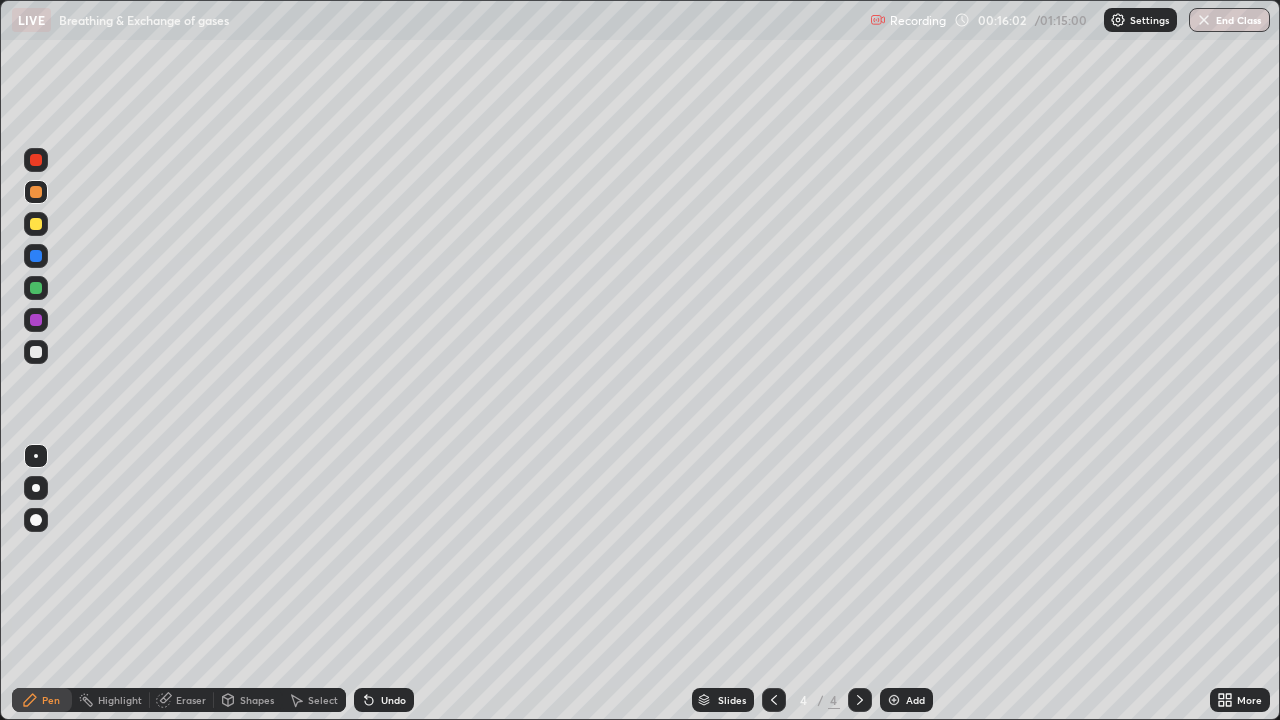 click on "Undo" at bounding box center (393, 700) 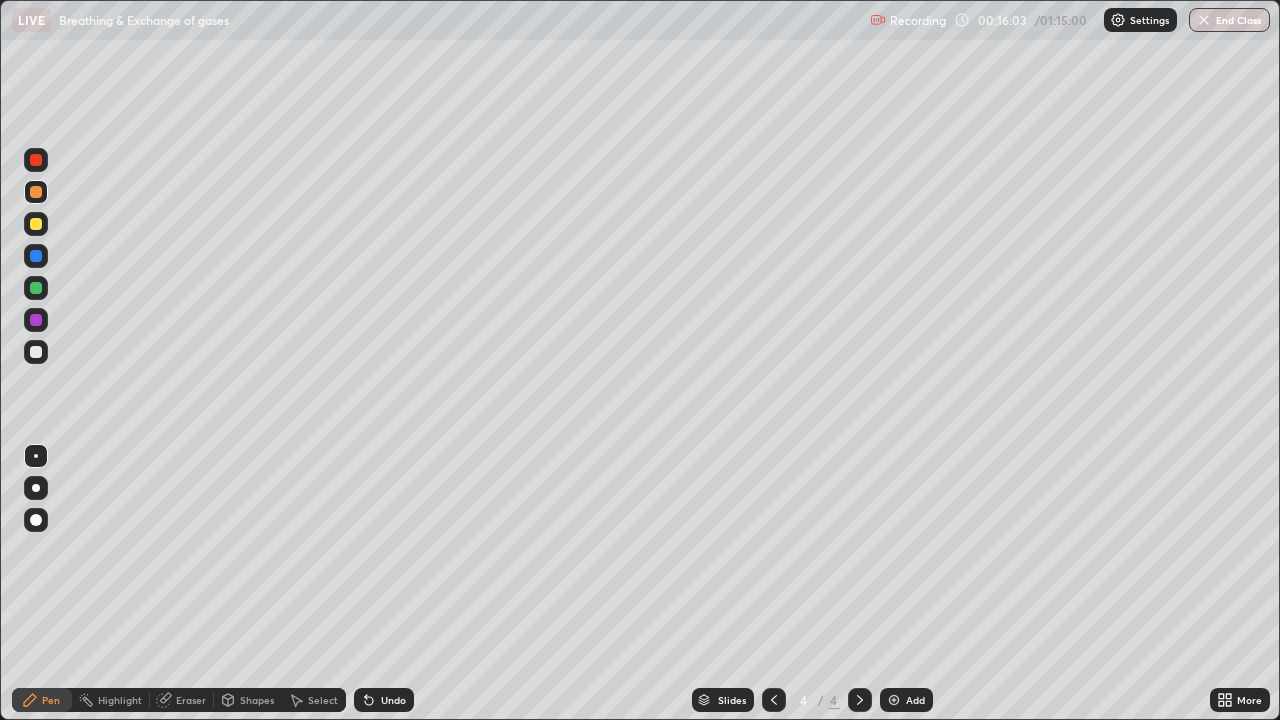 click on "Undo" at bounding box center [393, 700] 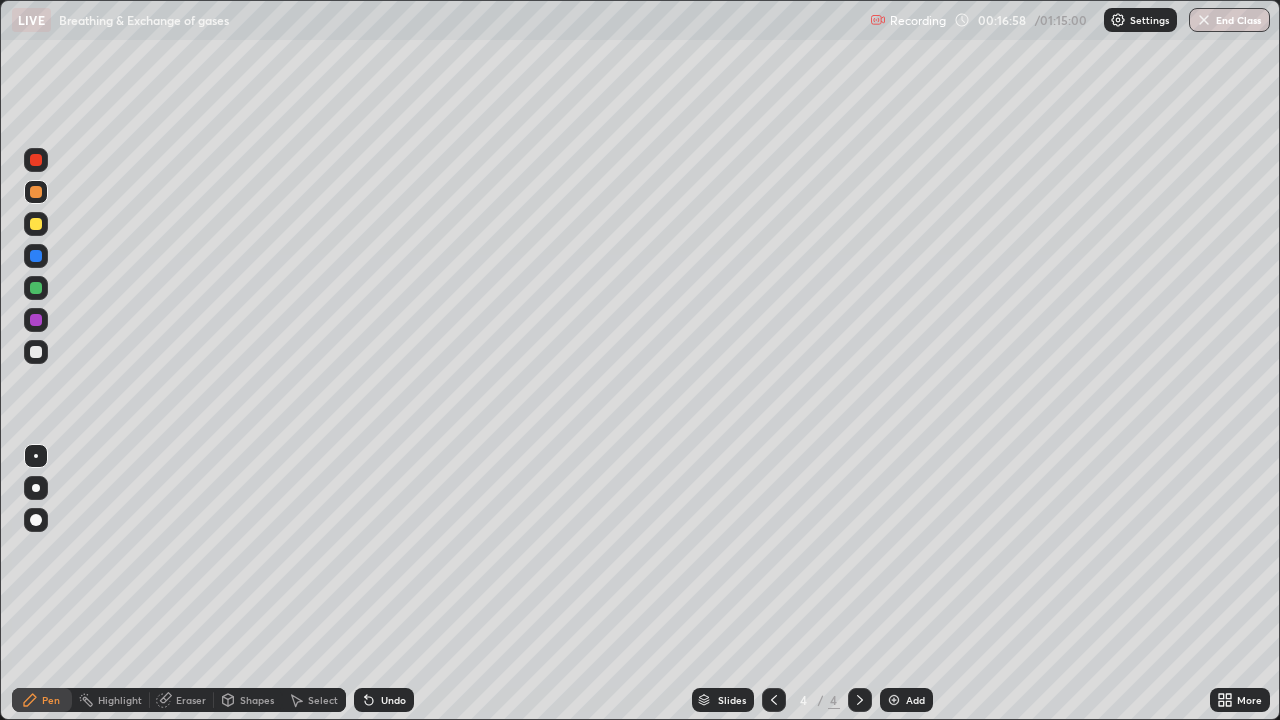 click 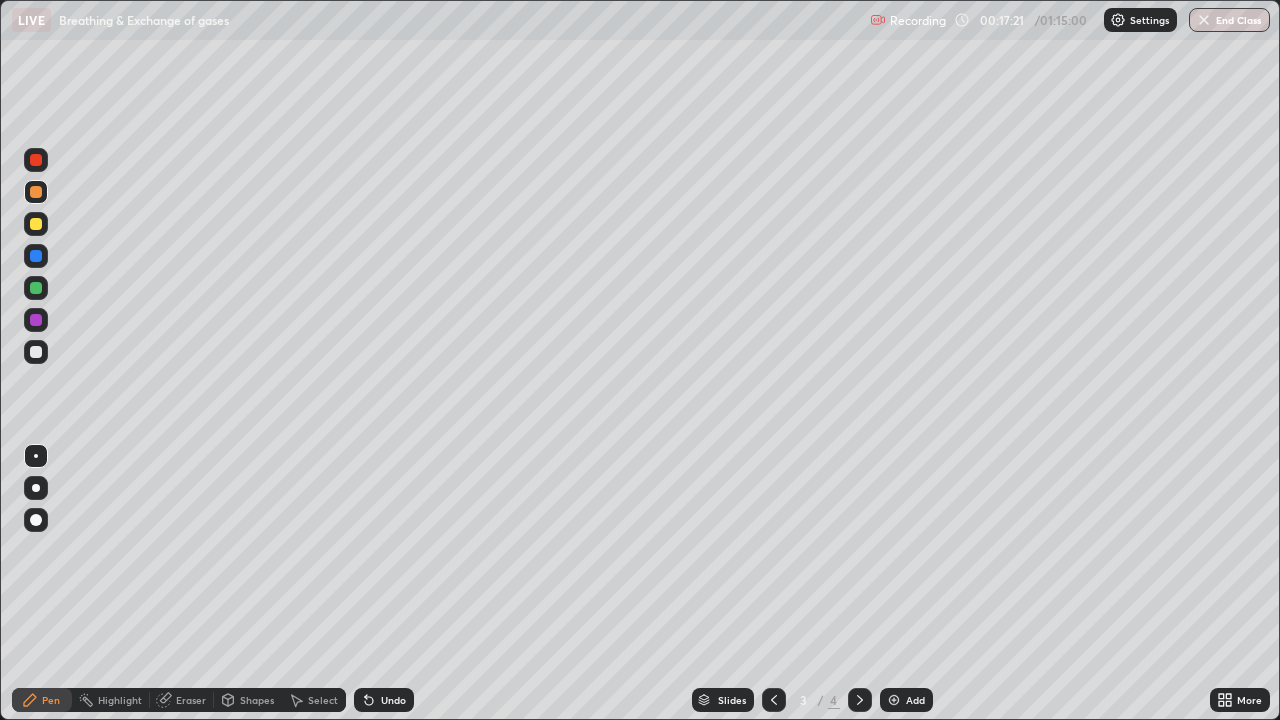 click at bounding box center [36, 288] 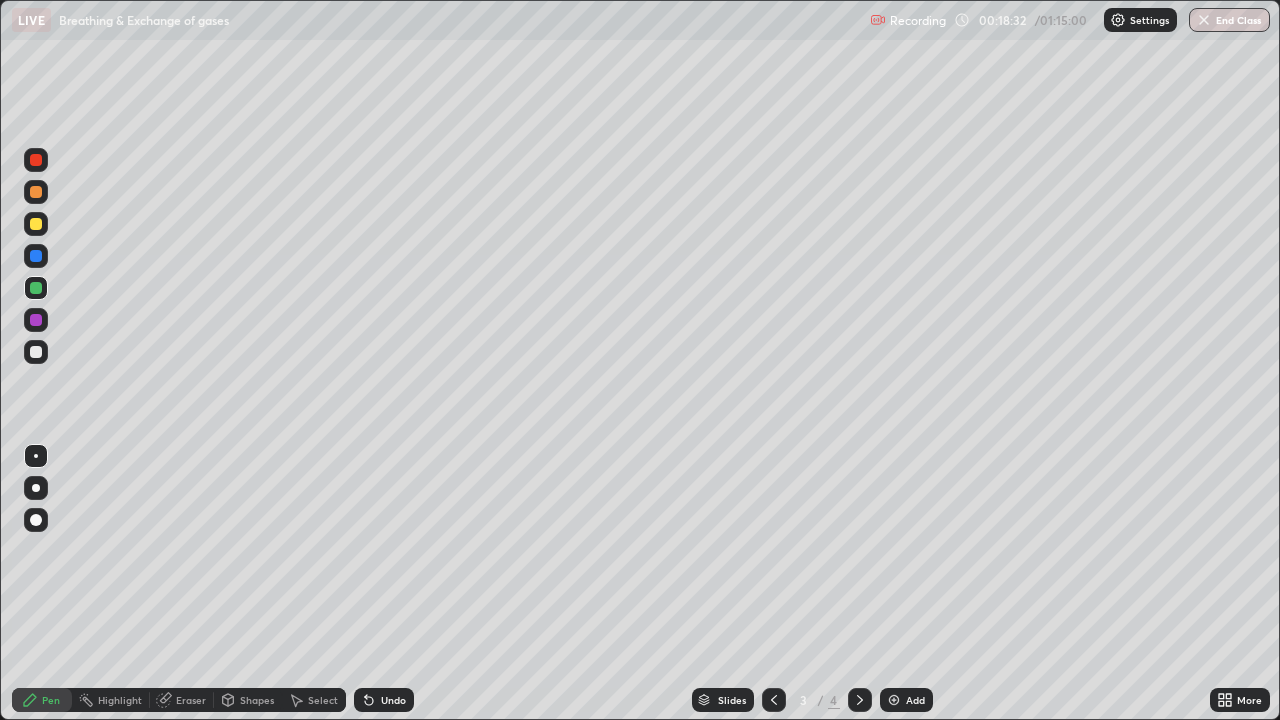 click 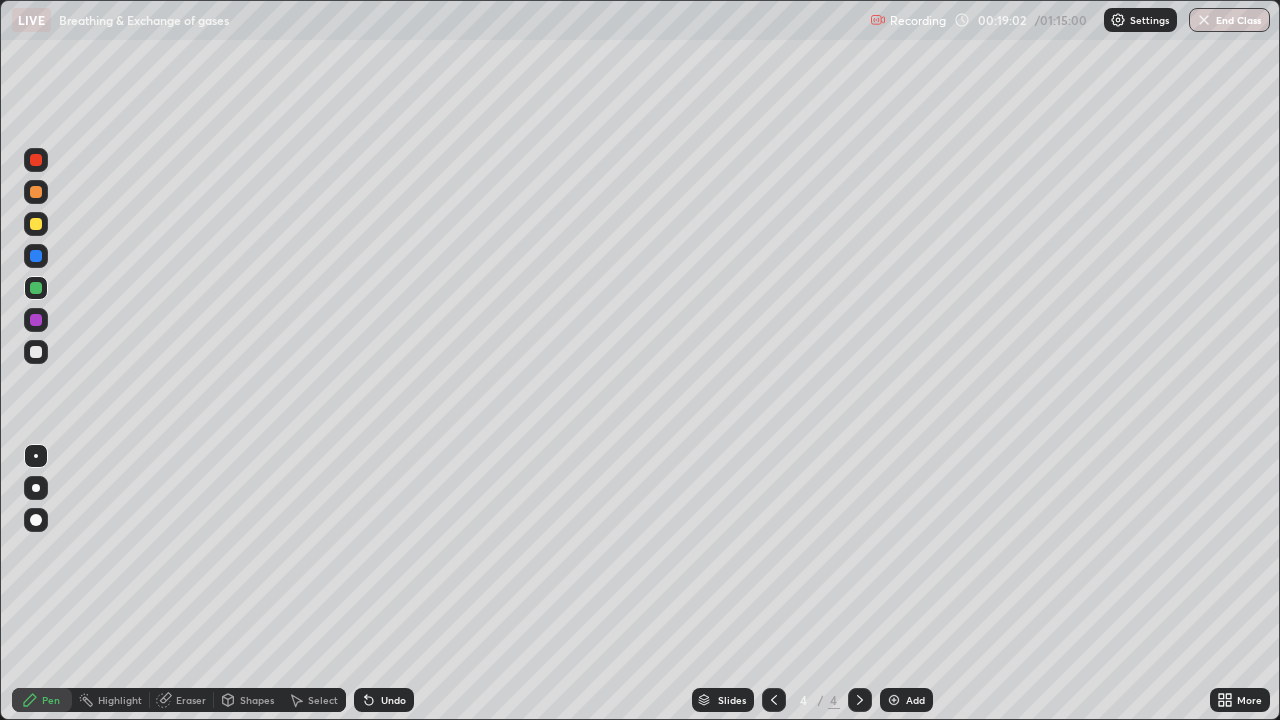 click at bounding box center (36, 352) 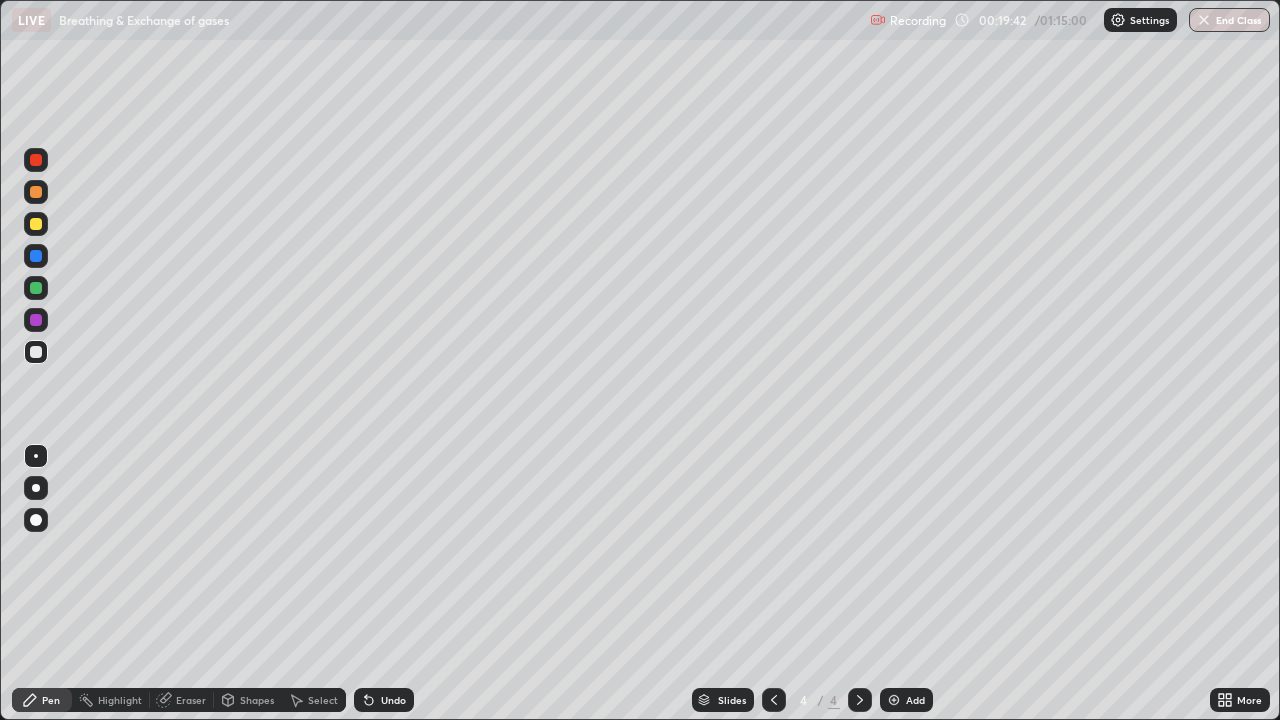 click on "Add" at bounding box center [915, 700] 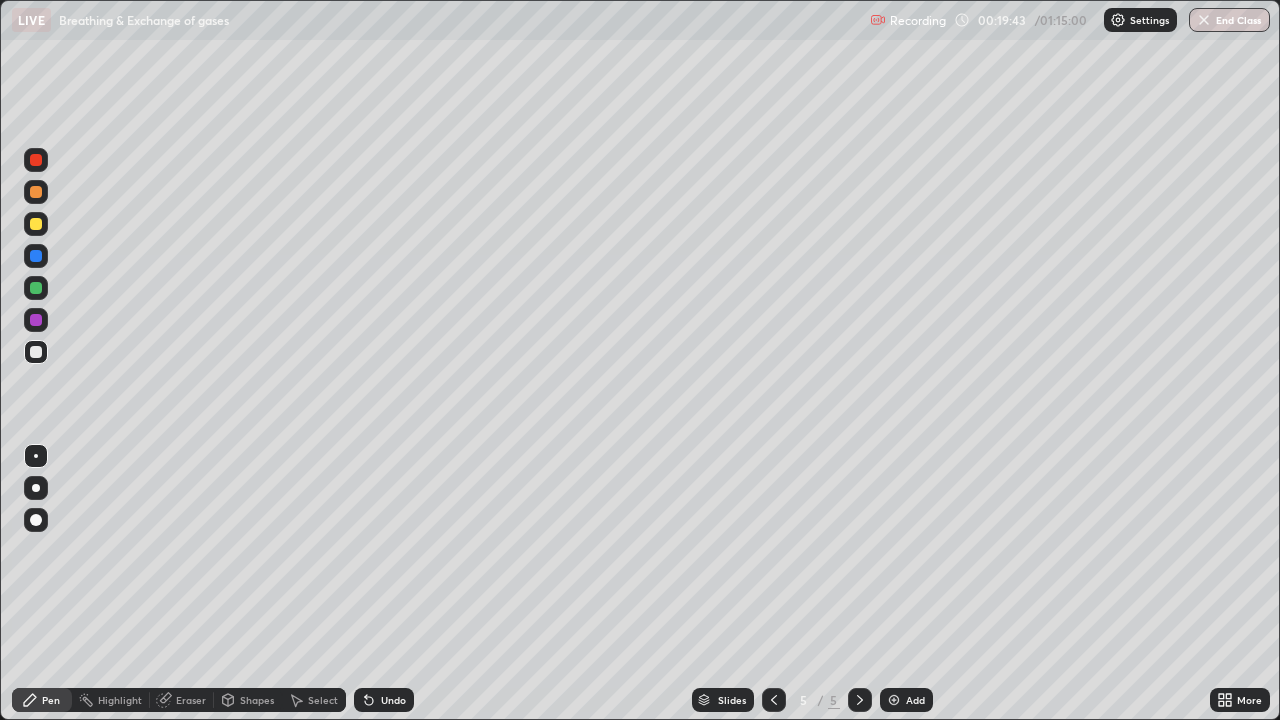 click at bounding box center [36, 192] 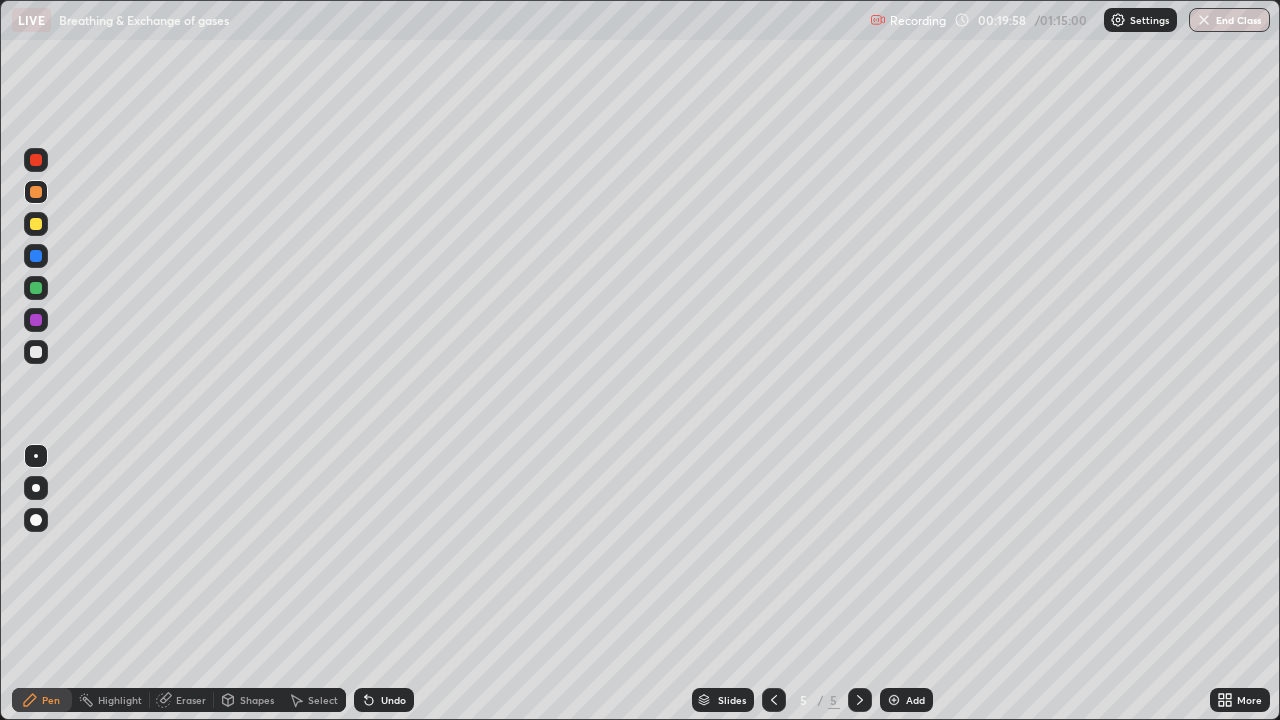 click at bounding box center (36, 224) 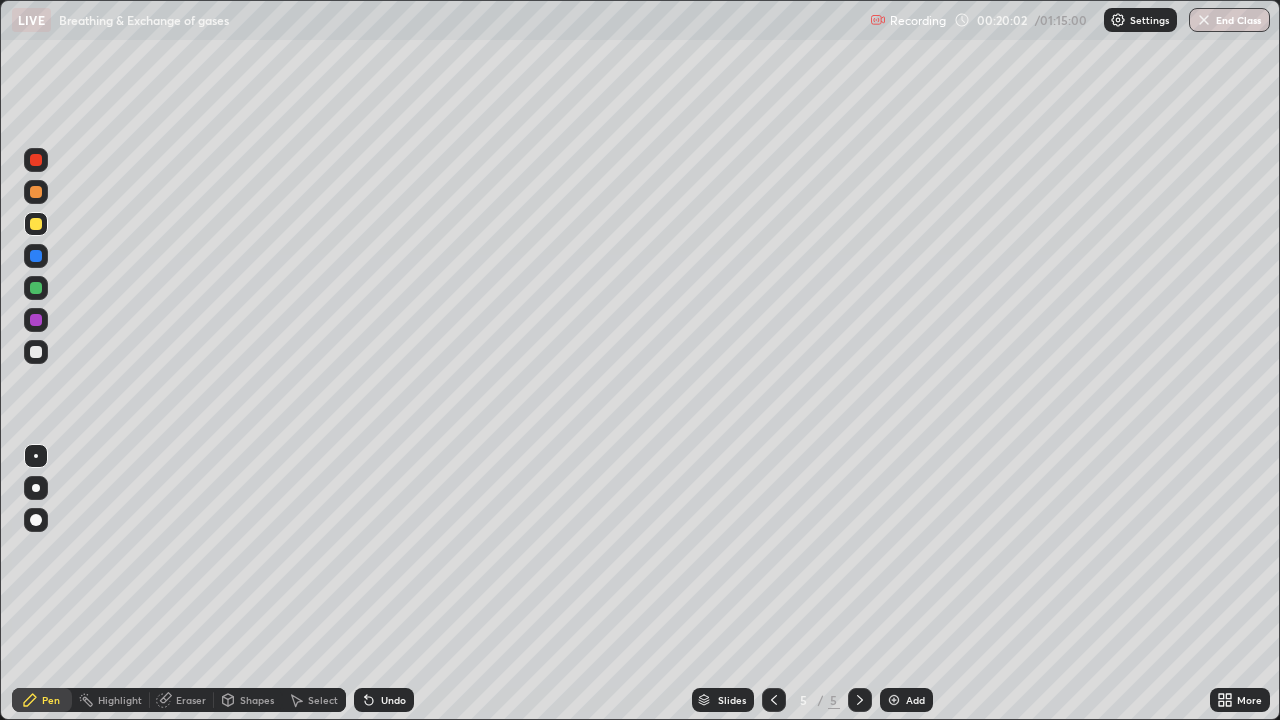 click on "Undo" at bounding box center (393, 700) 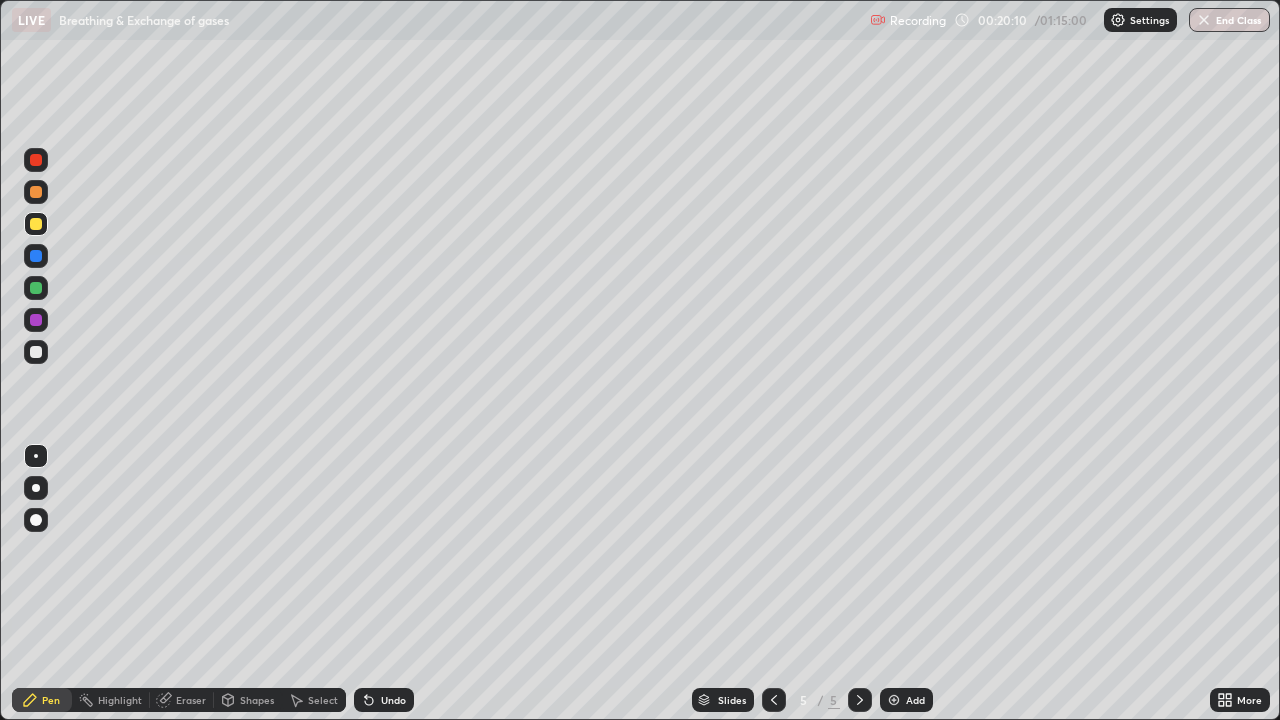 click at bounding box center (36, 320) 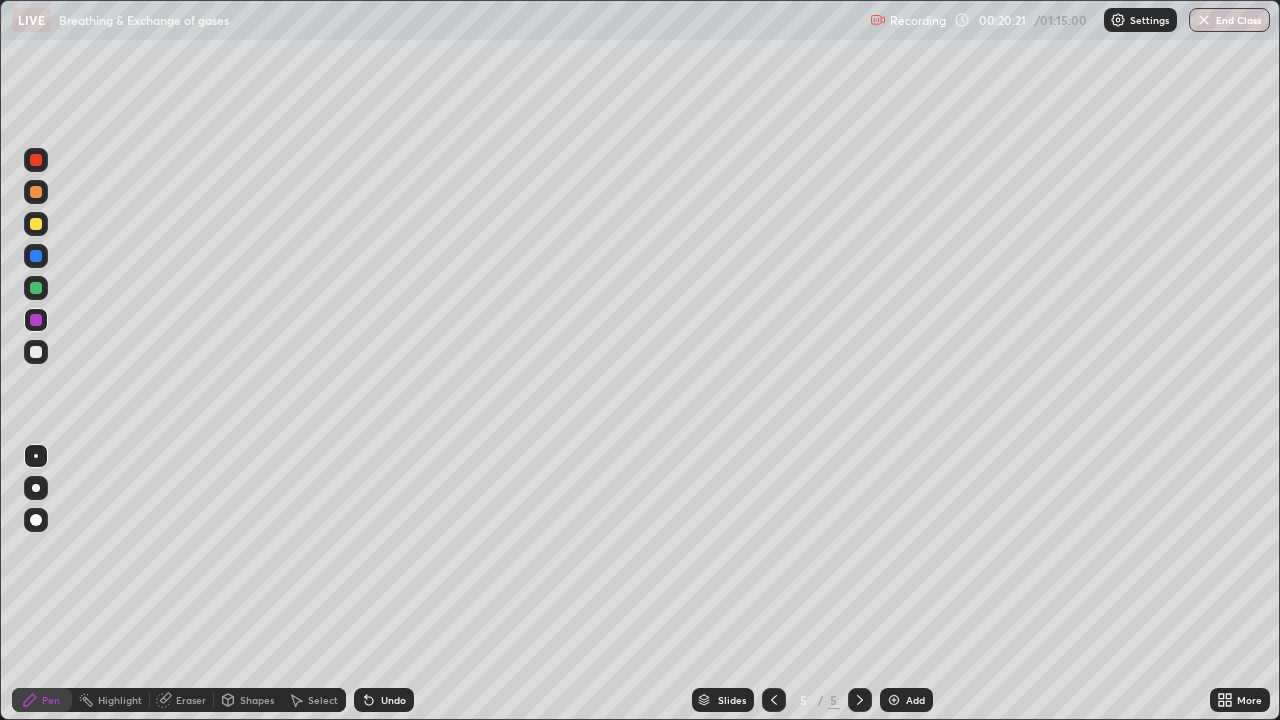 click on "Undo" at bounding box center [393, 700] 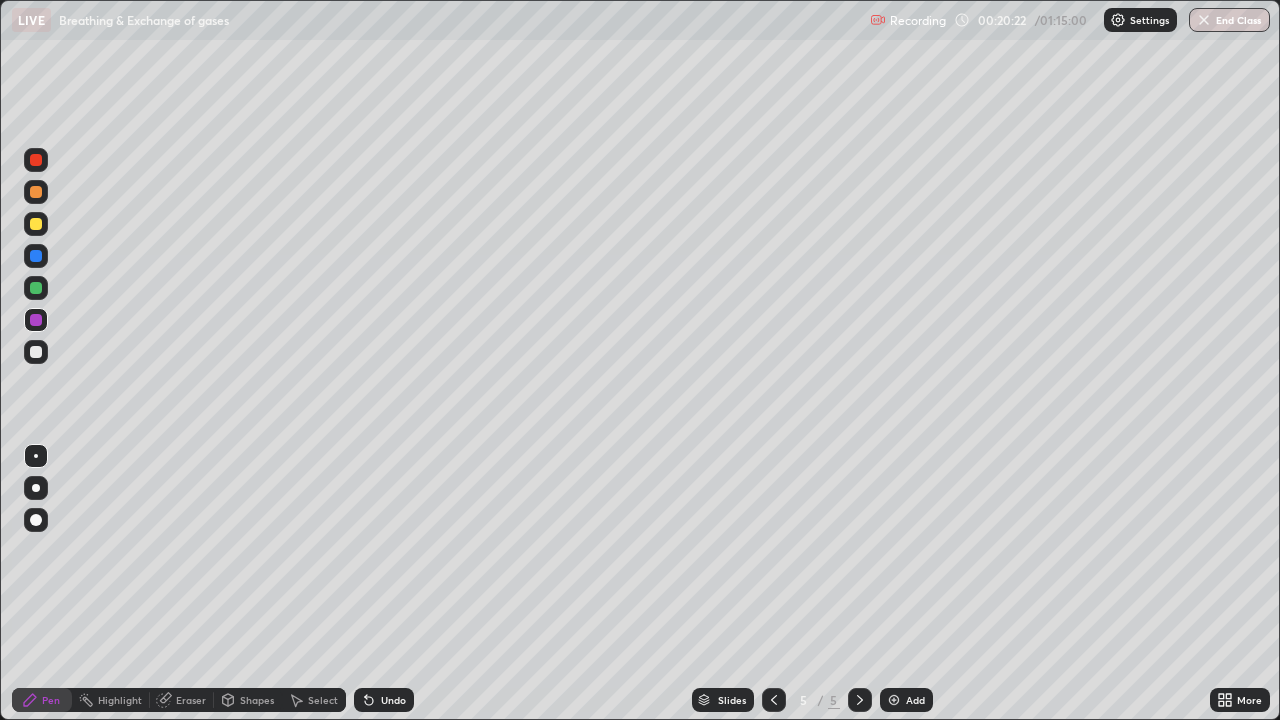 click on "Undo" at bounding box center [393, 700] 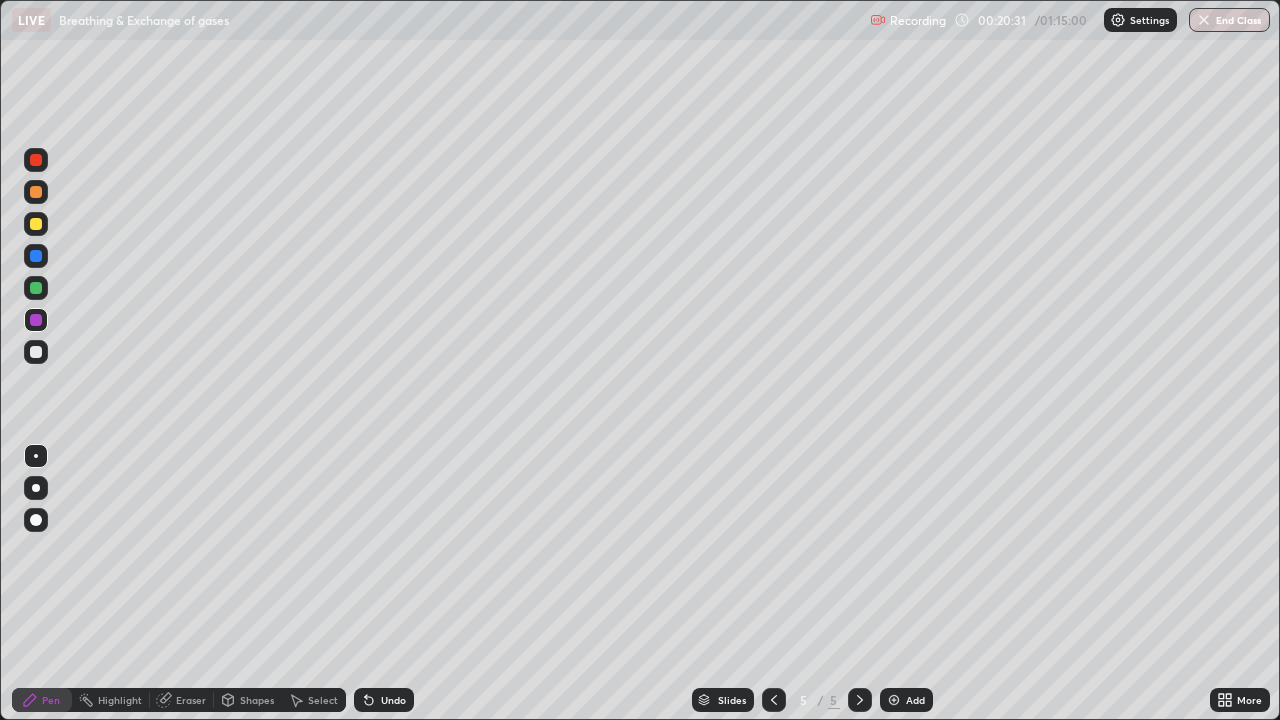 click on "Undo" at bounding box center [393, 700] 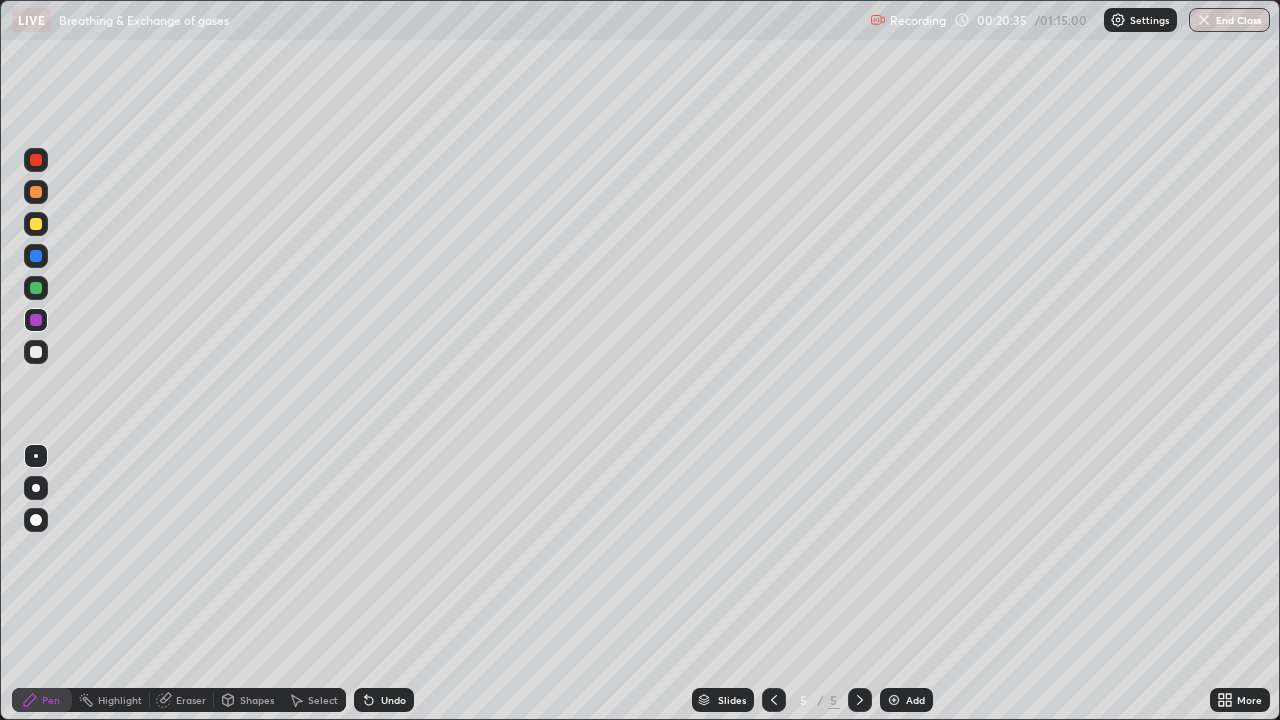 click at bounding box center [36, 352] 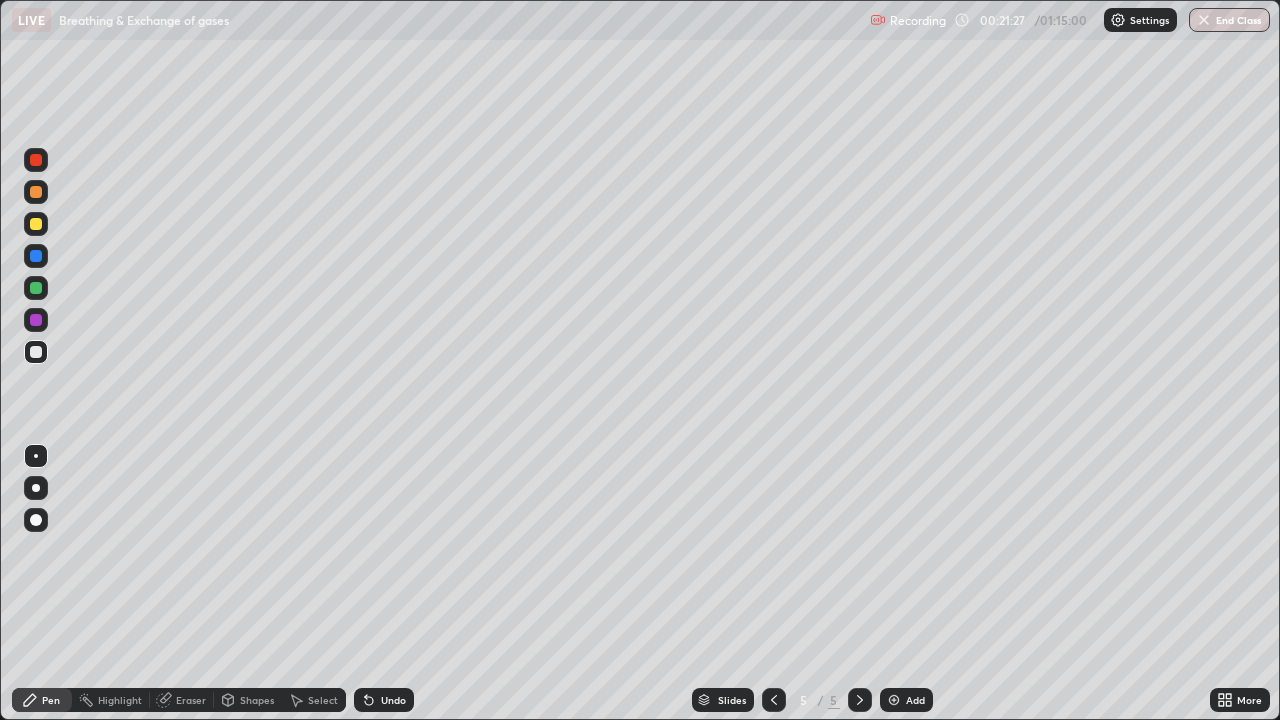 click at bounding box center (36, 288) 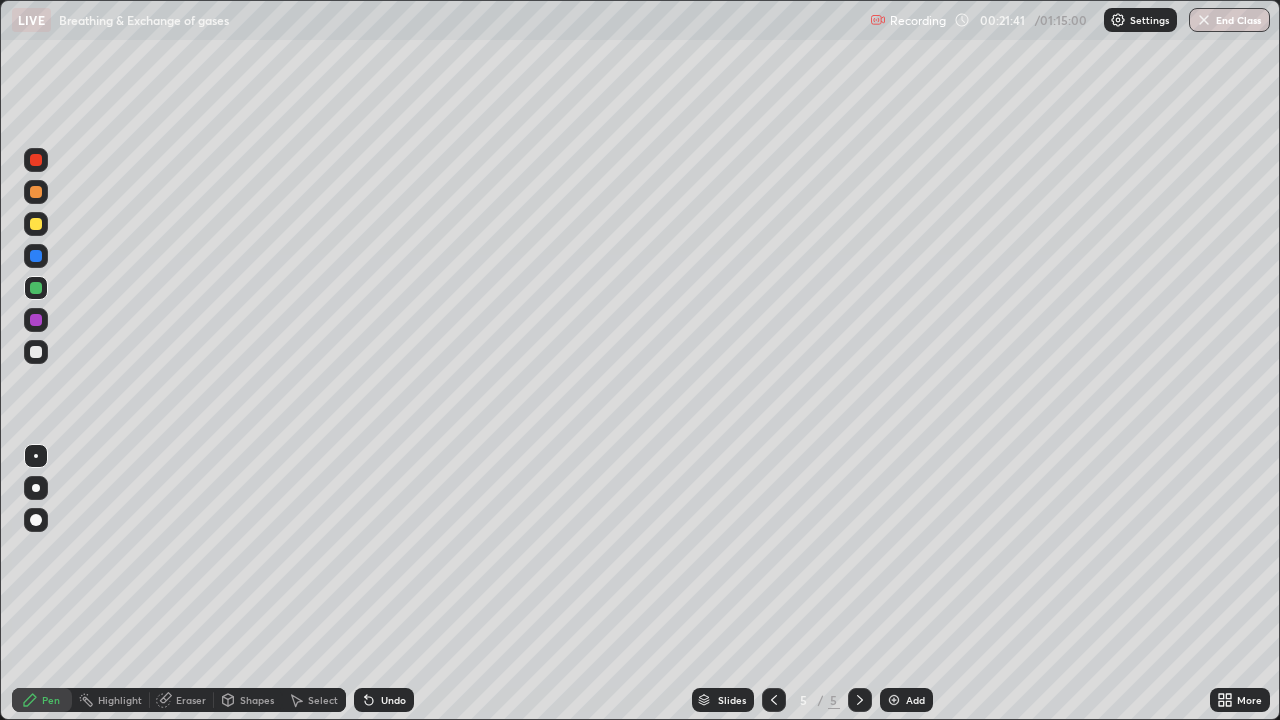 click on "Undo" at bounding box center [384, 700] 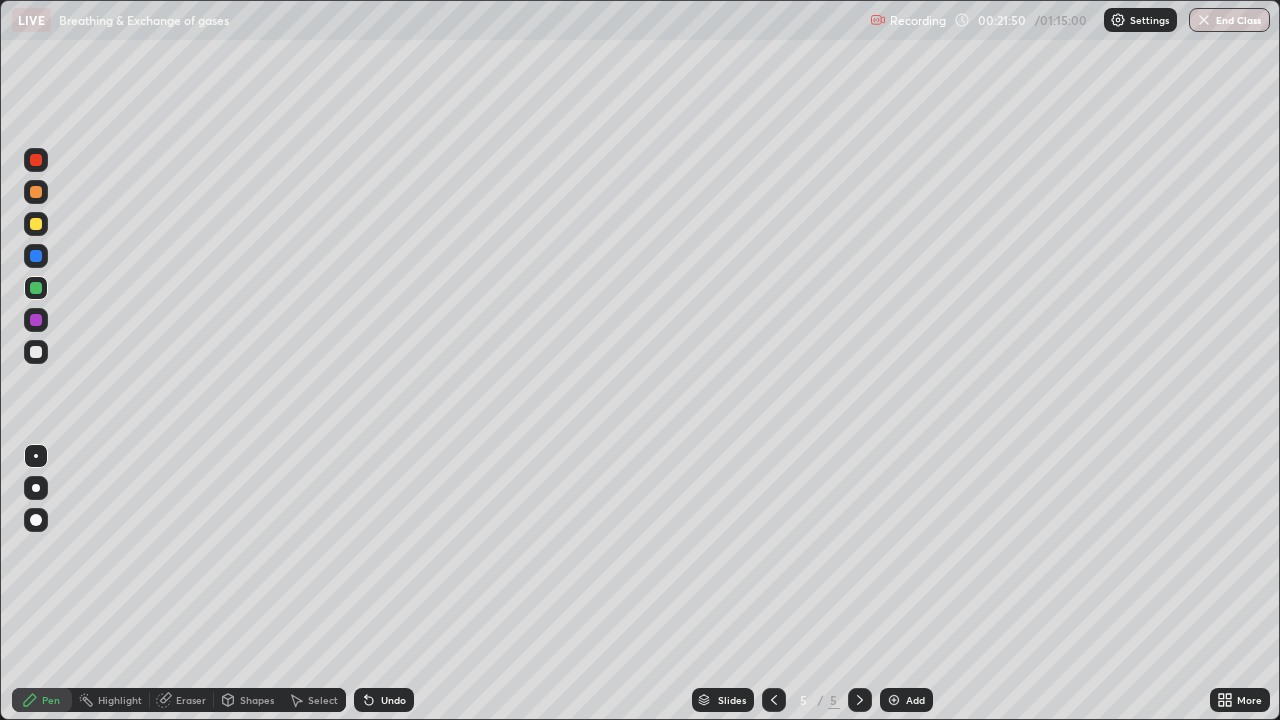 click at bounding box center [36, 352] 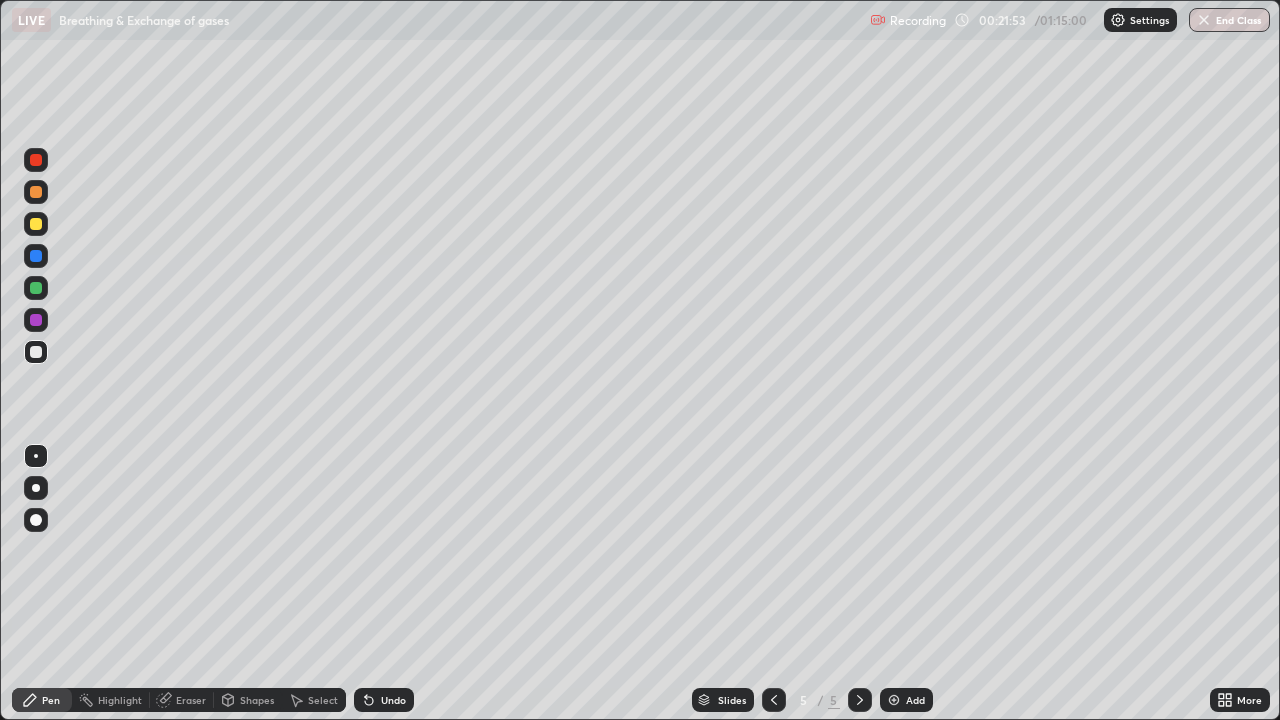 click at bounding box center [36, 320] 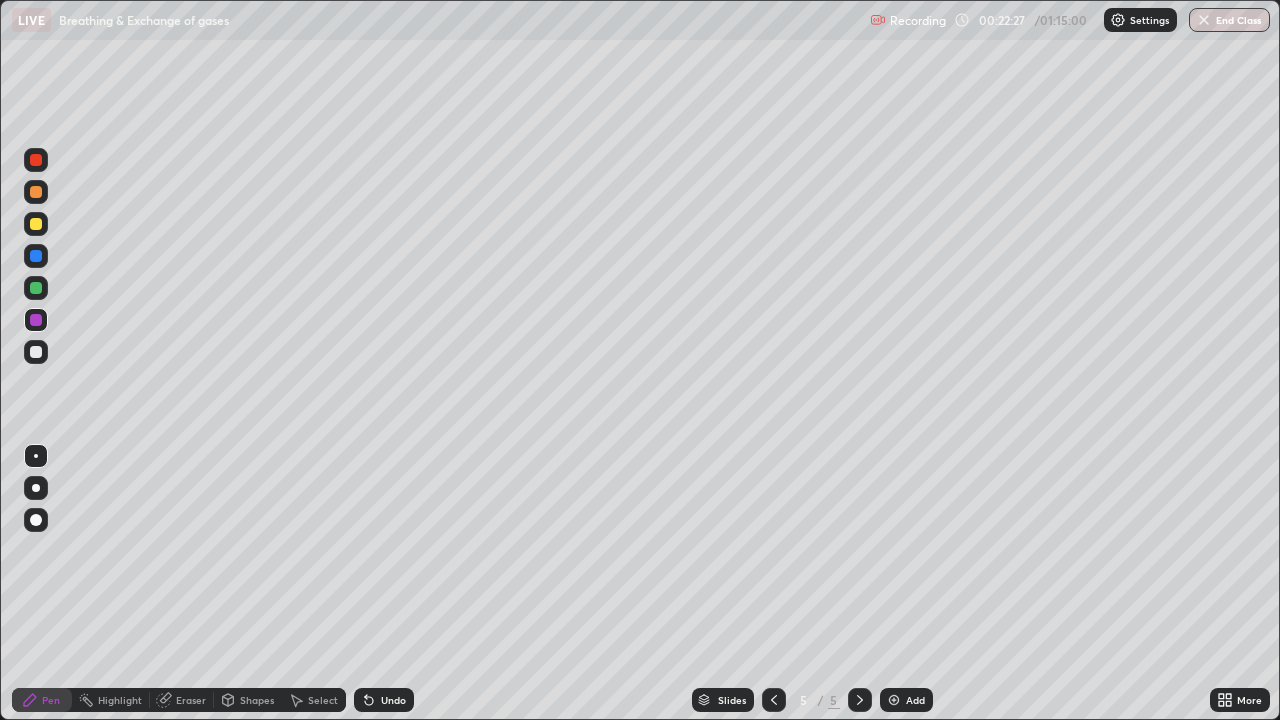 click at bounding box center (36, 352) 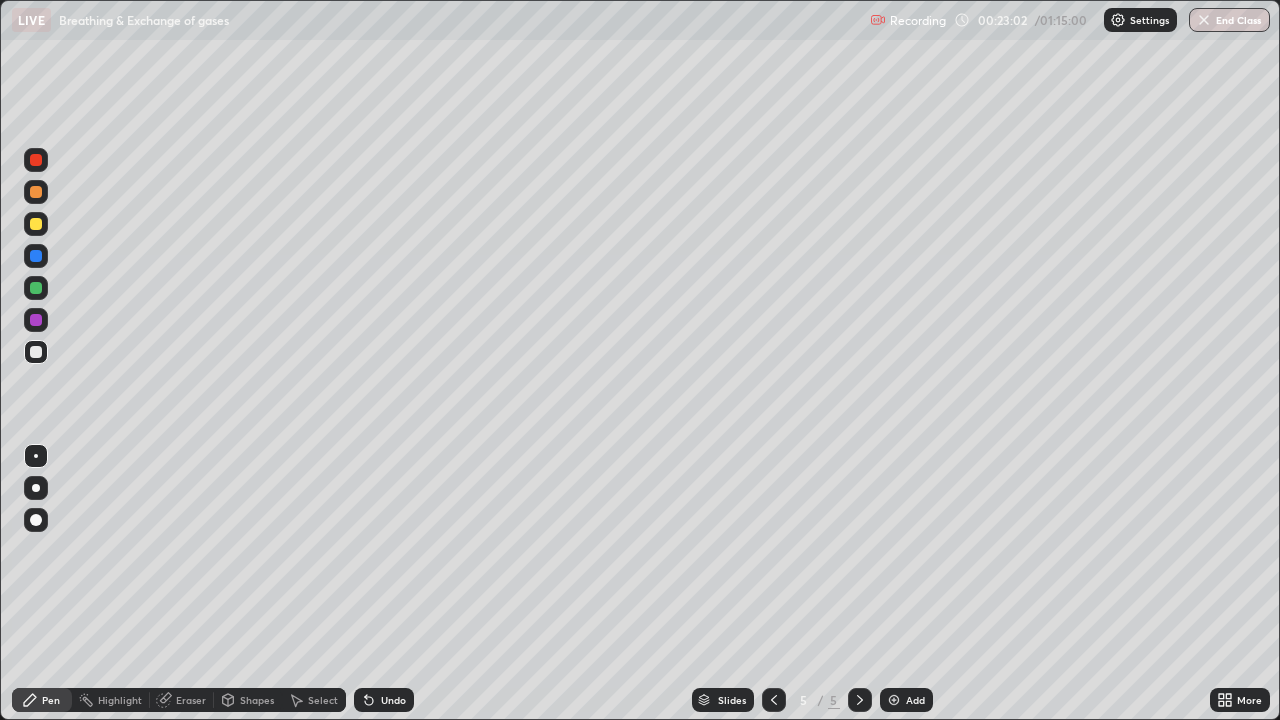 click on "Undo" at bounding box center (393, 700) 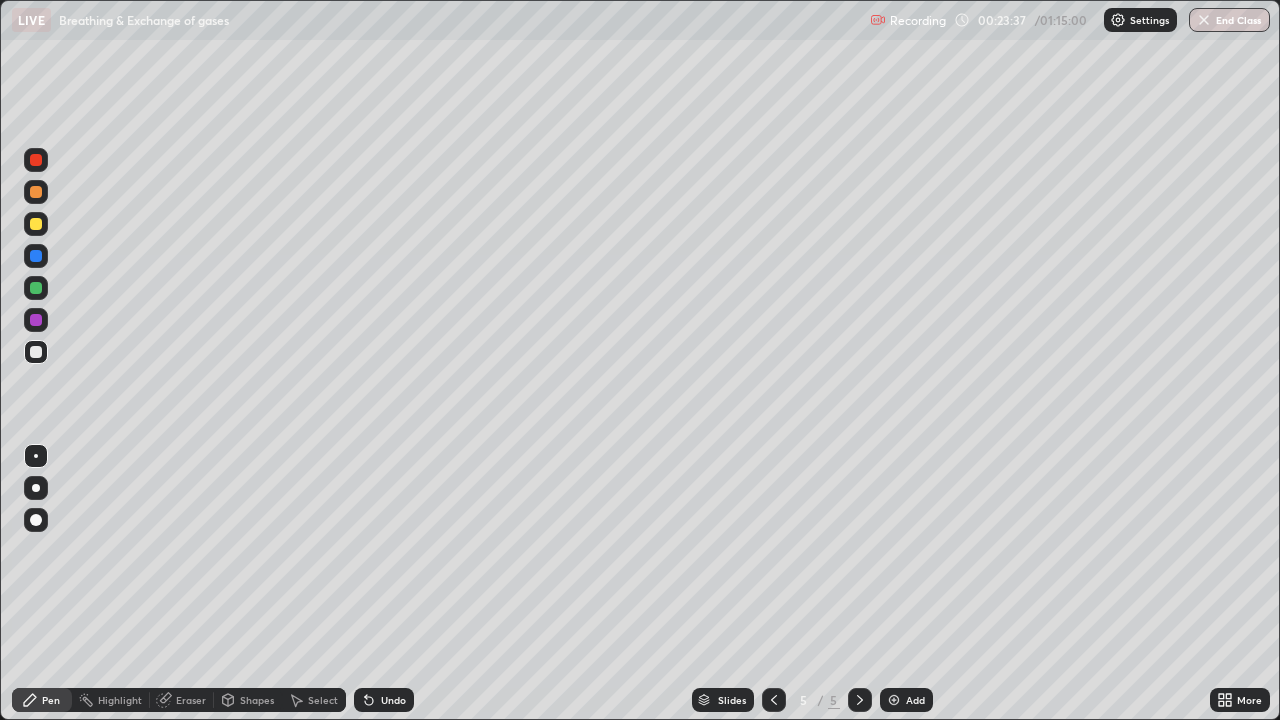 click on "Undo" at bounding box center [393, 700] 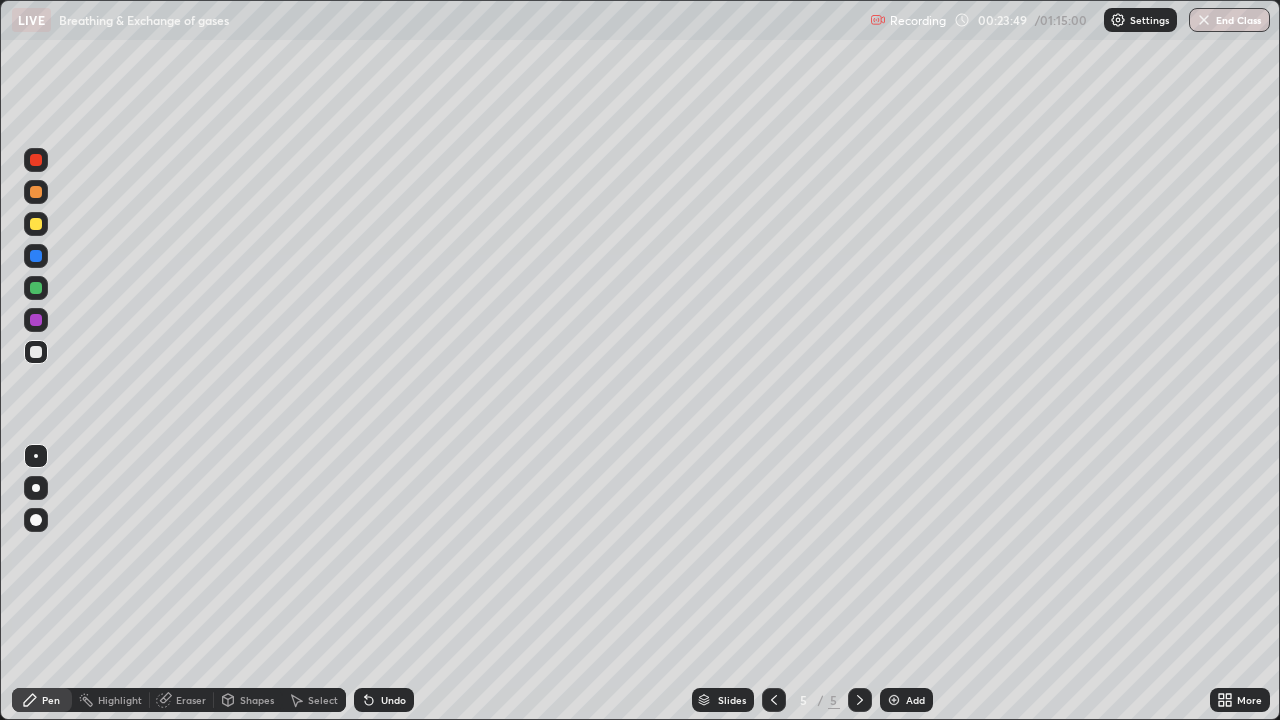 click at bounding box center [36, 320] 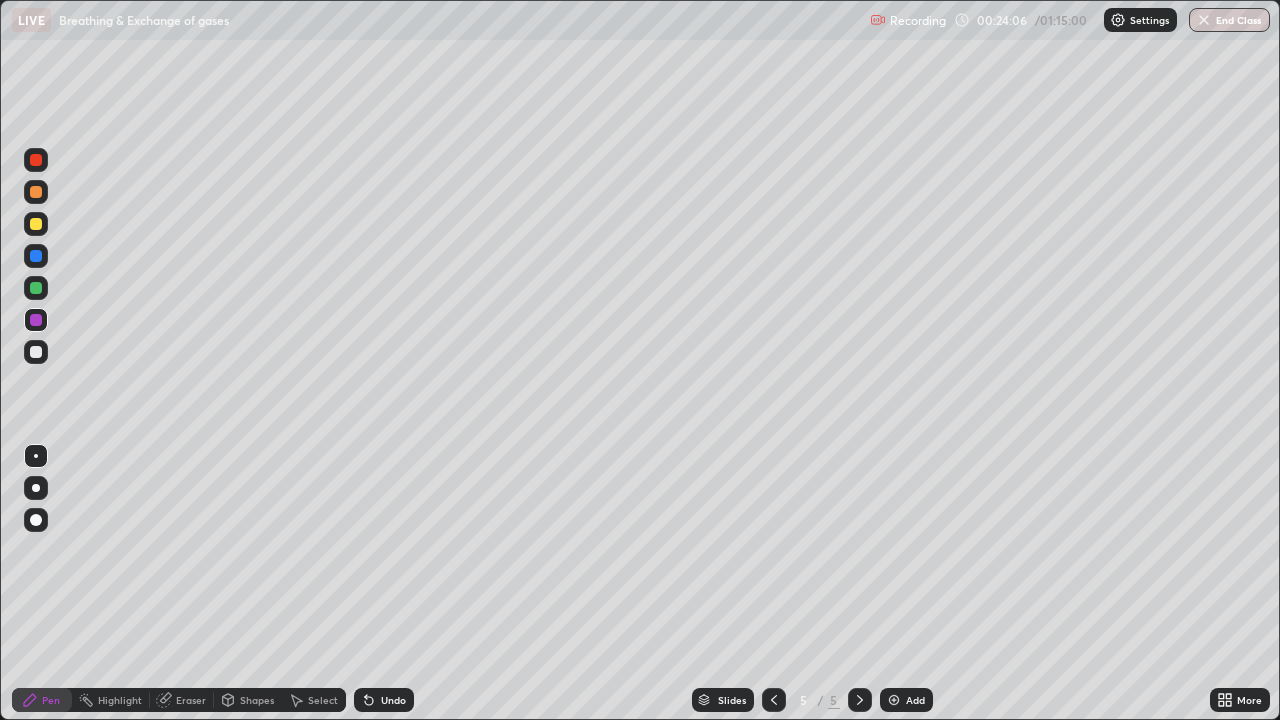 click on "Undo" at bounding box center (393, 700) 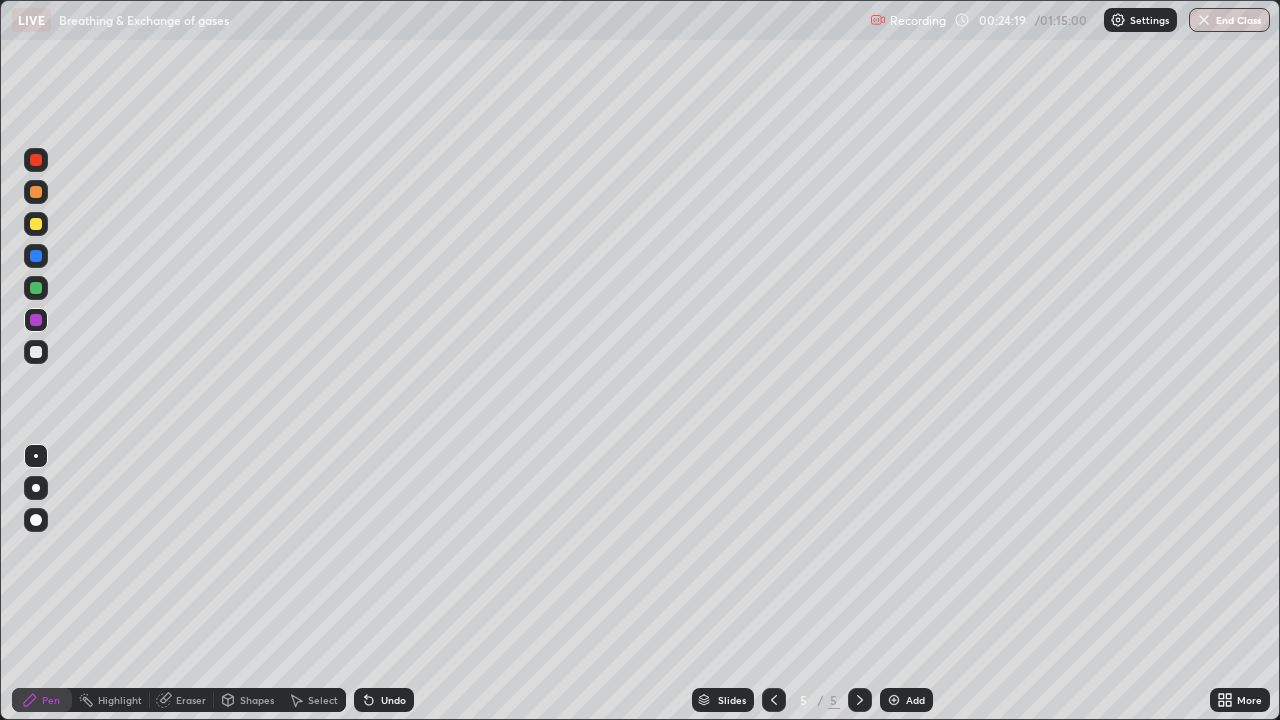 click at bounding box center [36, 352] 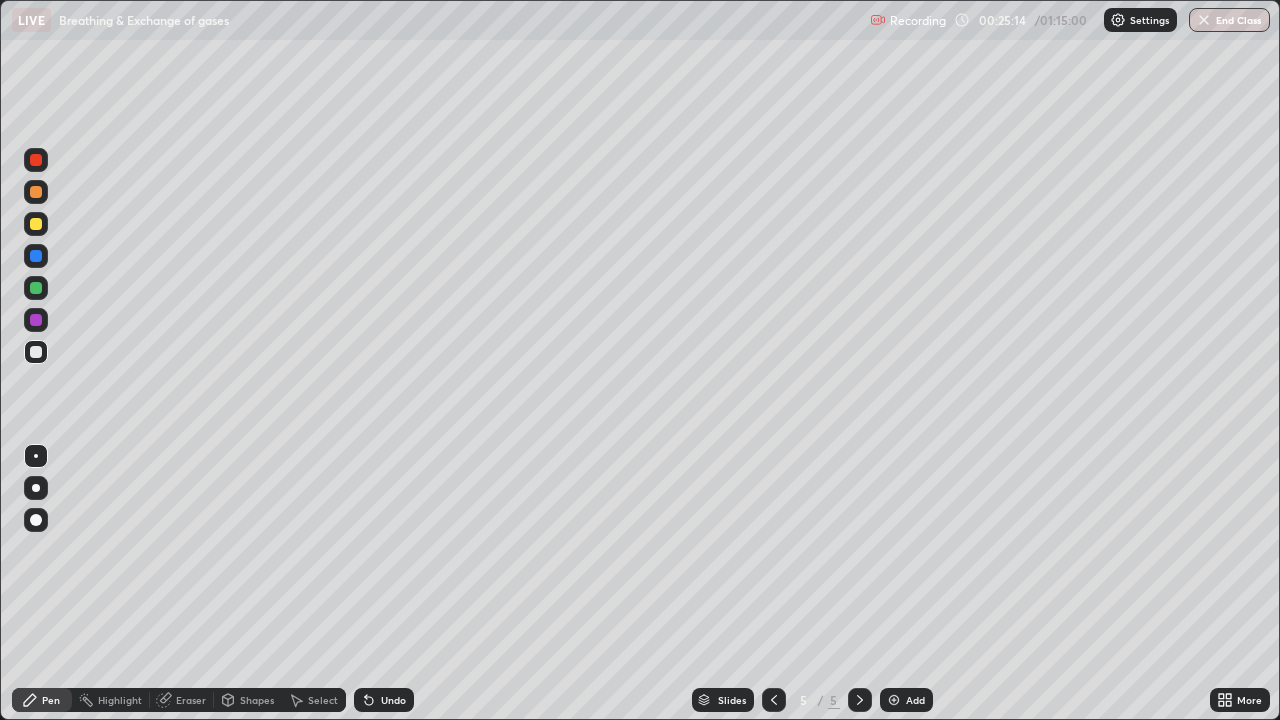 click at bounding box center (36, 352) 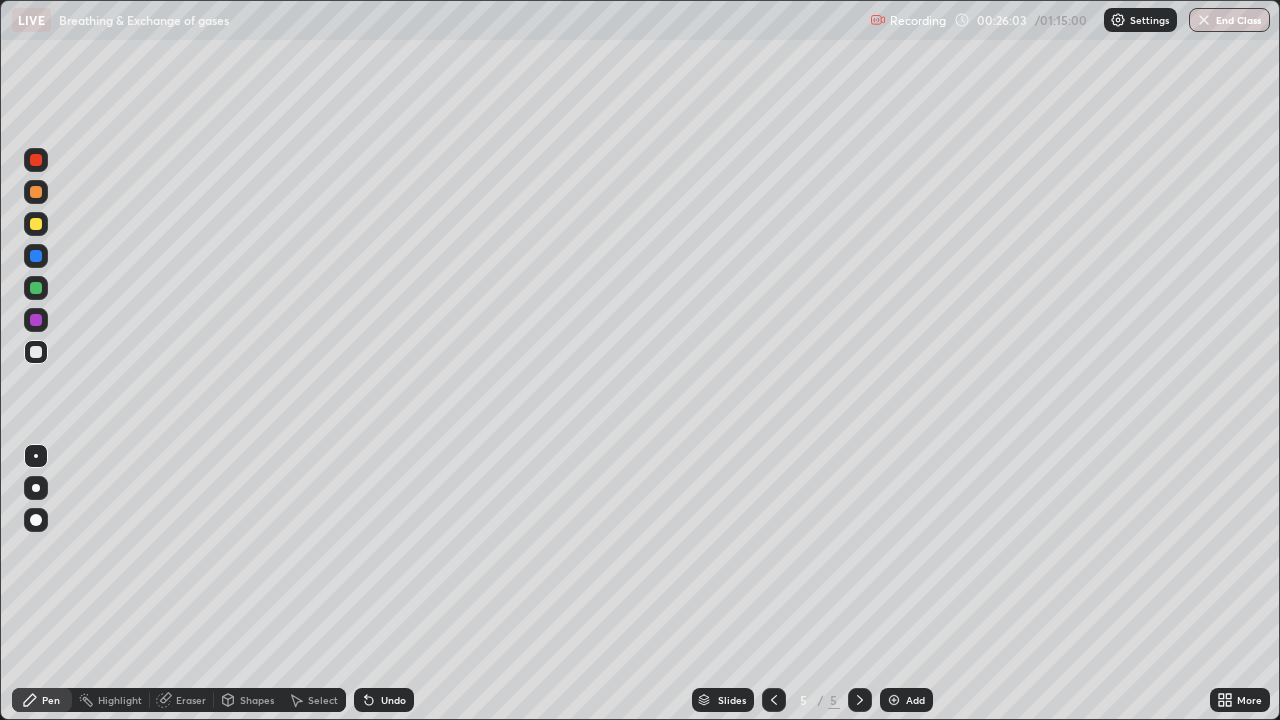 click on "Undo" at bounding box center [384, 700] 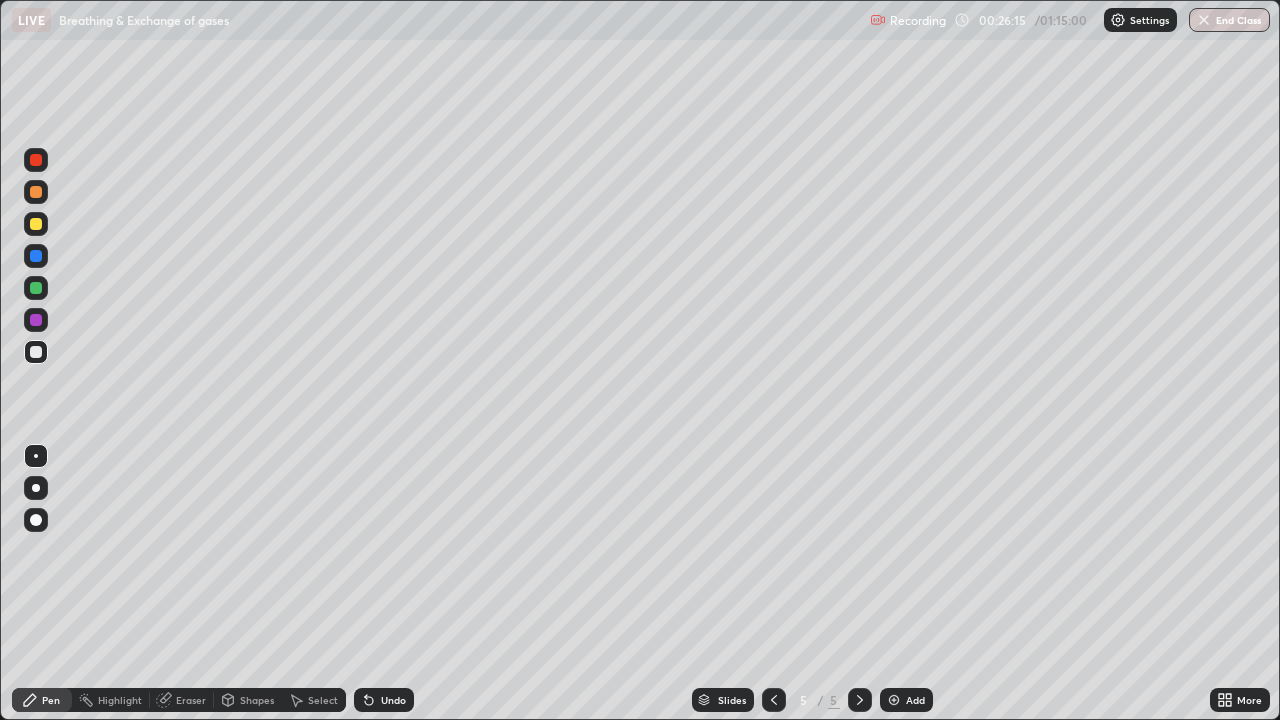 click on "Undo" at bounding box center [393, 700] 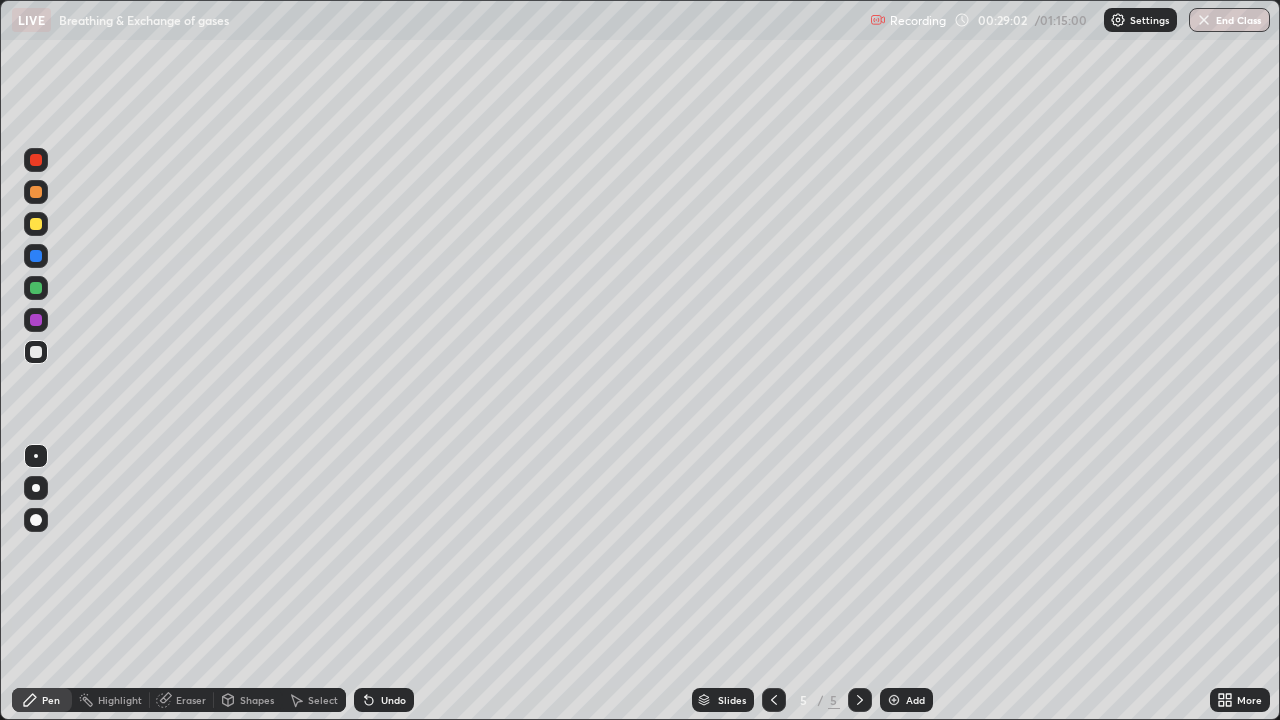 click on "Add" at bounding box center [906, 700] 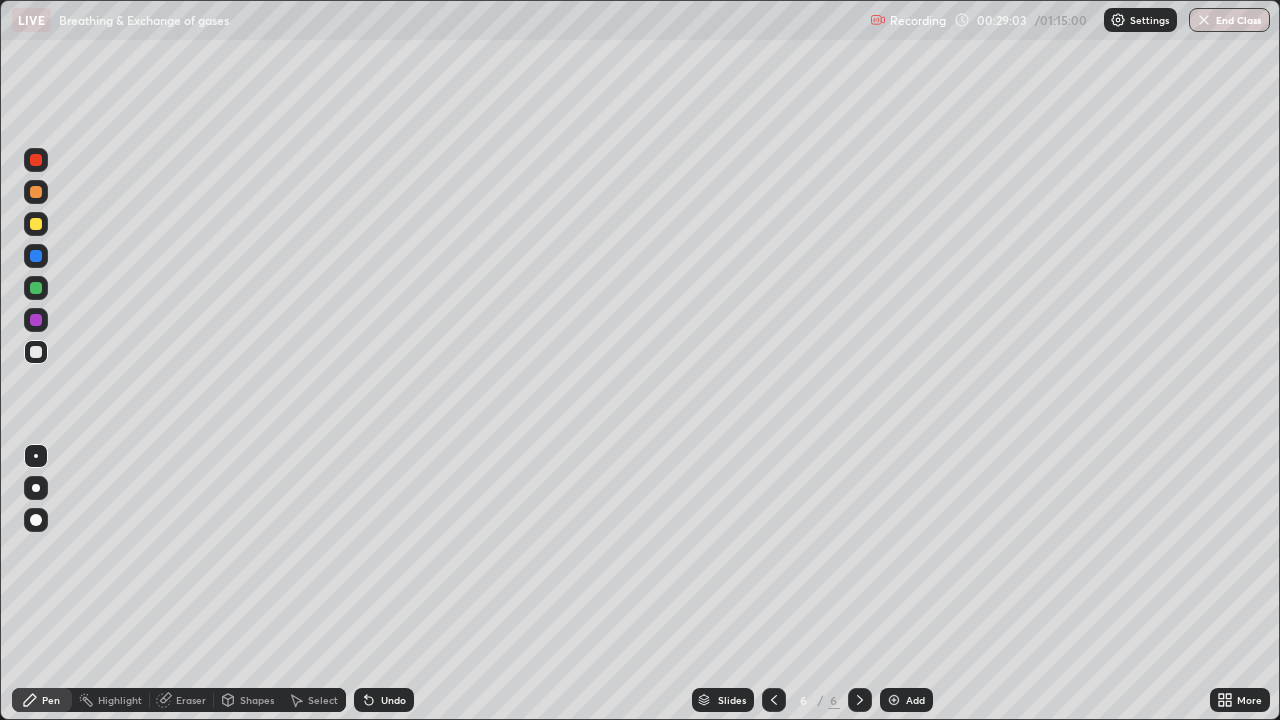 click at bounding box center (36, 224) 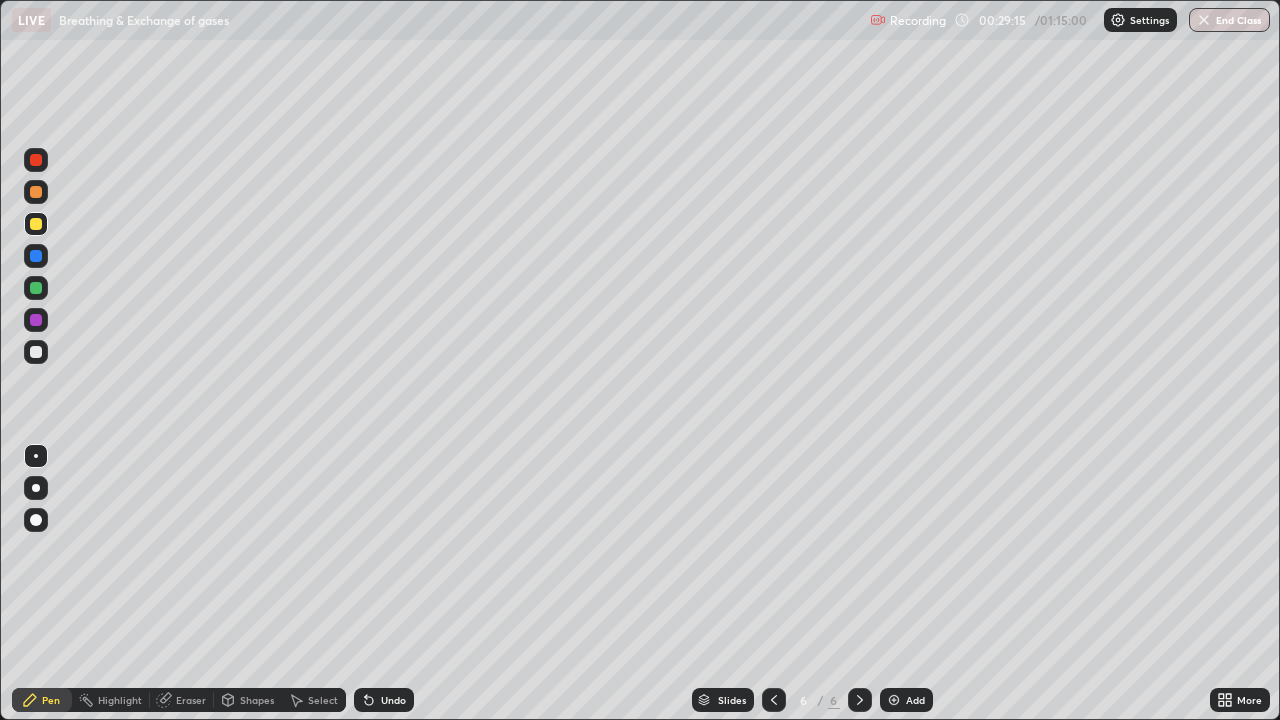click at bounding box center (36, 288) 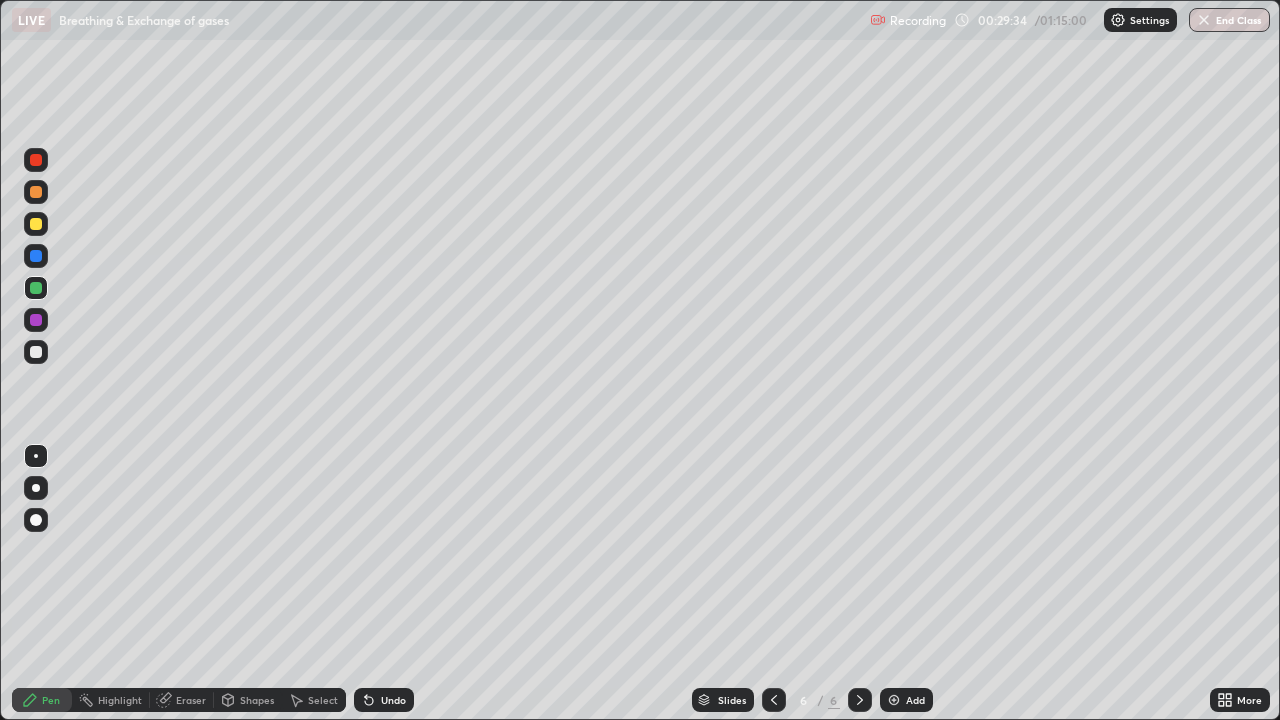 click at bounding box center [36, 256] 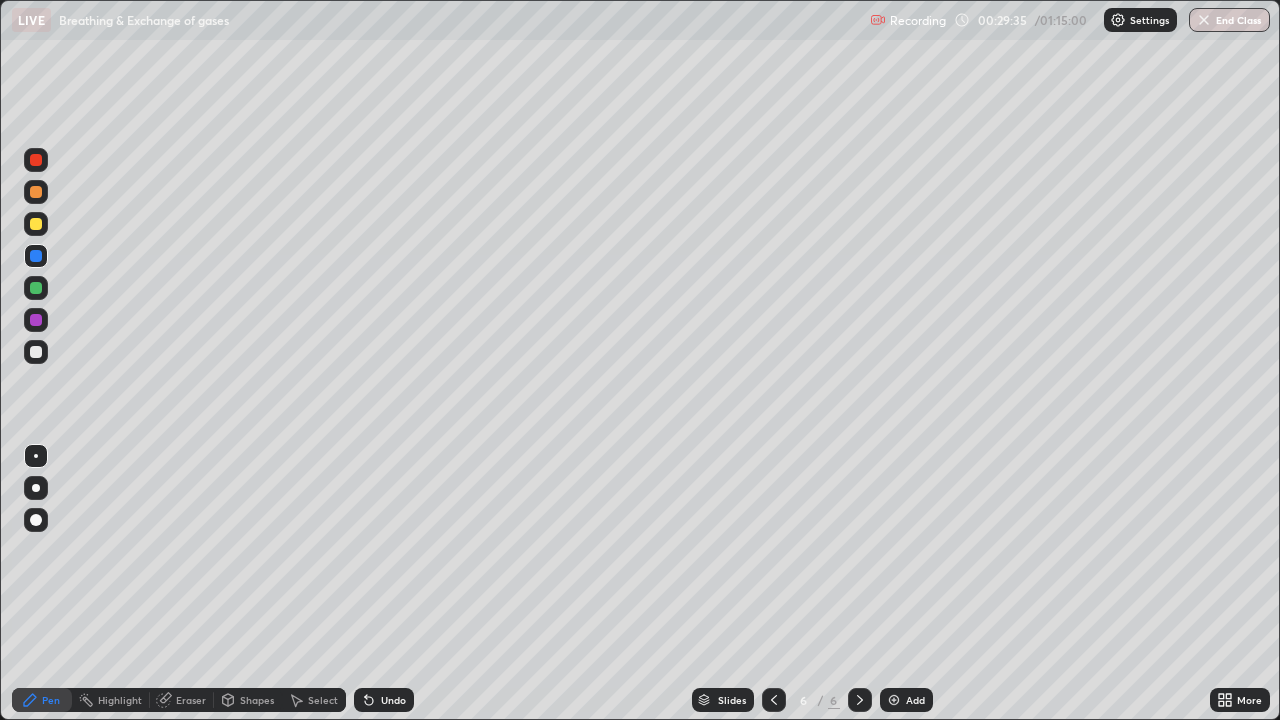 click at bounding box center [36, 224] 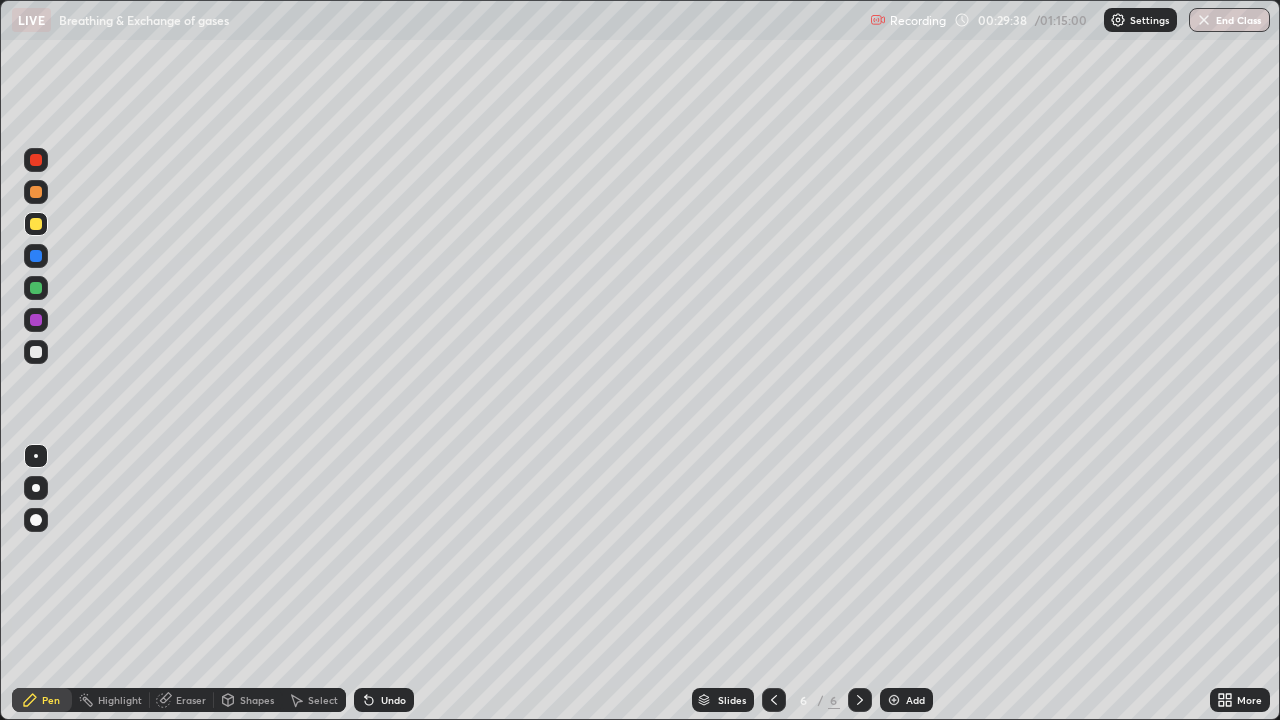 click on "Undo" at bounding box center [384, 700] 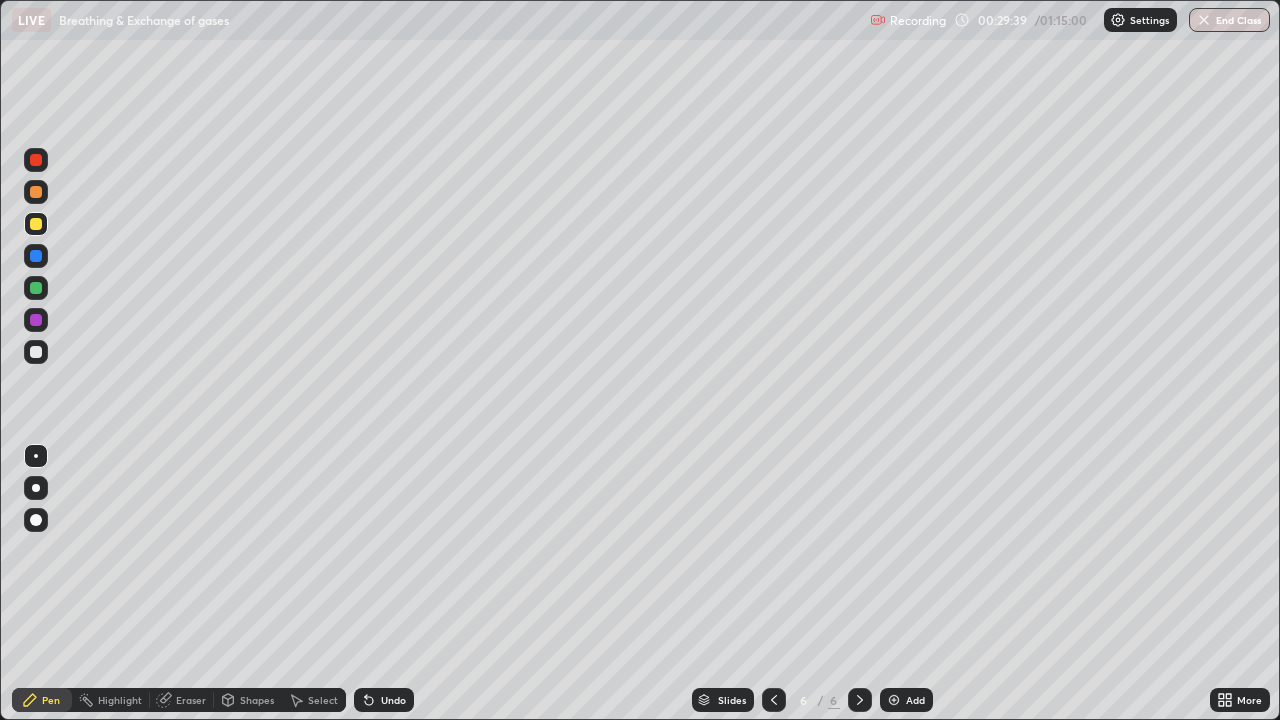 click on "Undo" at bounding box center [384, 700] 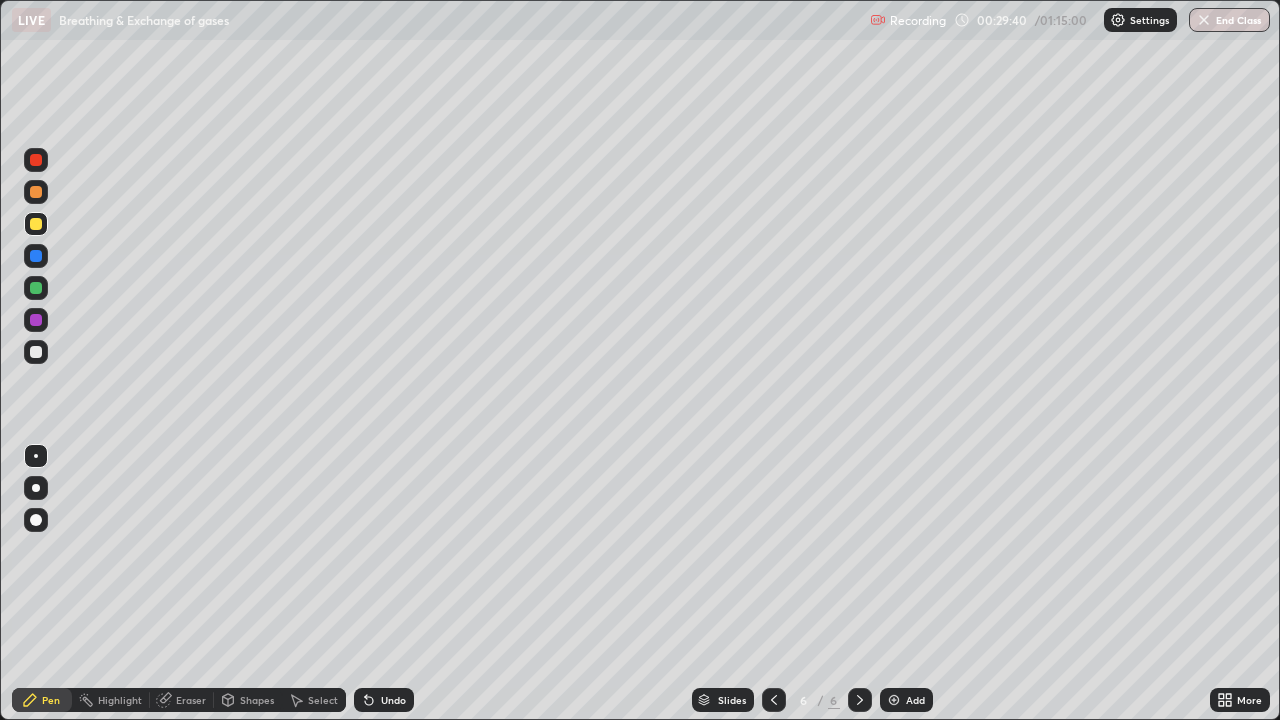 click 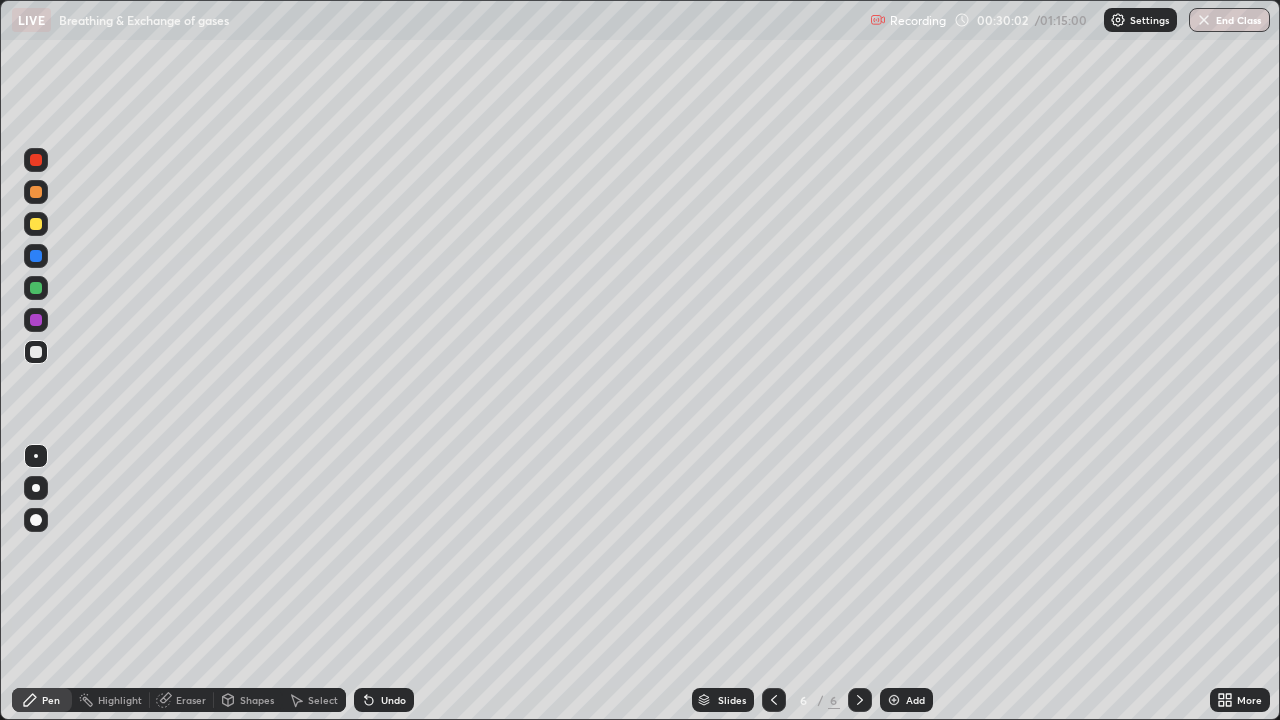 click on "Undo" at bounding box center (384, 700) 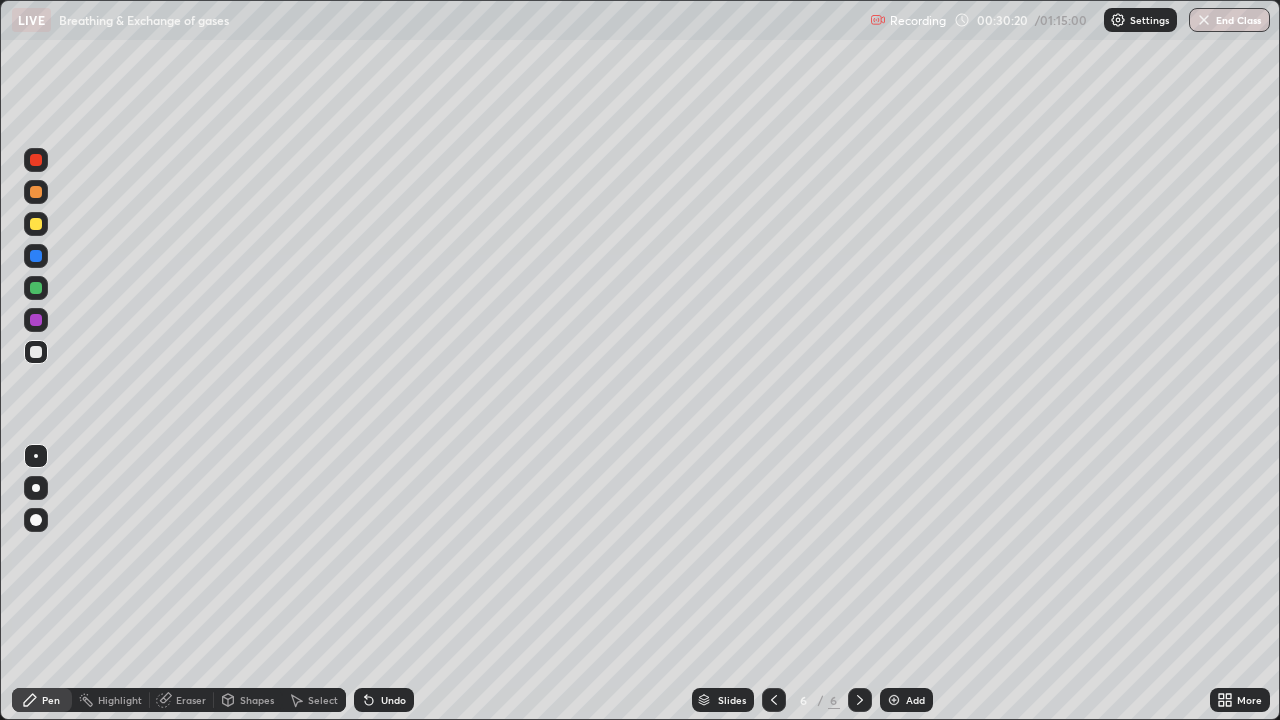 click at bounding box center [36, 352] 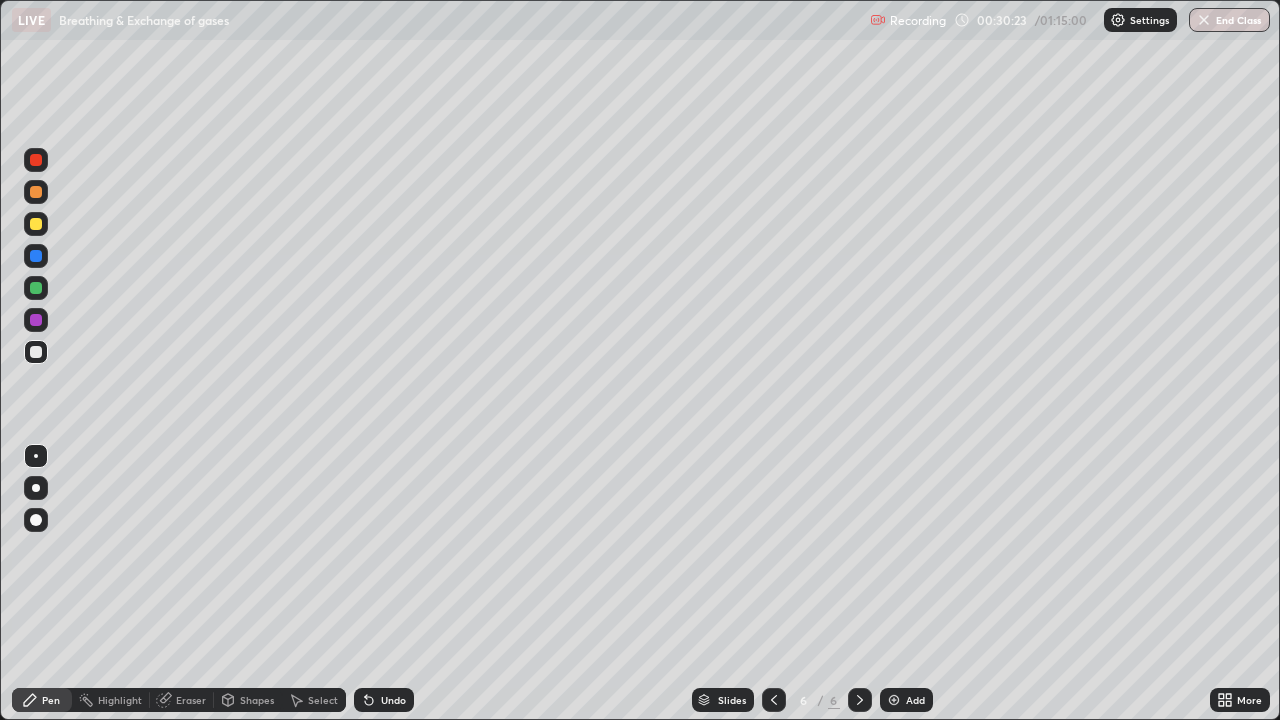 click on "Undo" at bounding box center (384, 700) 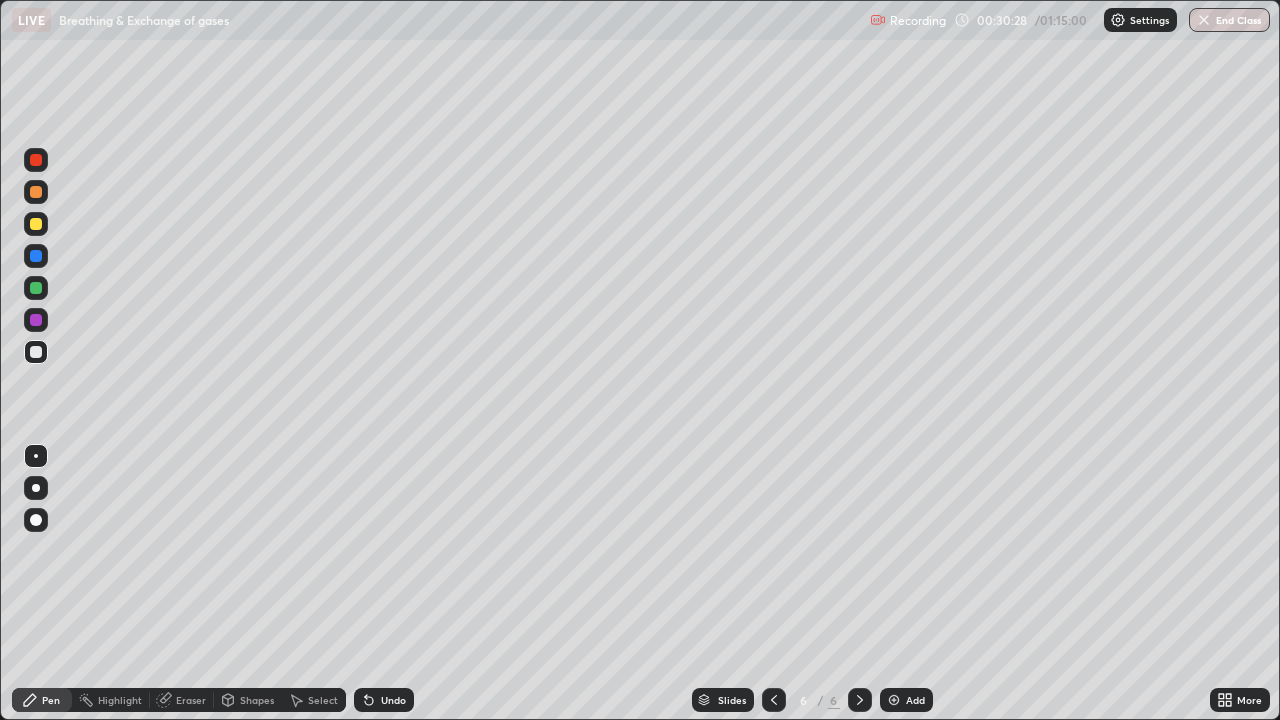 click at bounding box center (36, 320) 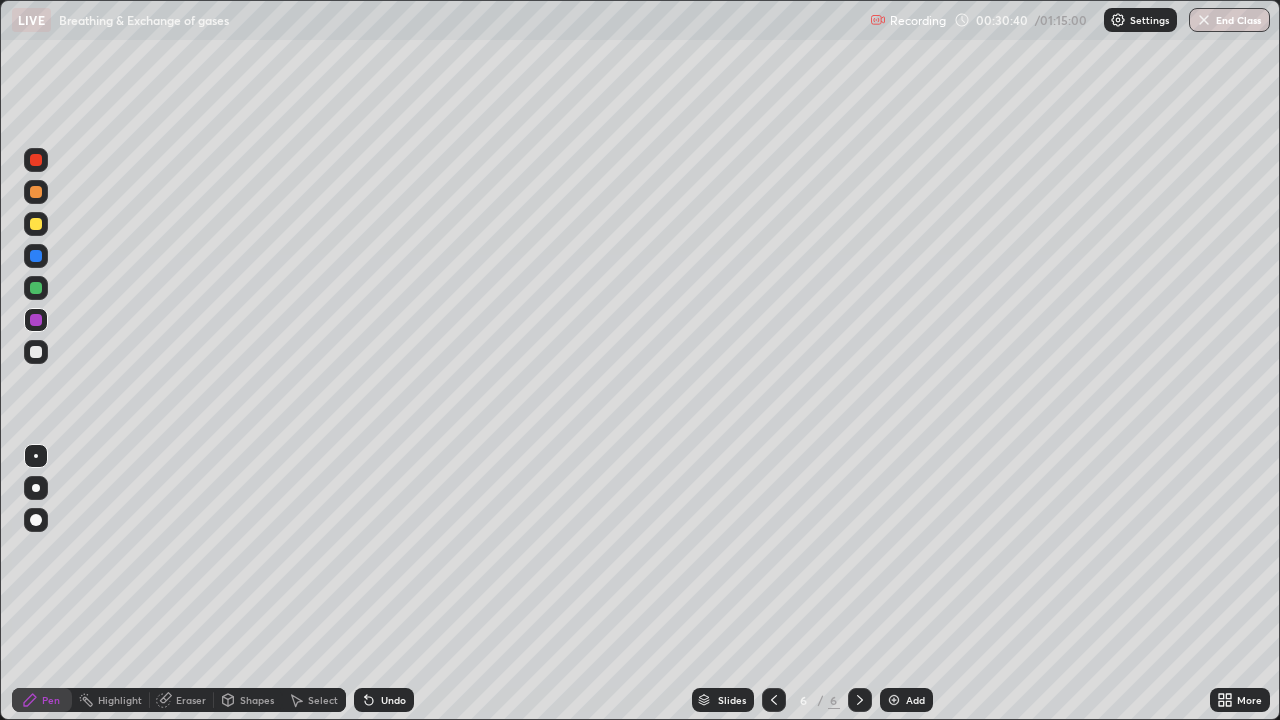 click at bounding box center (36, 288) 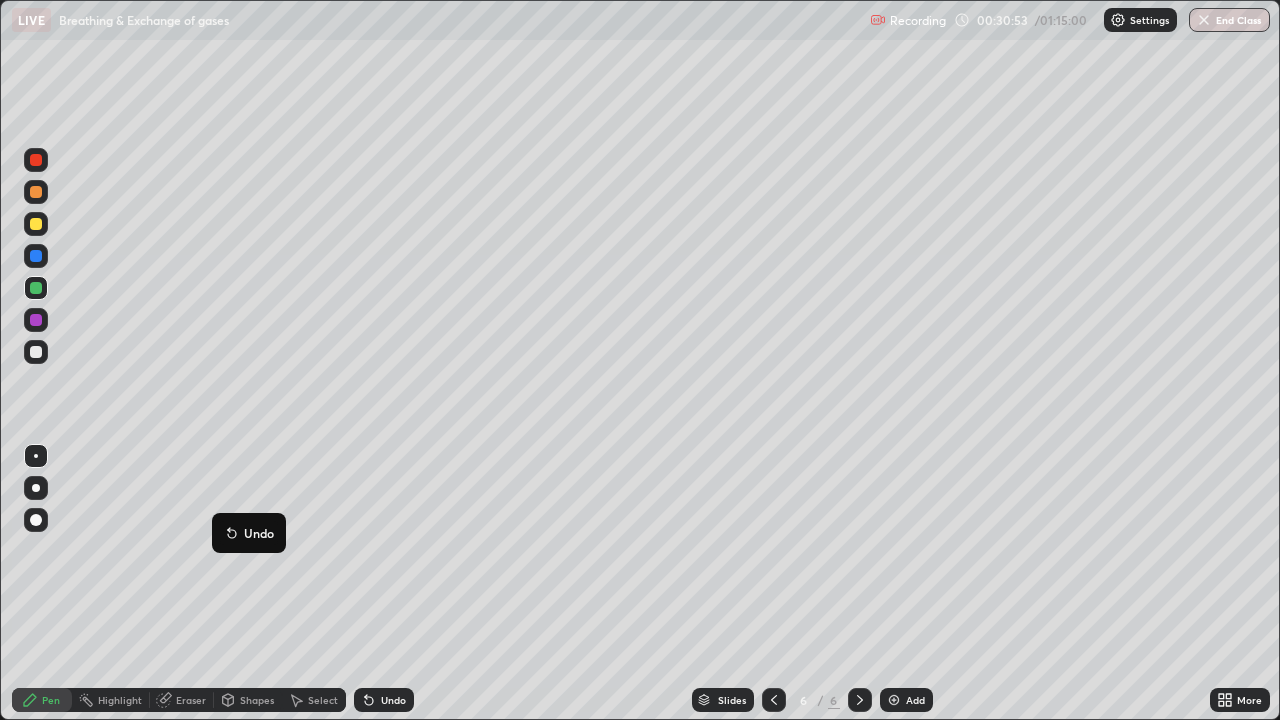 click on "Undo" at bounding box center (249, 533) 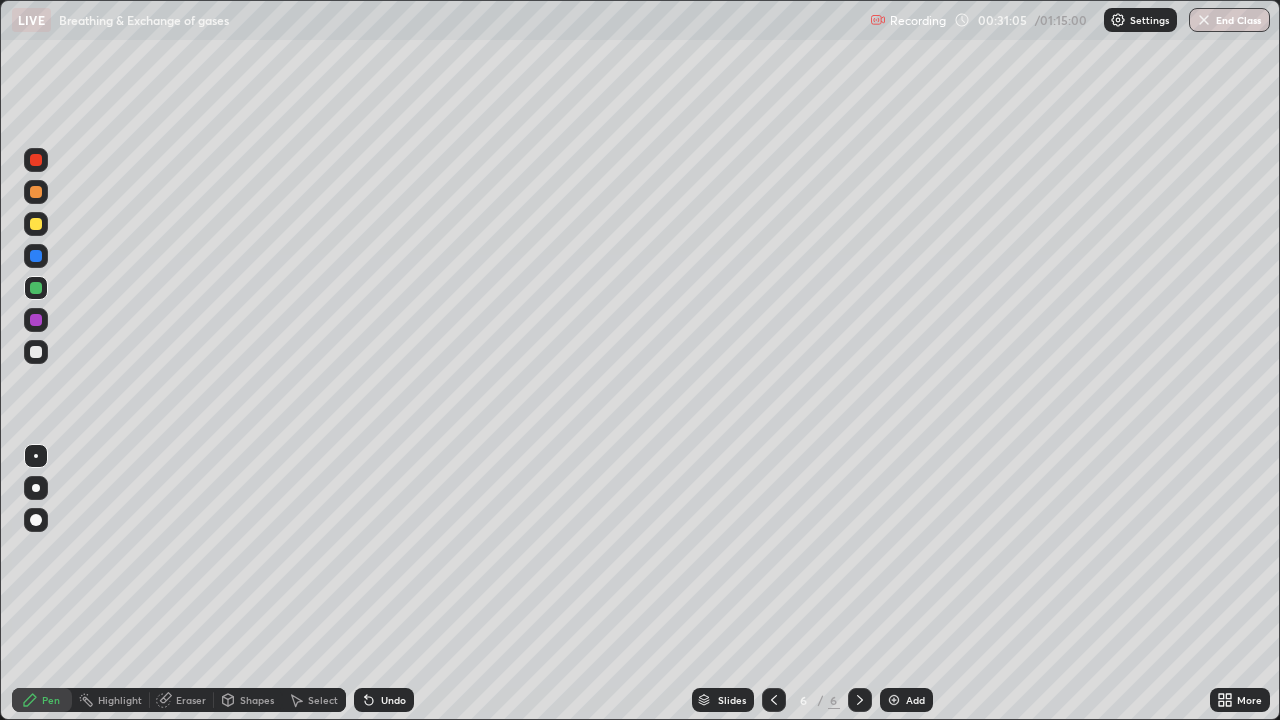 click at bounding box center [36, 352] 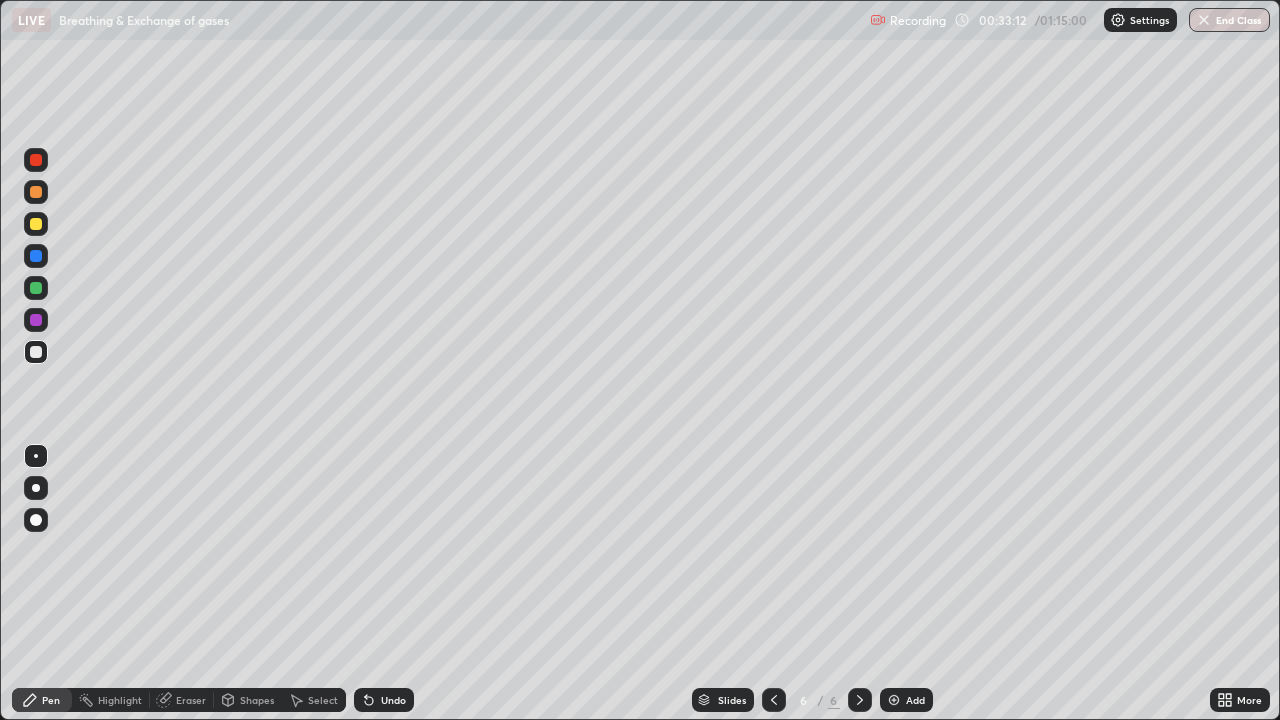click at bounding box center [36, 288] 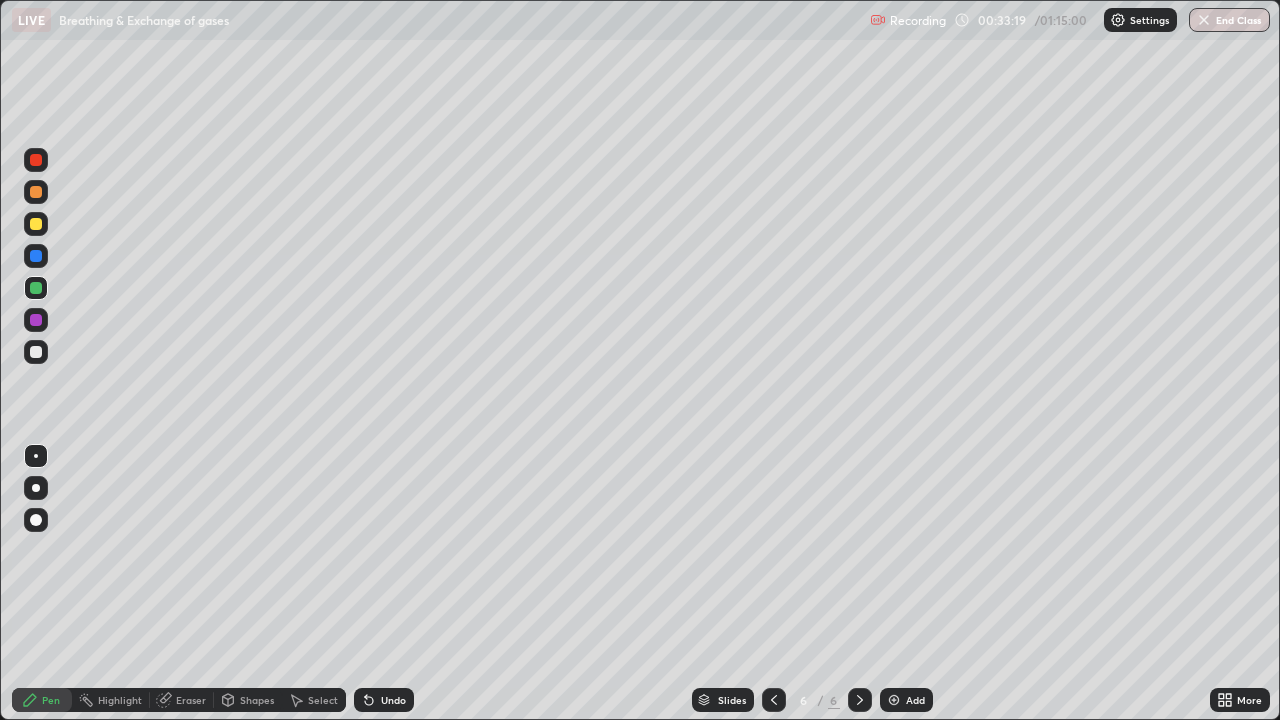 click at bounding box center (36, 352) 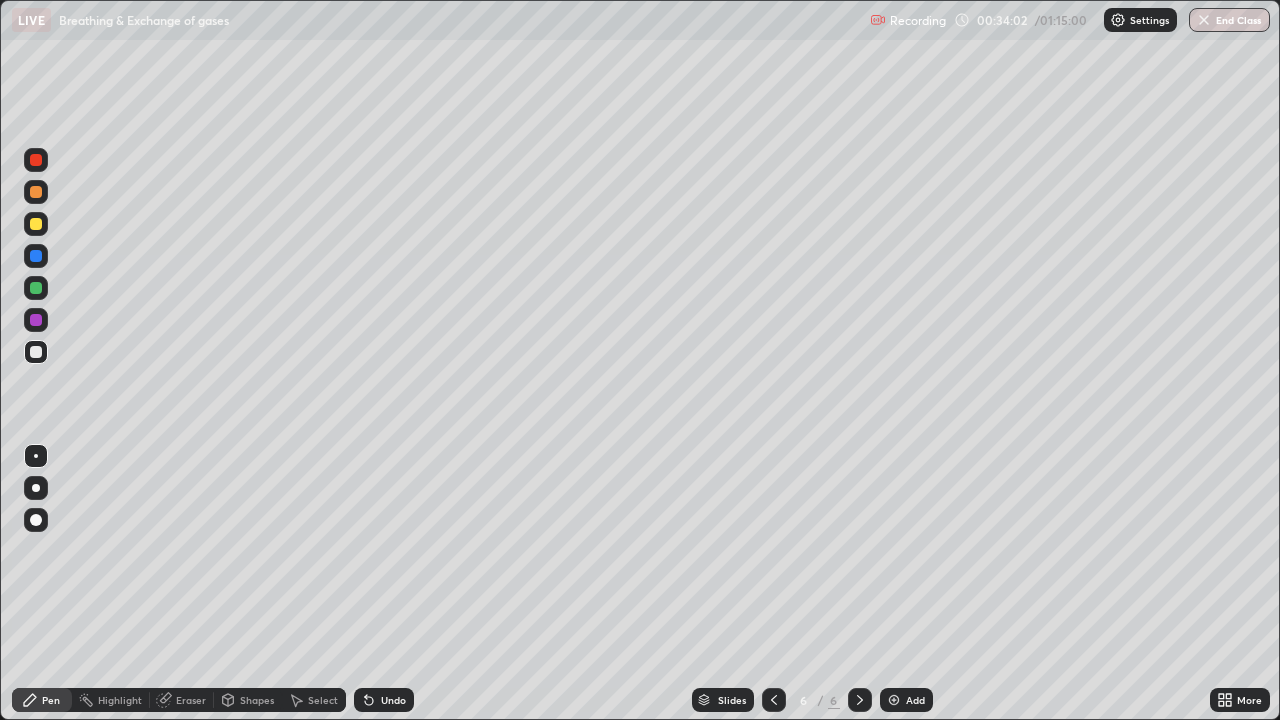 click at bounding box center [36, 192] 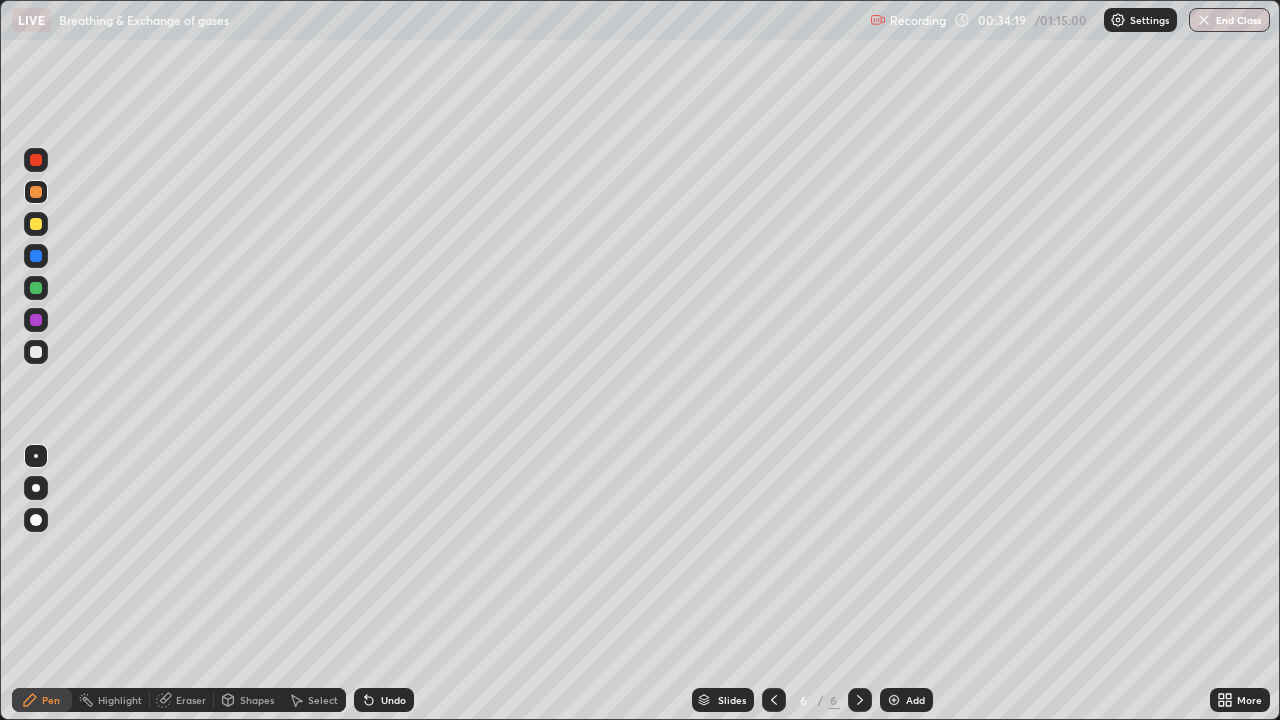 click on "Undo" at bounding box center [393, 700] 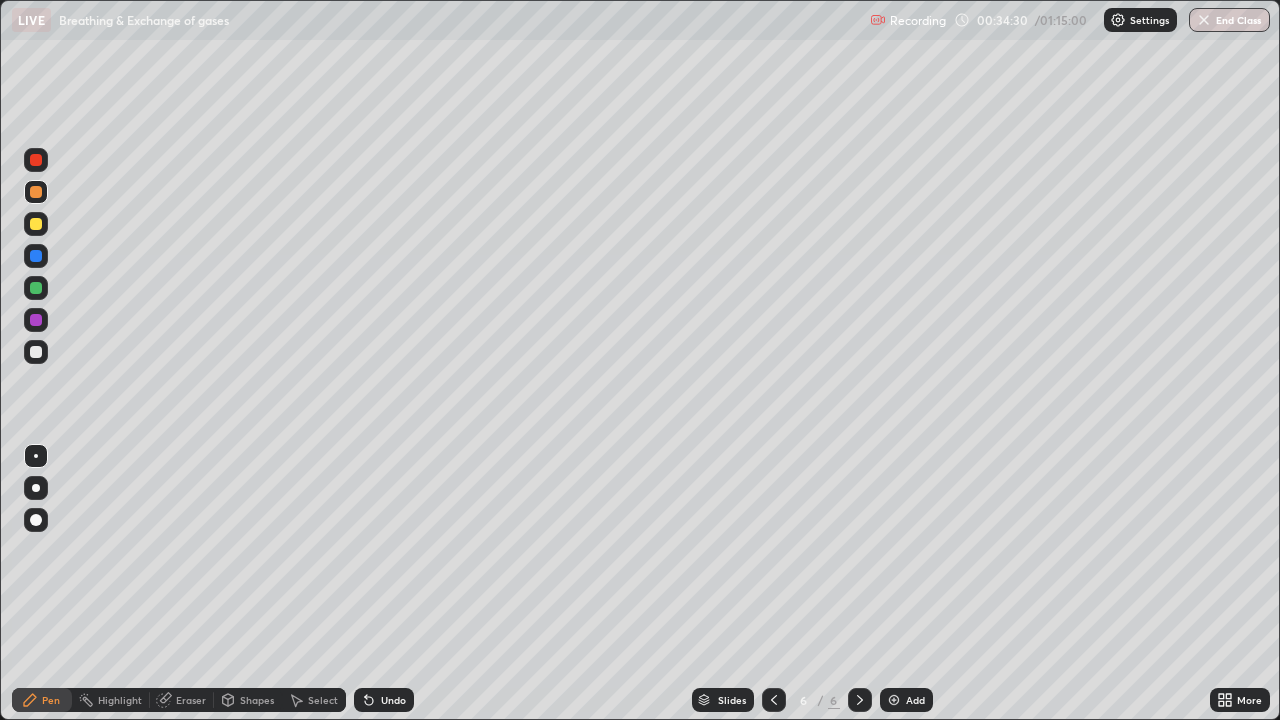 click on "Undo" at bounding box center (384, 700) 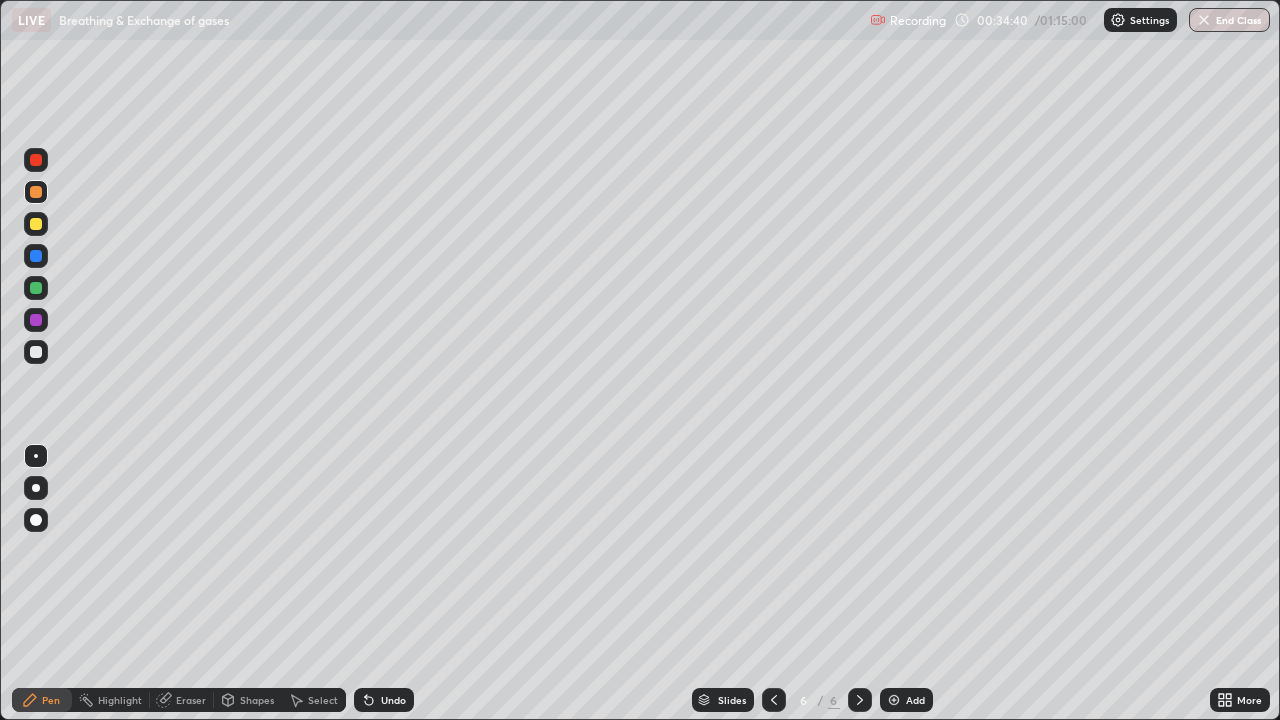 click at bounding box center [36, 256] 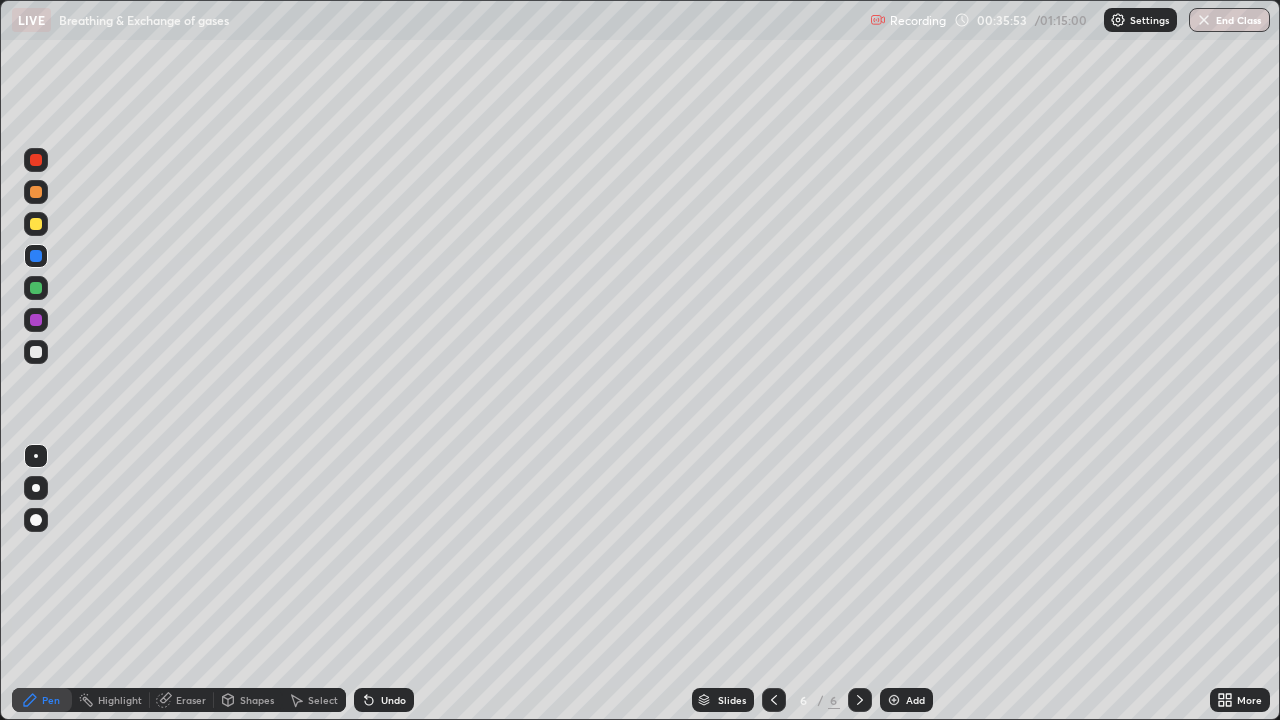 click at bounding box center (36, 352) 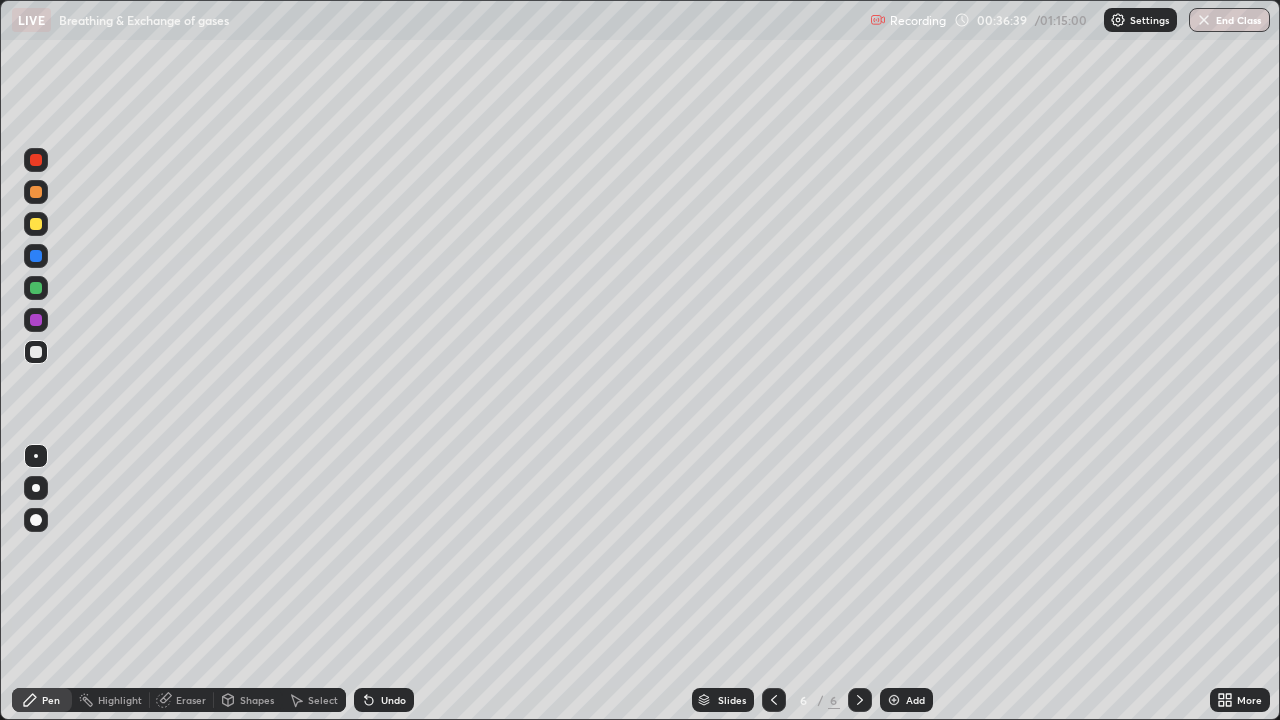 click on "Eraser" at bounding box center (191, 700) 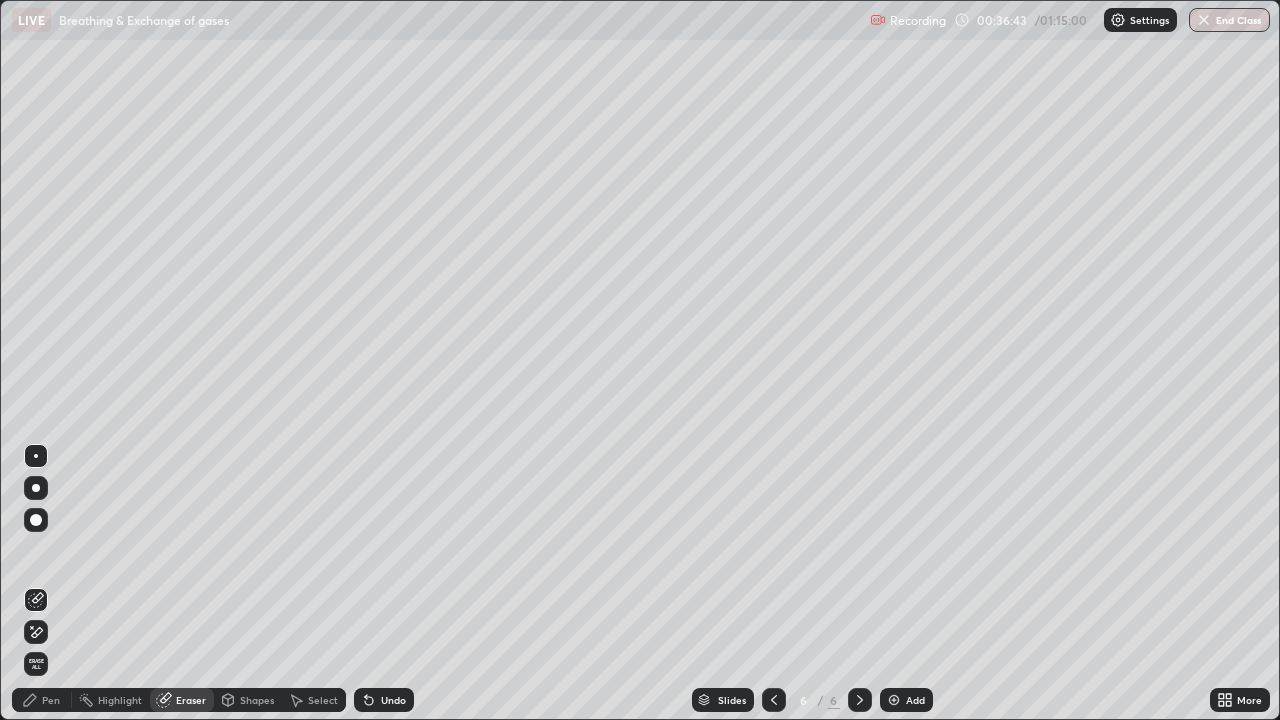click on "Pen" at bounding box center (51, 700) 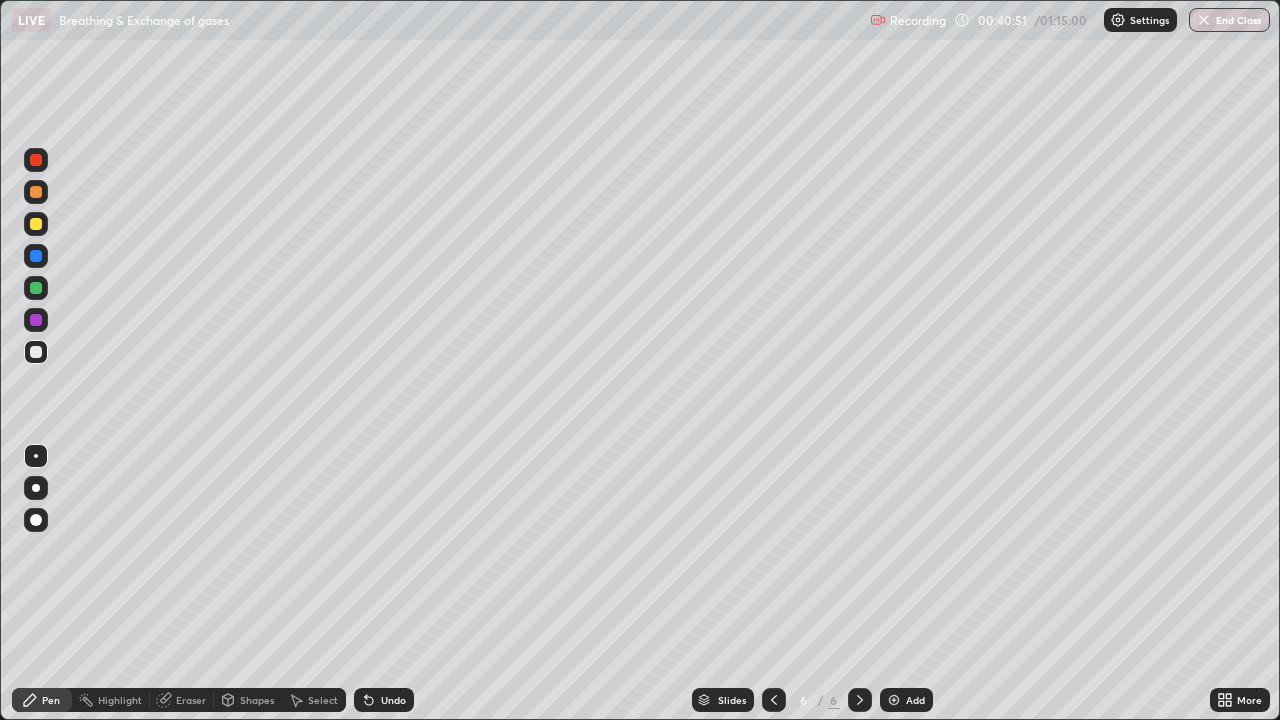 click on "Add" at bounding box center (906, 700) 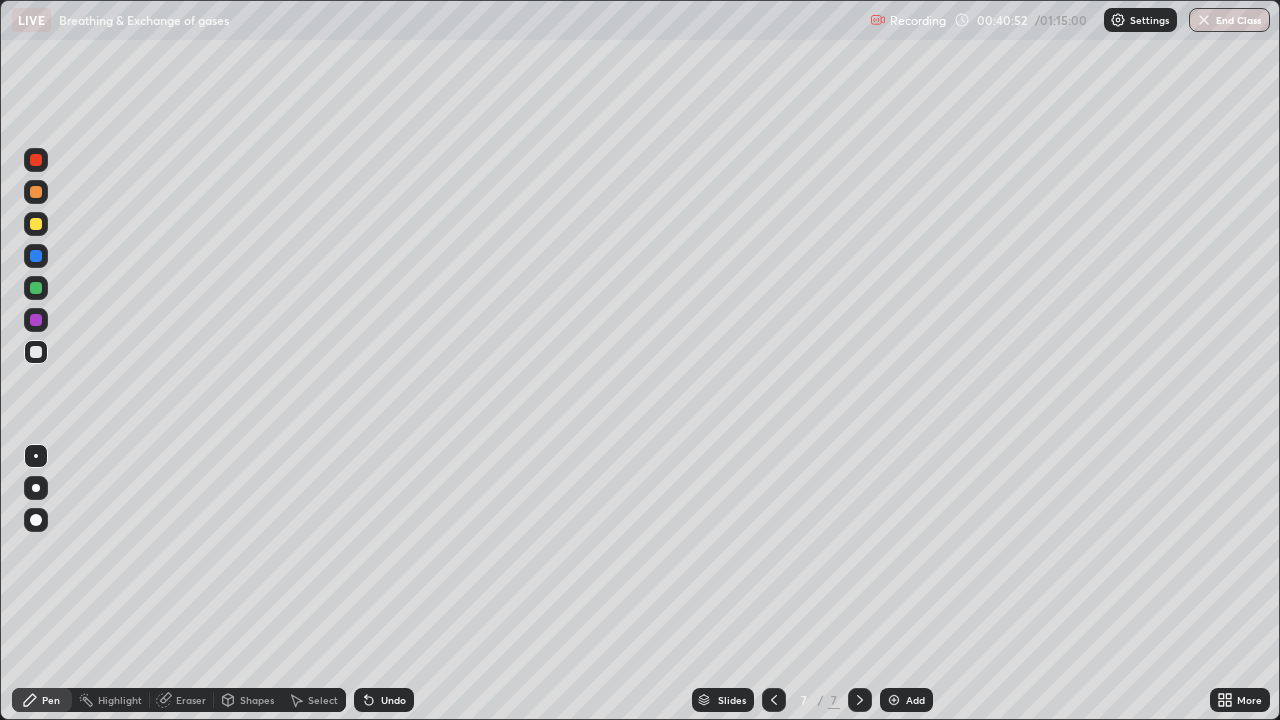 click at bounding box center (36, 192) 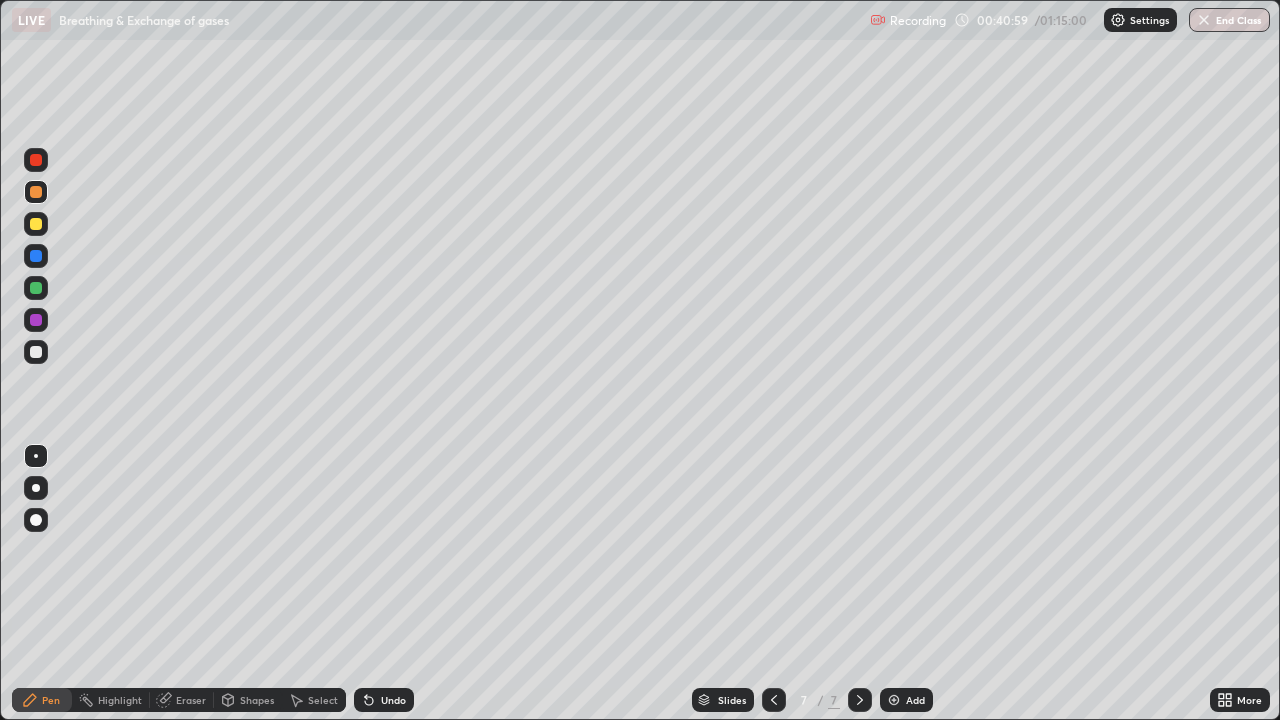 click on "Undo" at bounding box center (384, 700) 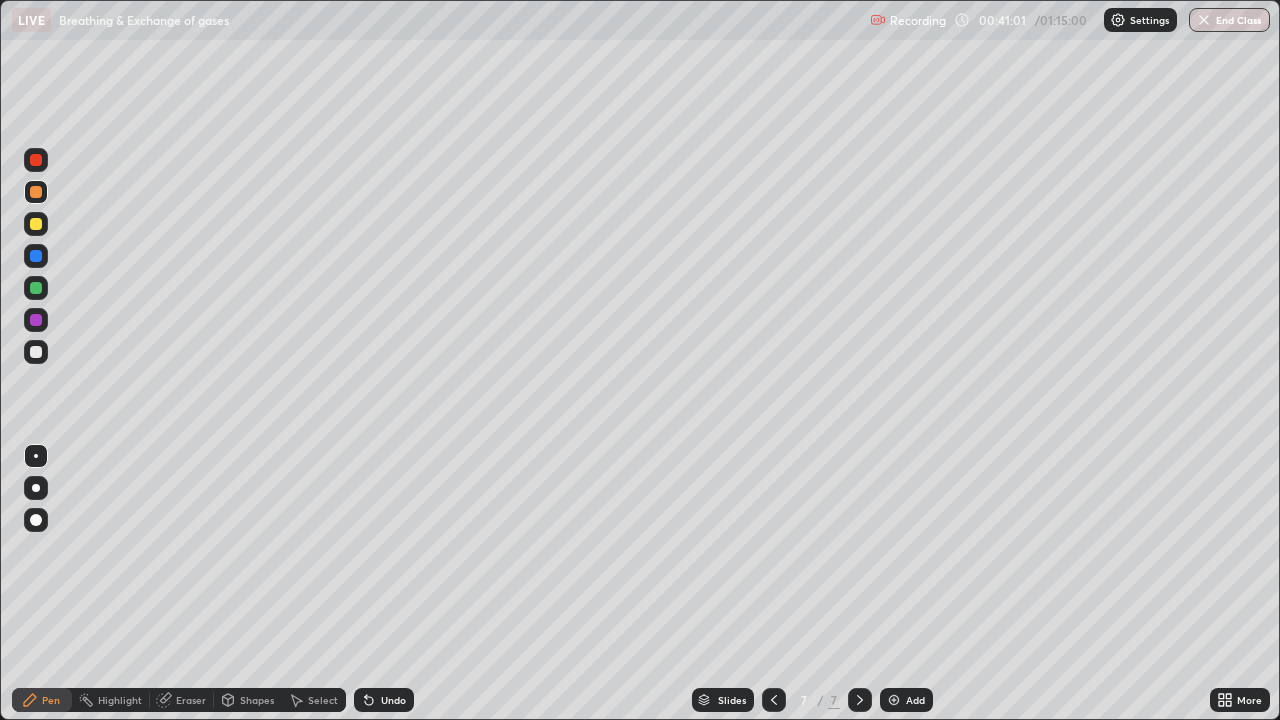 click 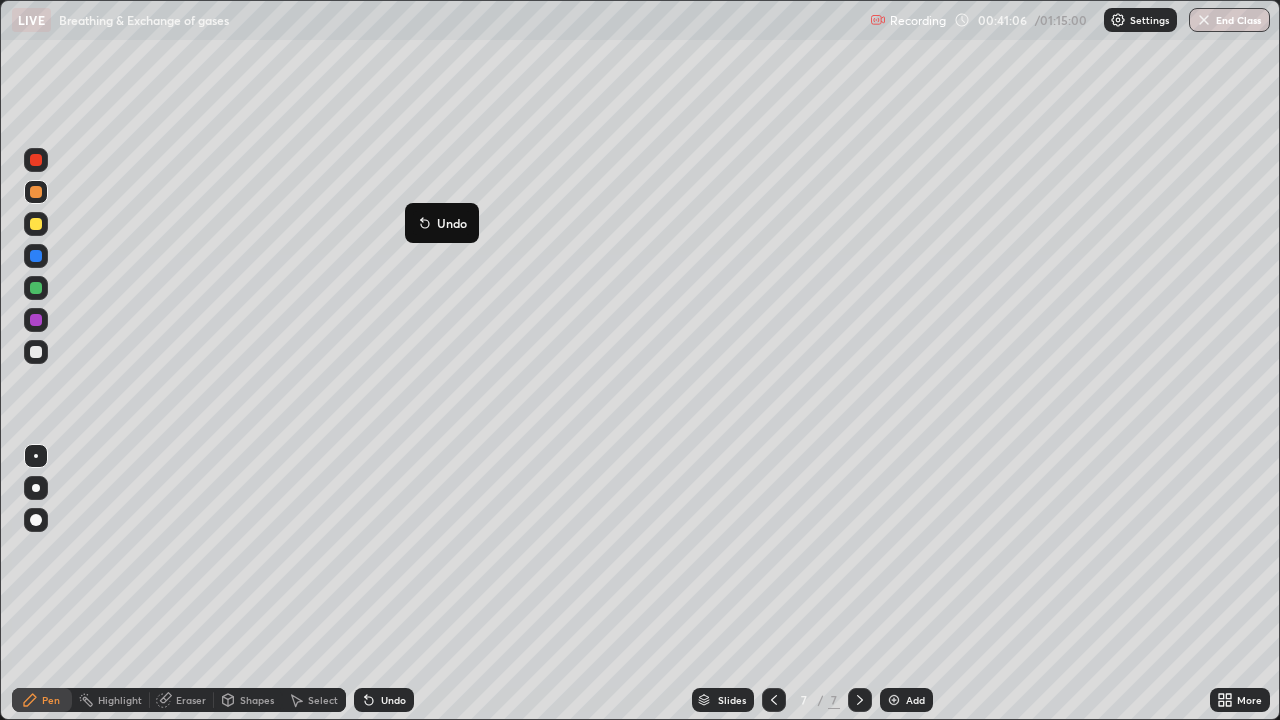 click on "Undo" at bounding box center (442, 223) 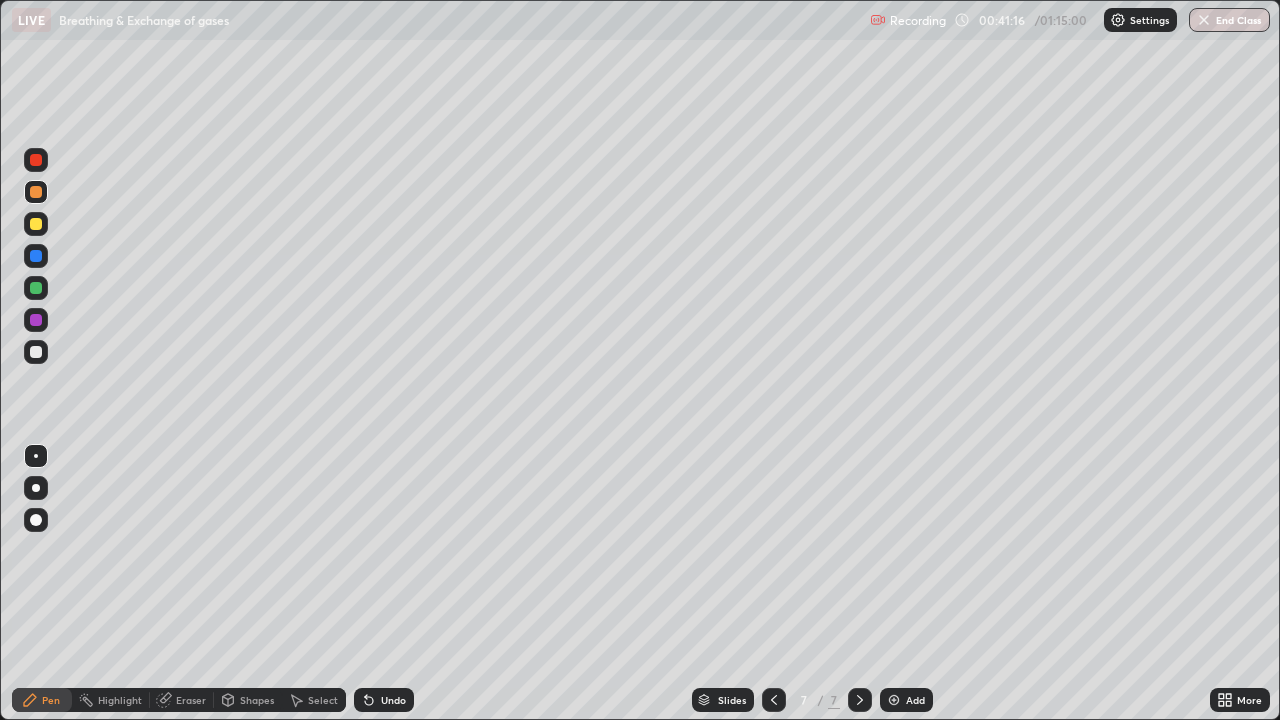 click at bounding box center [36, 288] 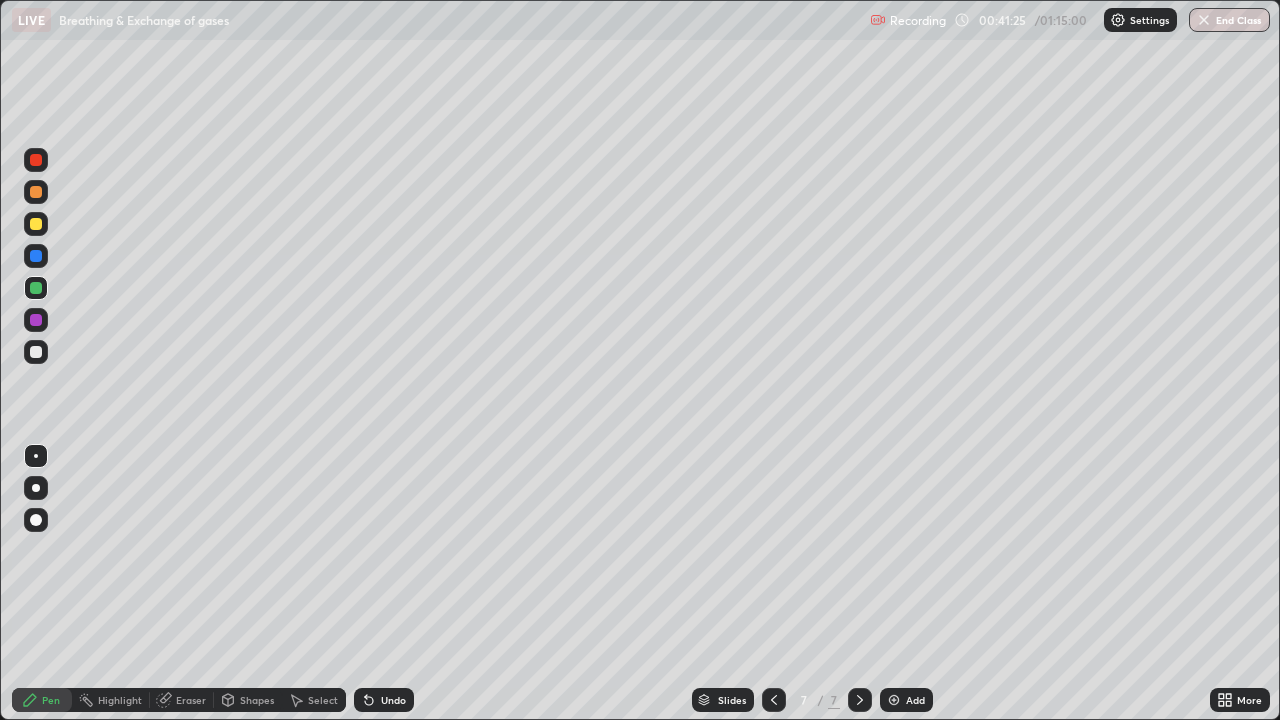 click at bounding box center (36, 288) 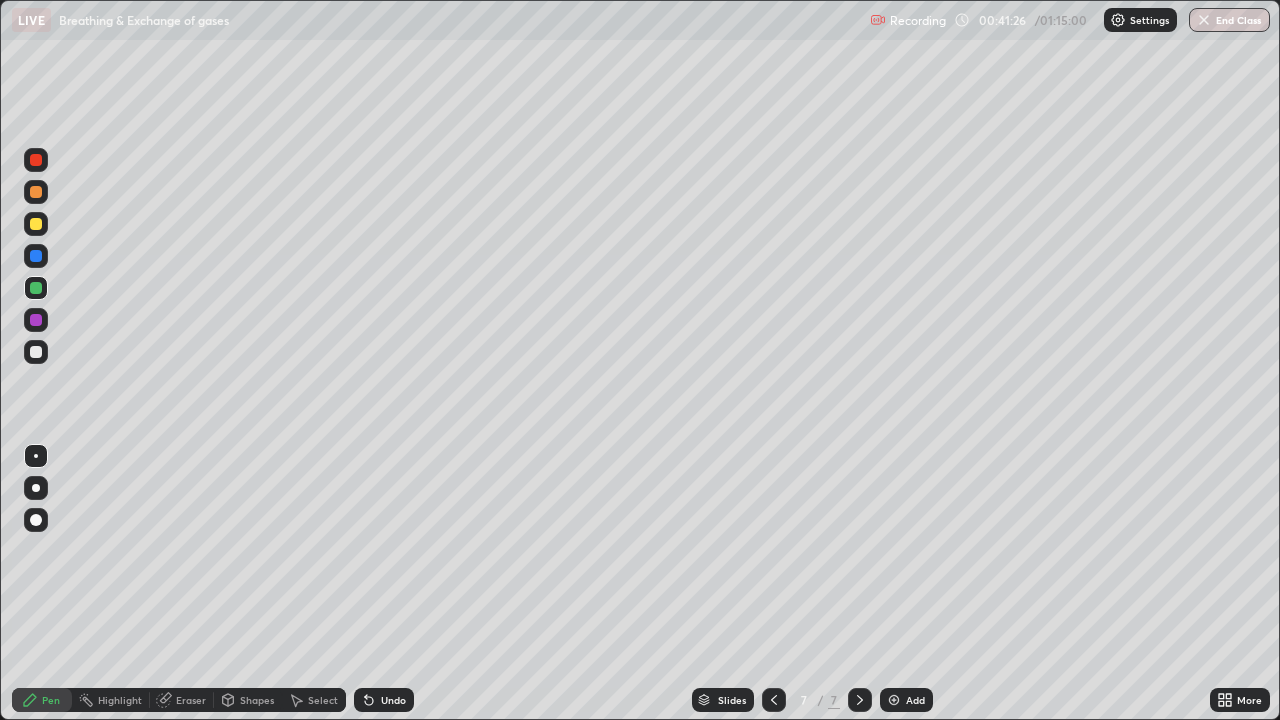 click at bounding box center (36, 160) 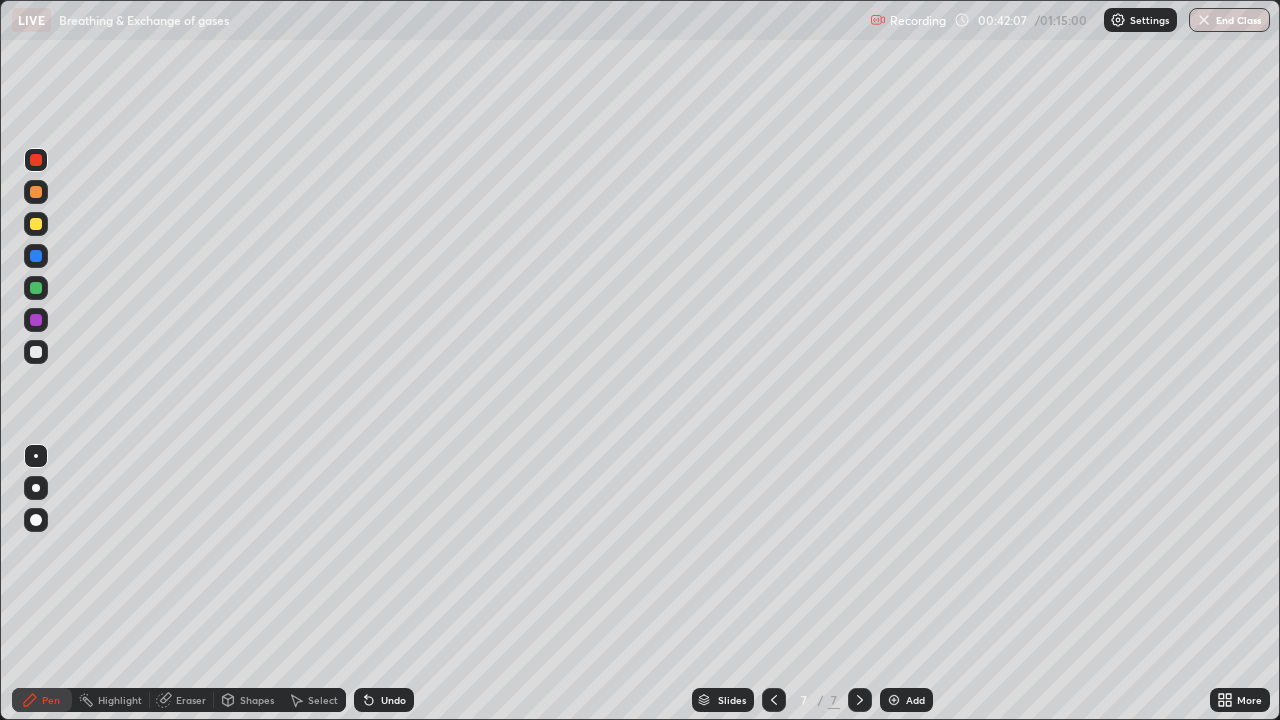 click at bounding box center (36, 256) 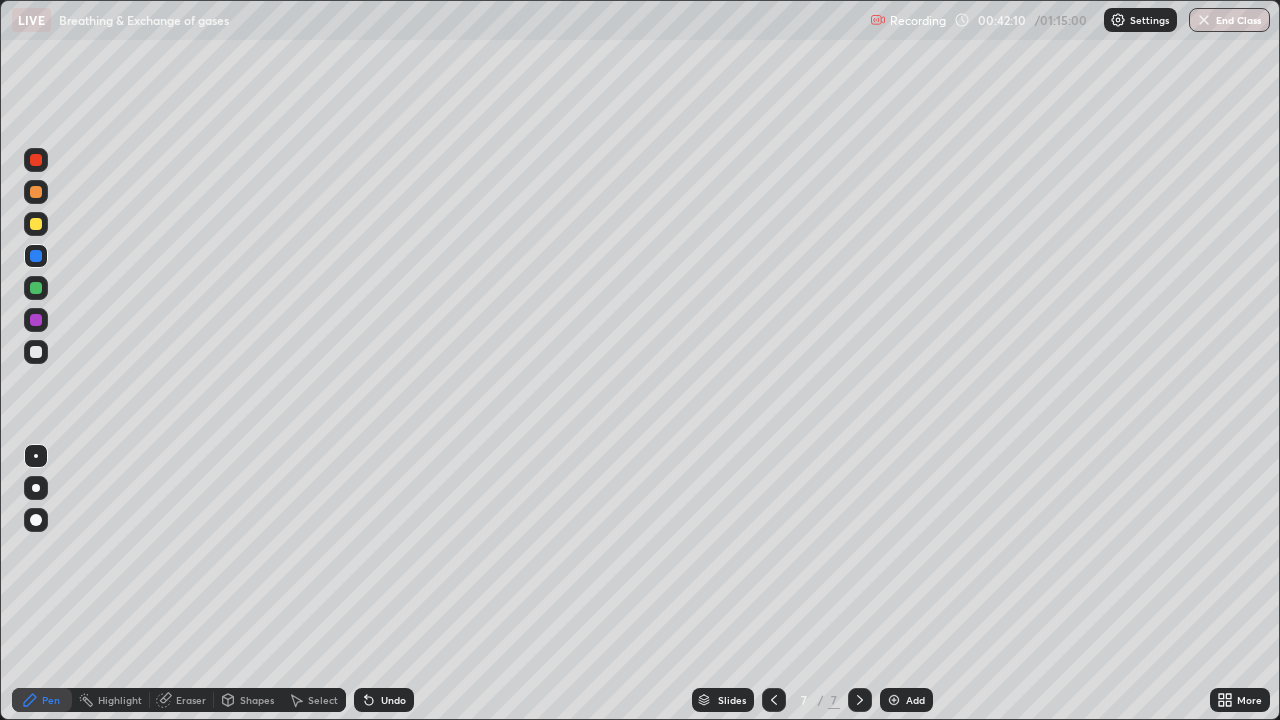 click on "Undo" at bounding box center (393, 700) 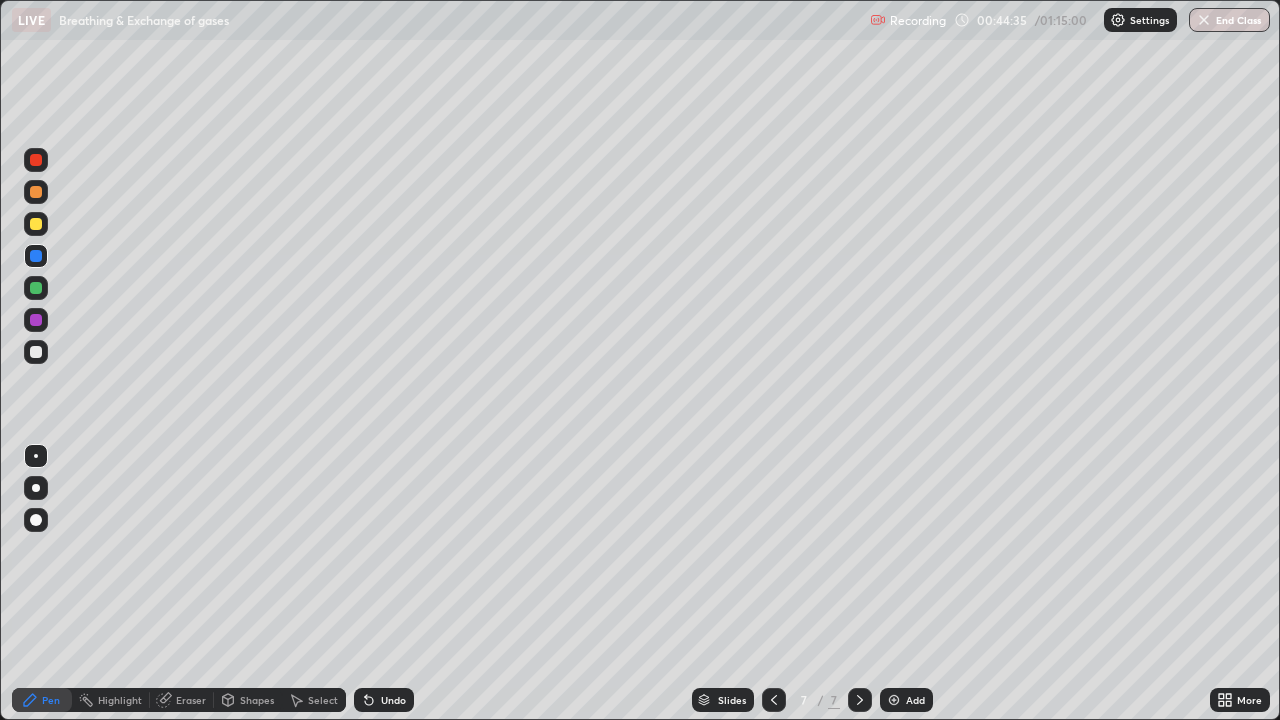 click at bounding box center [36, 288] 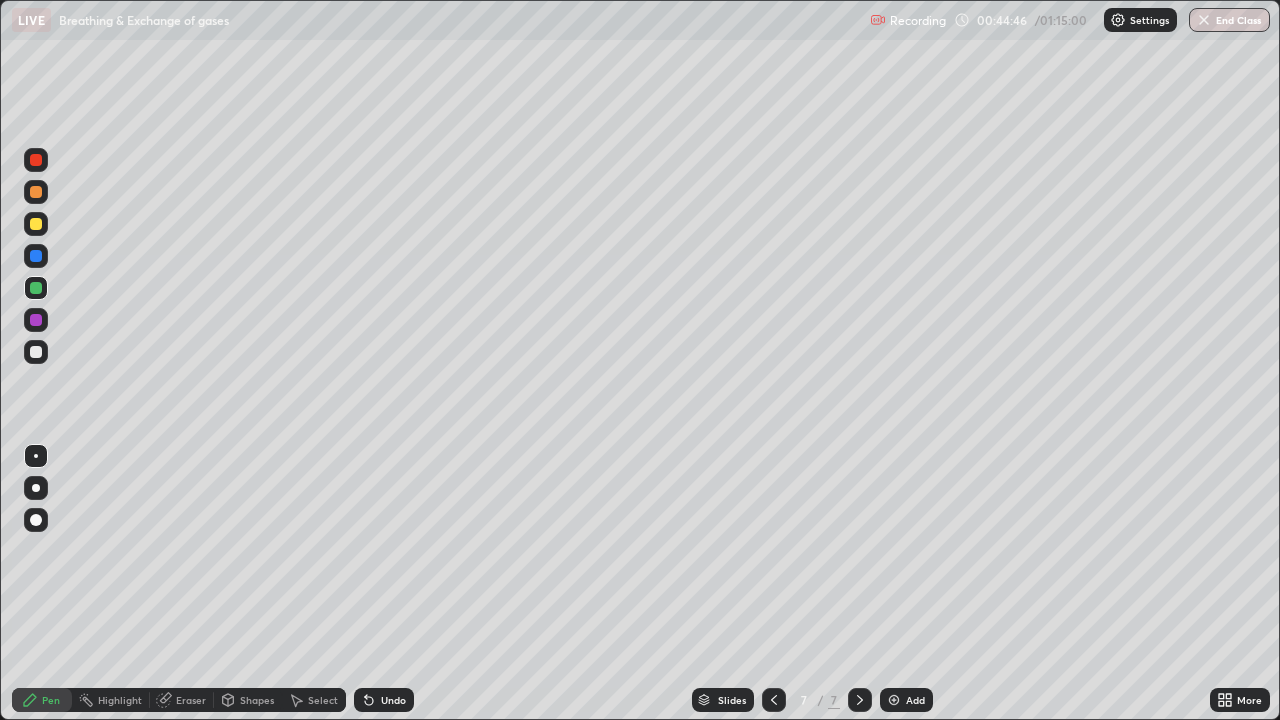 click at bounding box center [36, 256] 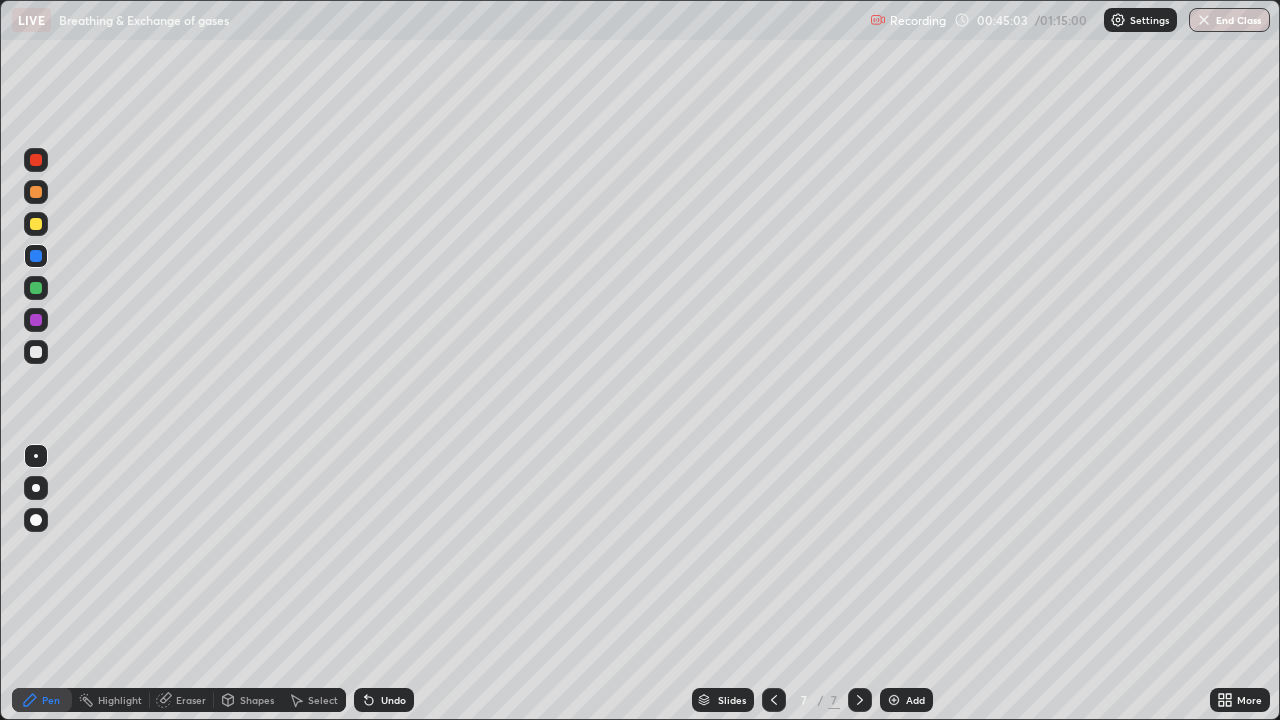 click on "Undo" at bounding box center [393, 700] 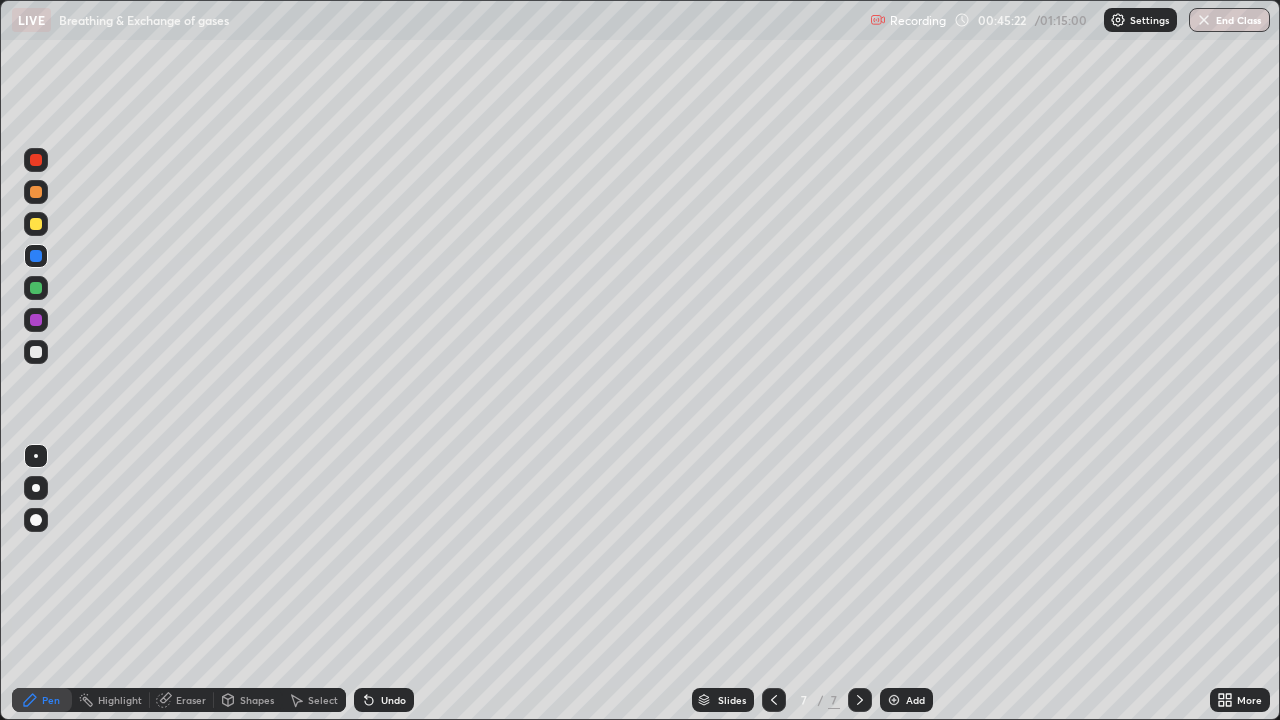 click at bounding box center [36, 288] 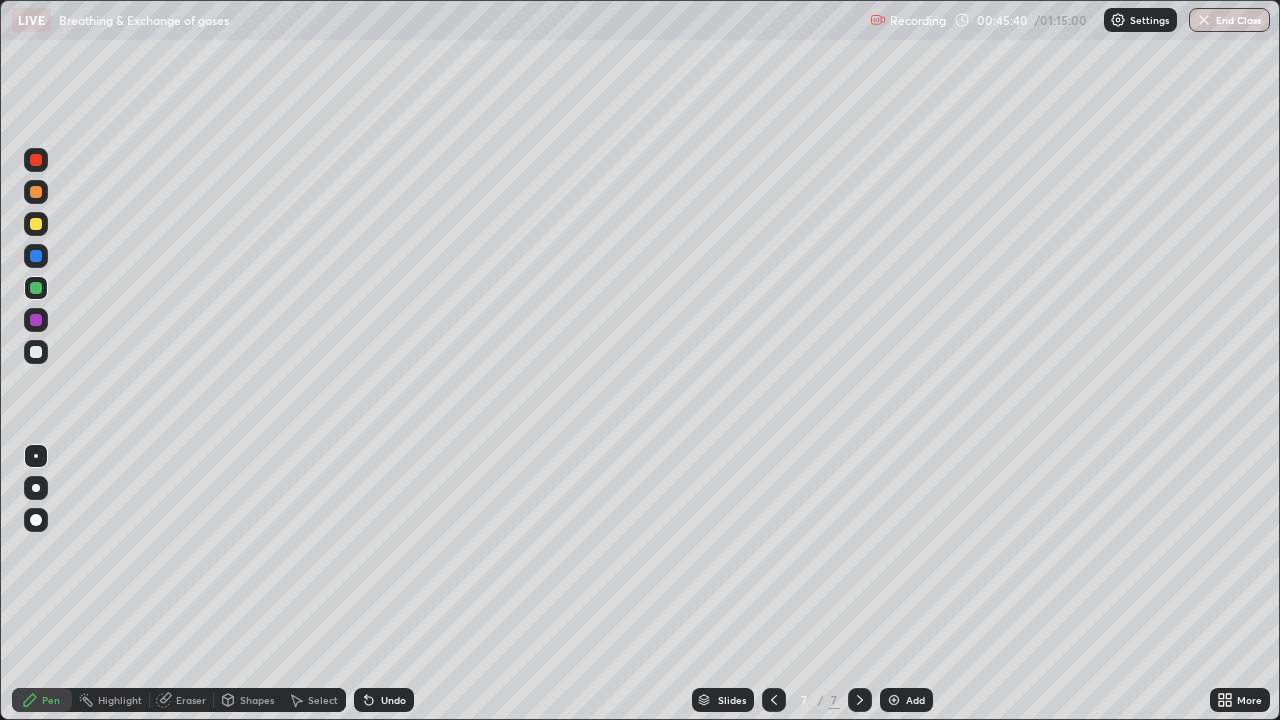 click at bounding box center (36, 256) 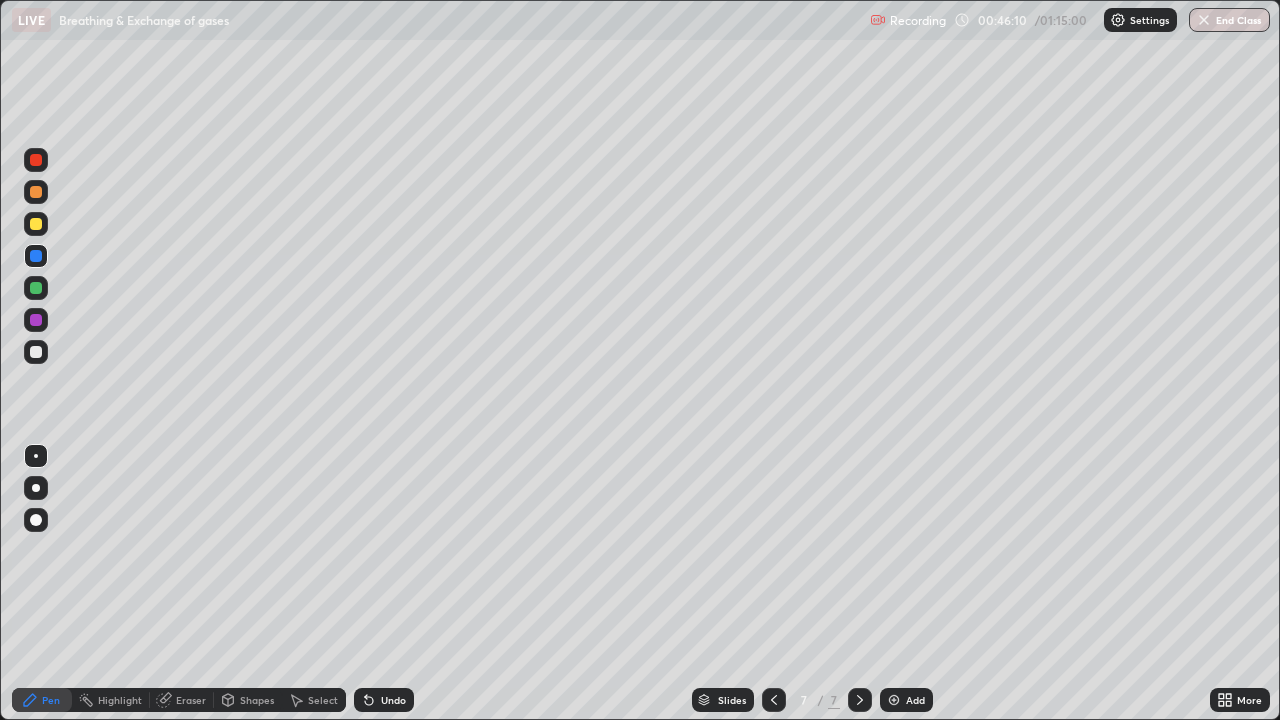 click at bounding box center (36, 224) 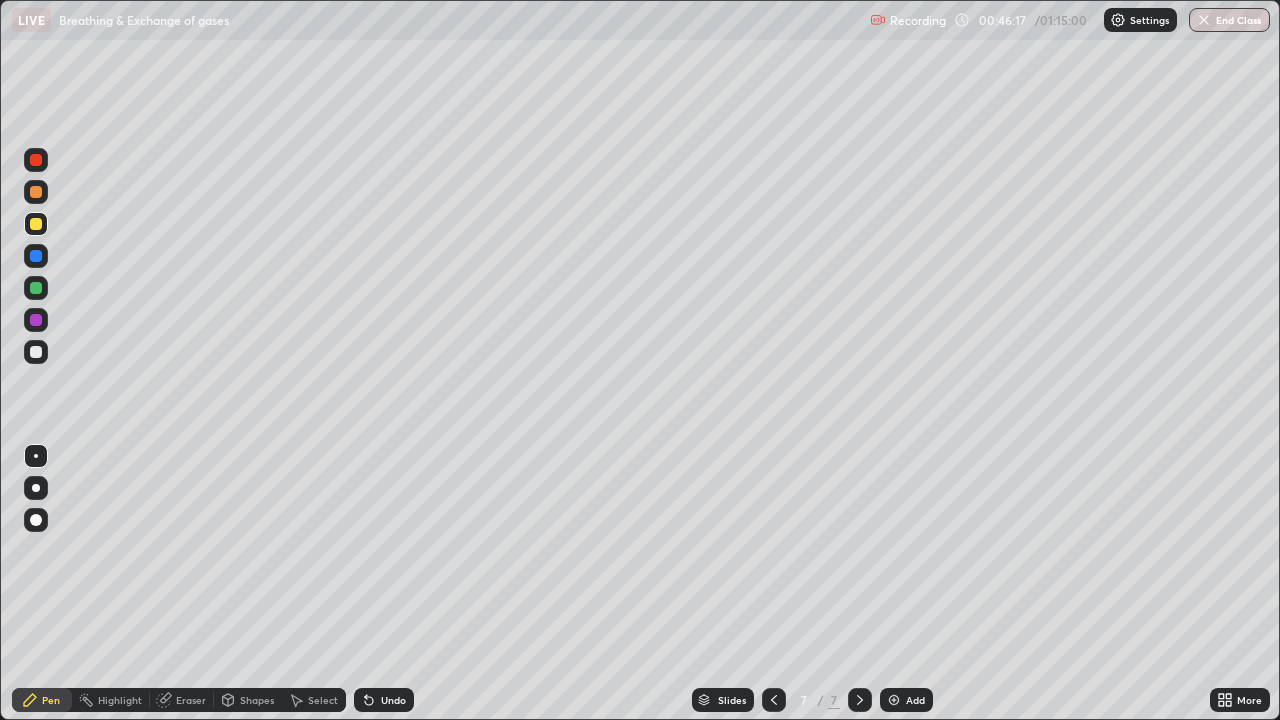 click on "Undo" at bounding box center (393, 700) 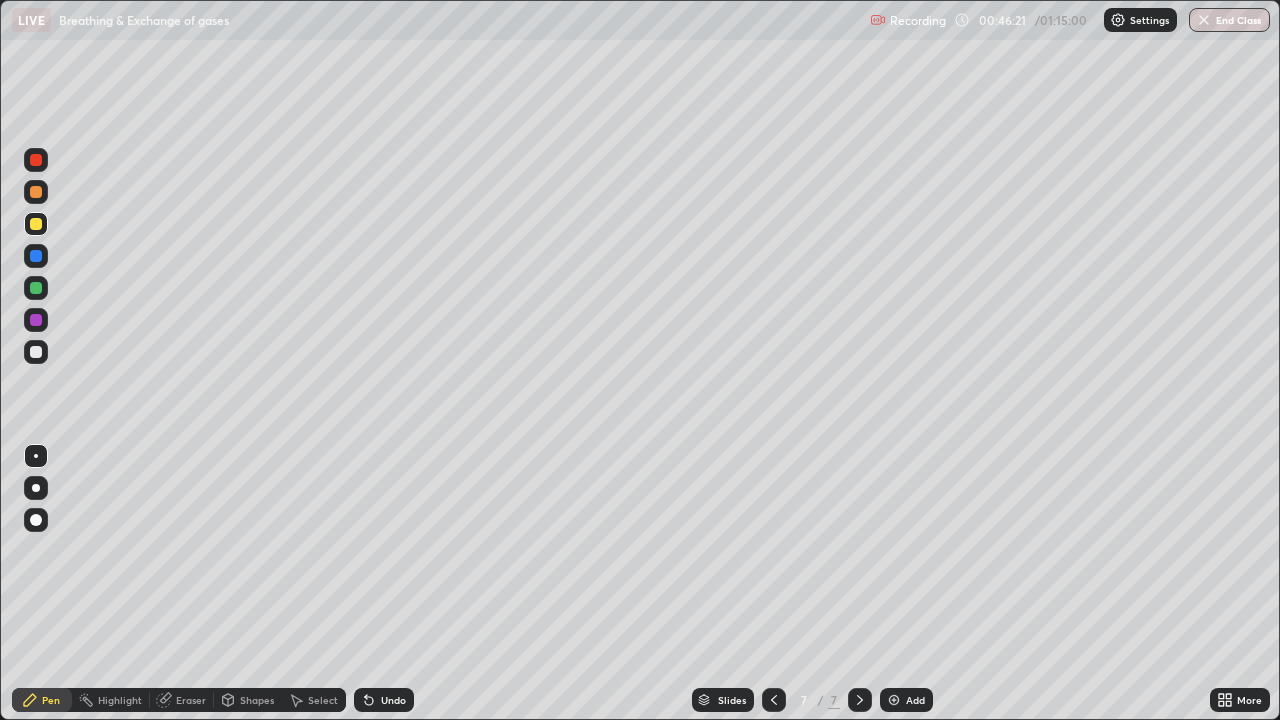 click on "Undo" at bounding box center [393, 700] 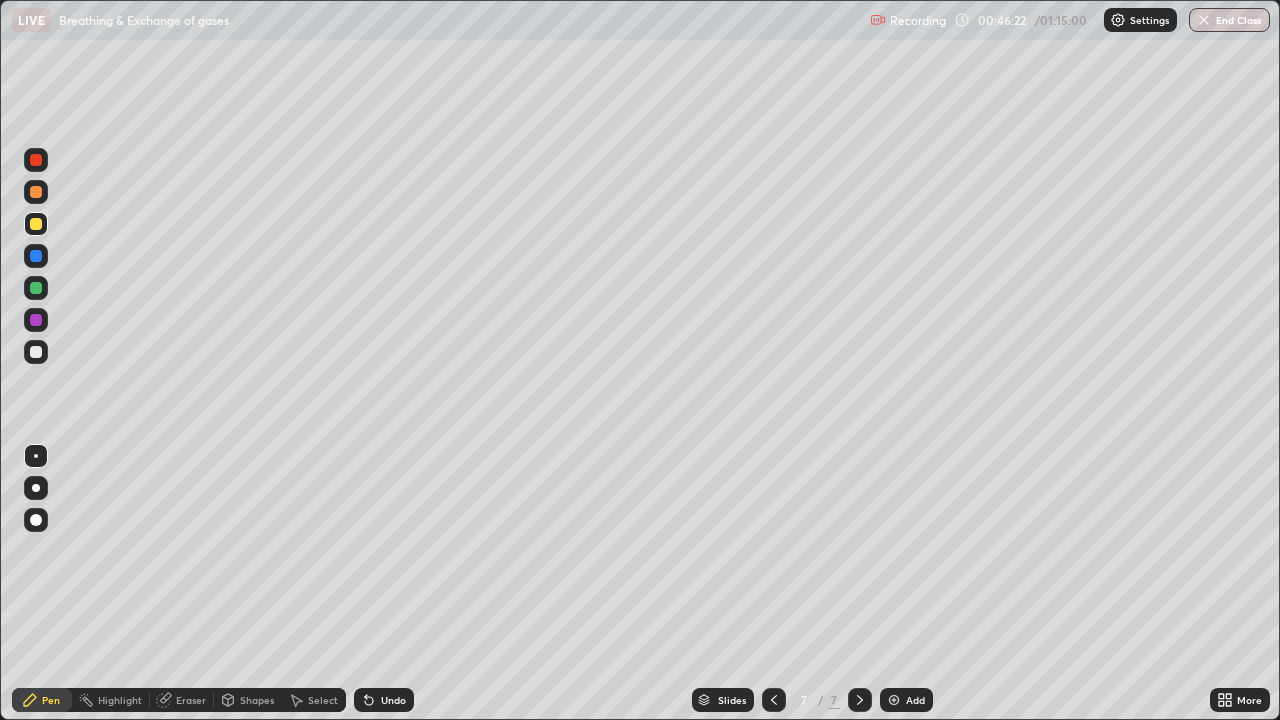 click on "Undo" at bounding box center [393, 700] 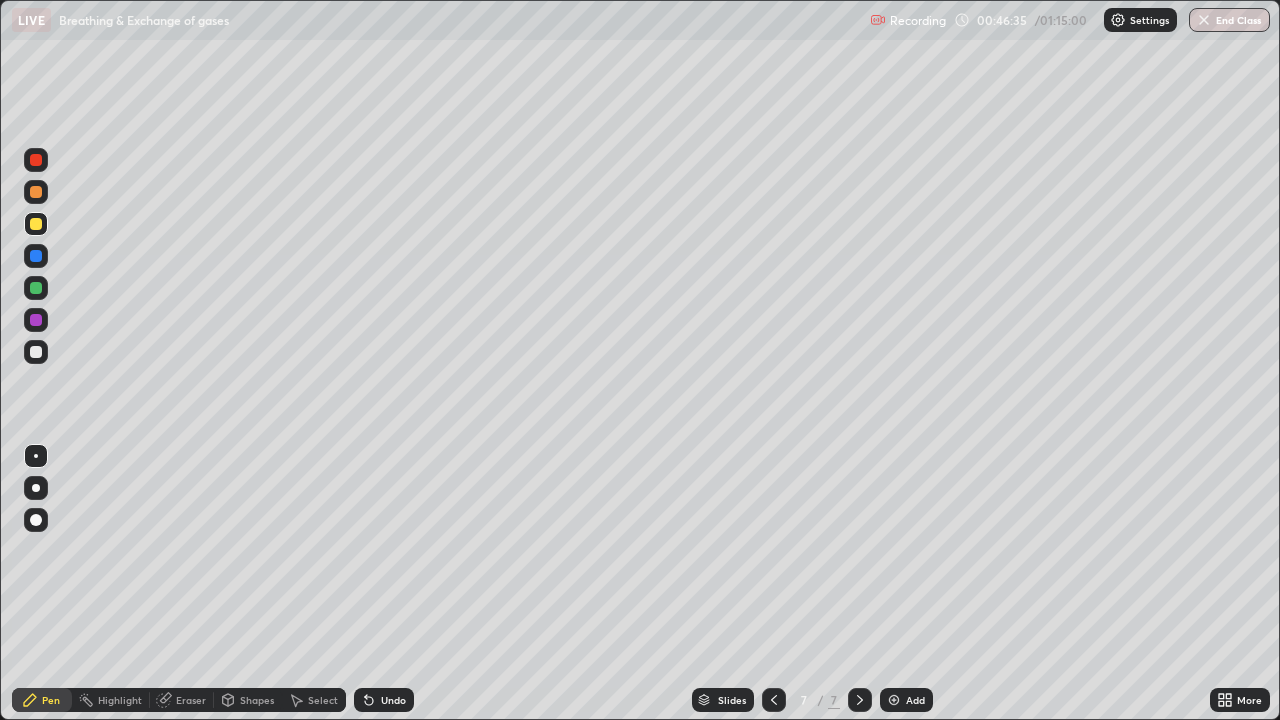 click at bounding box center (36, 288) 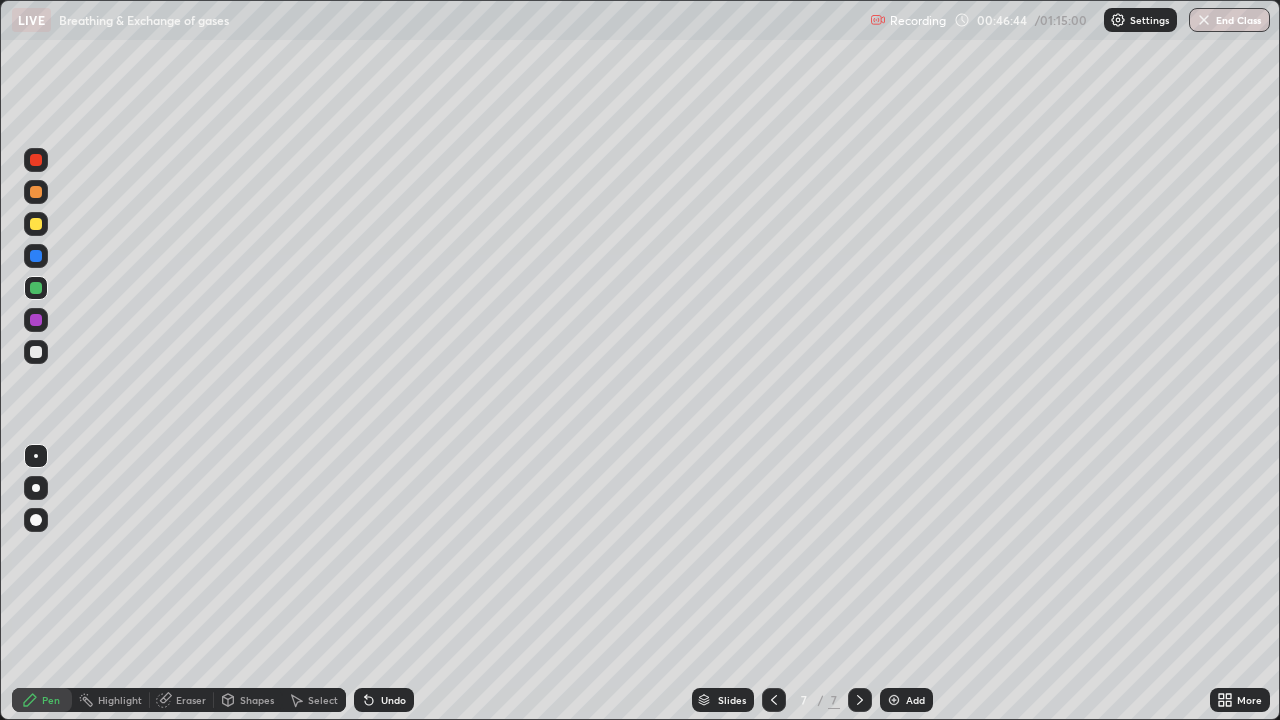 click at bounding box center (36, 256) 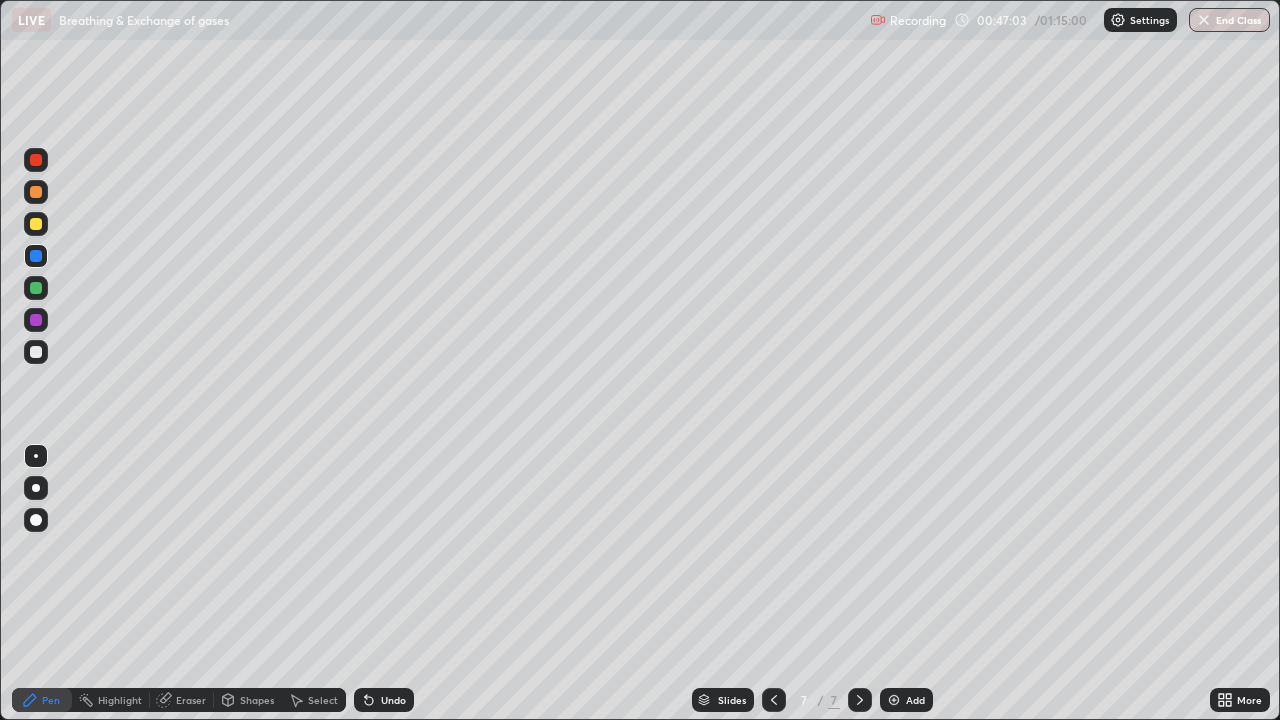 click on "Undo" at bounding box center (393, 700) 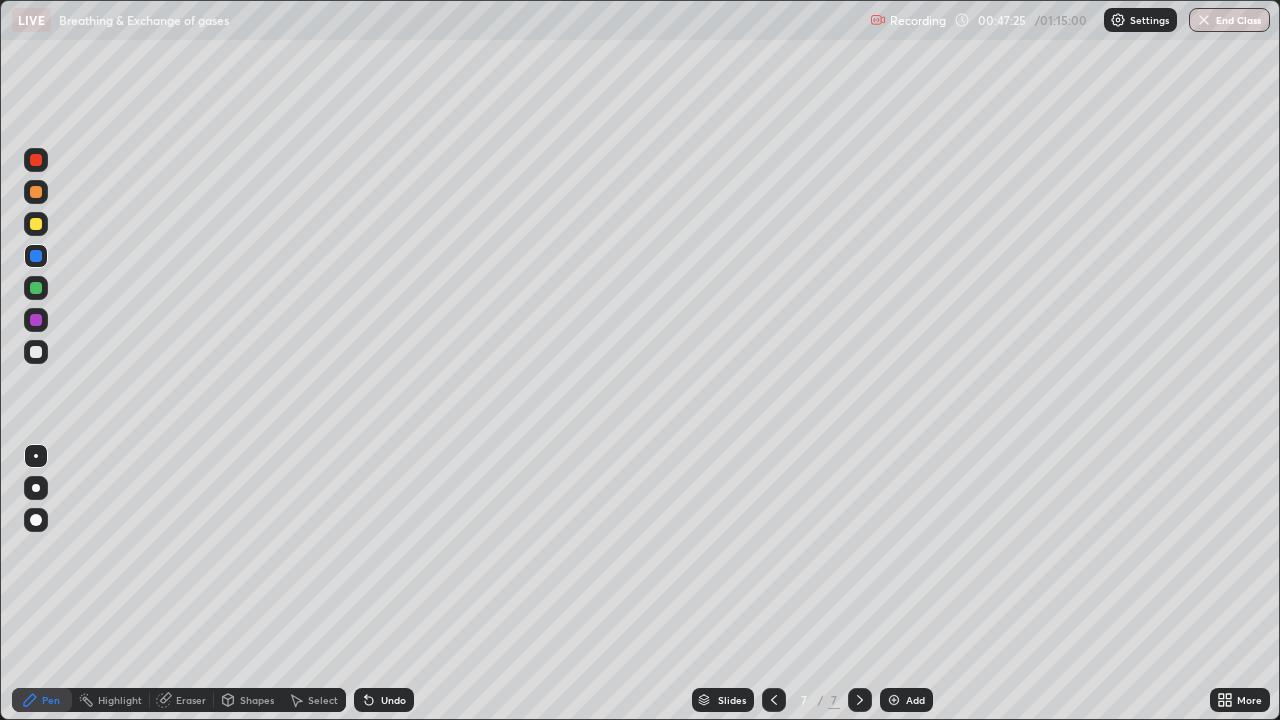 click at bounding box center [36, 288] 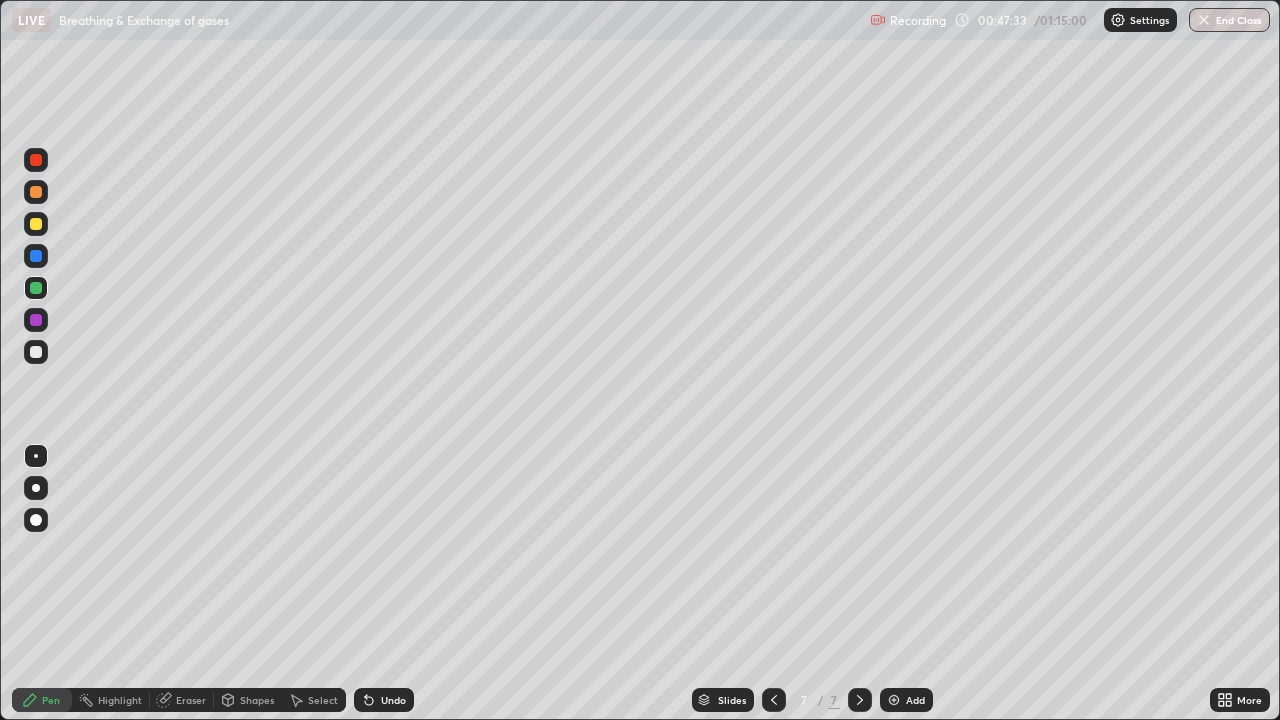 click at bounding box center (36, 352) 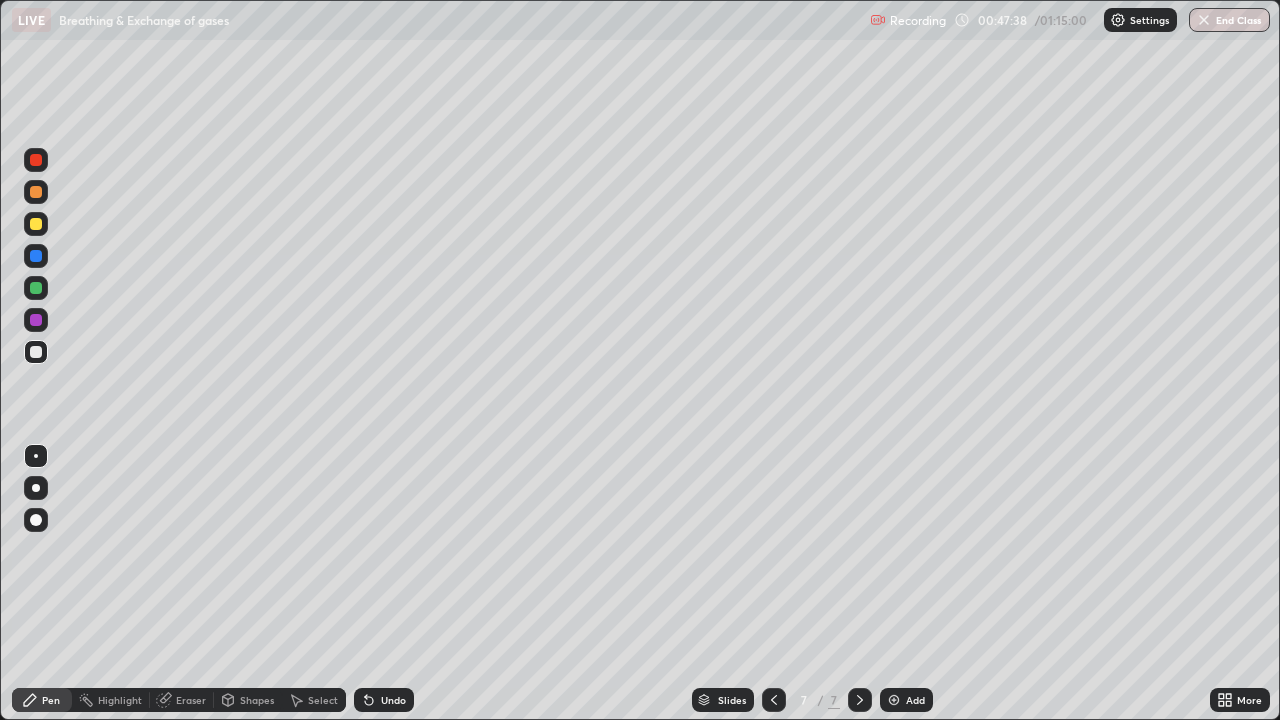 click 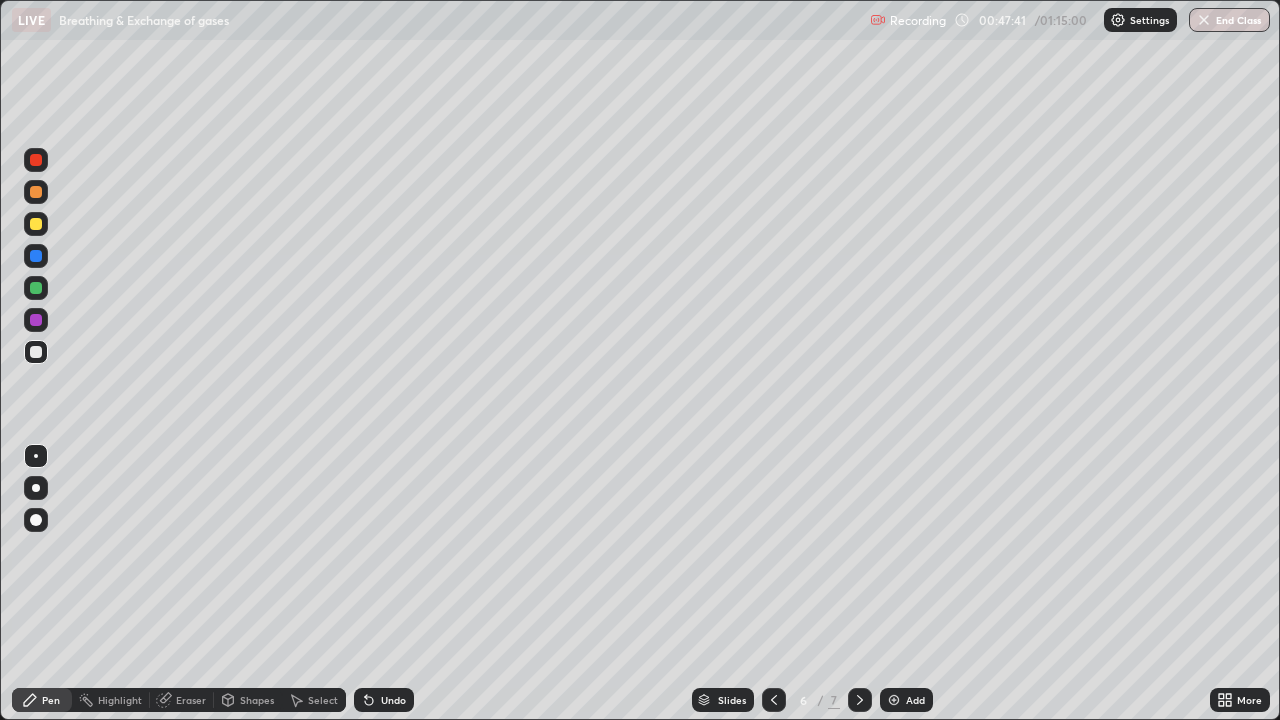 click 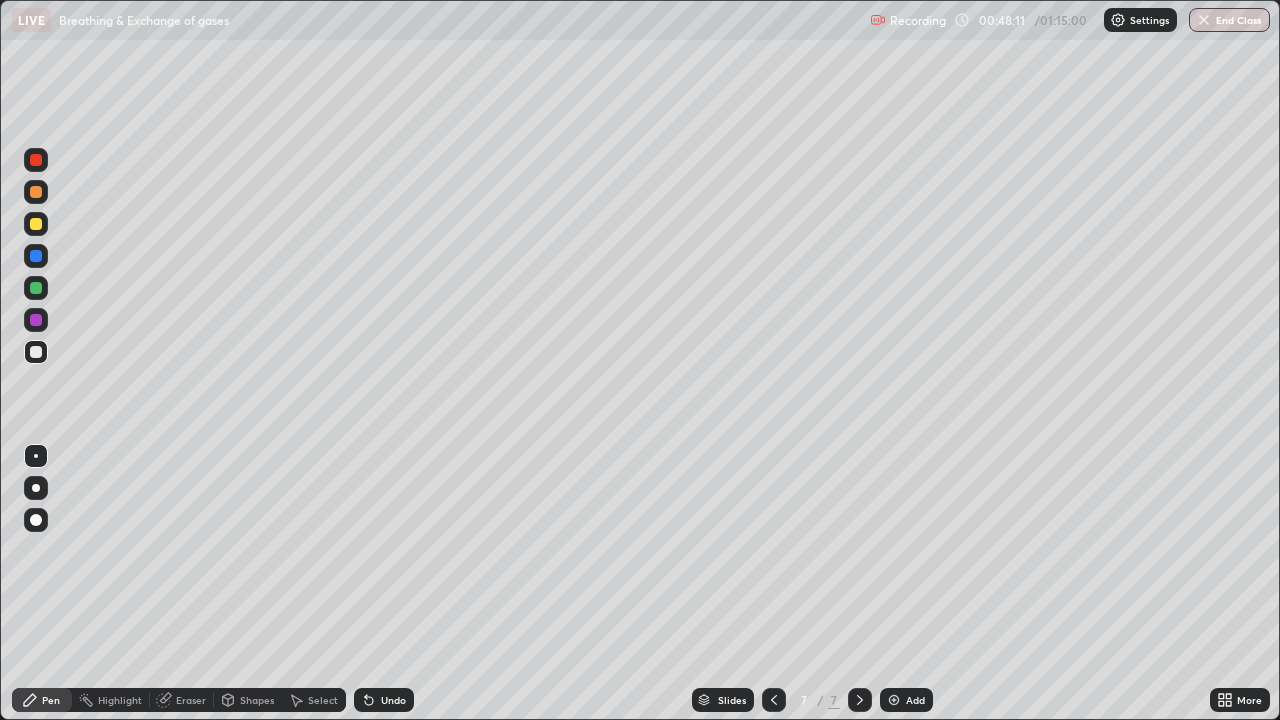click at bounding box center [36, 256] 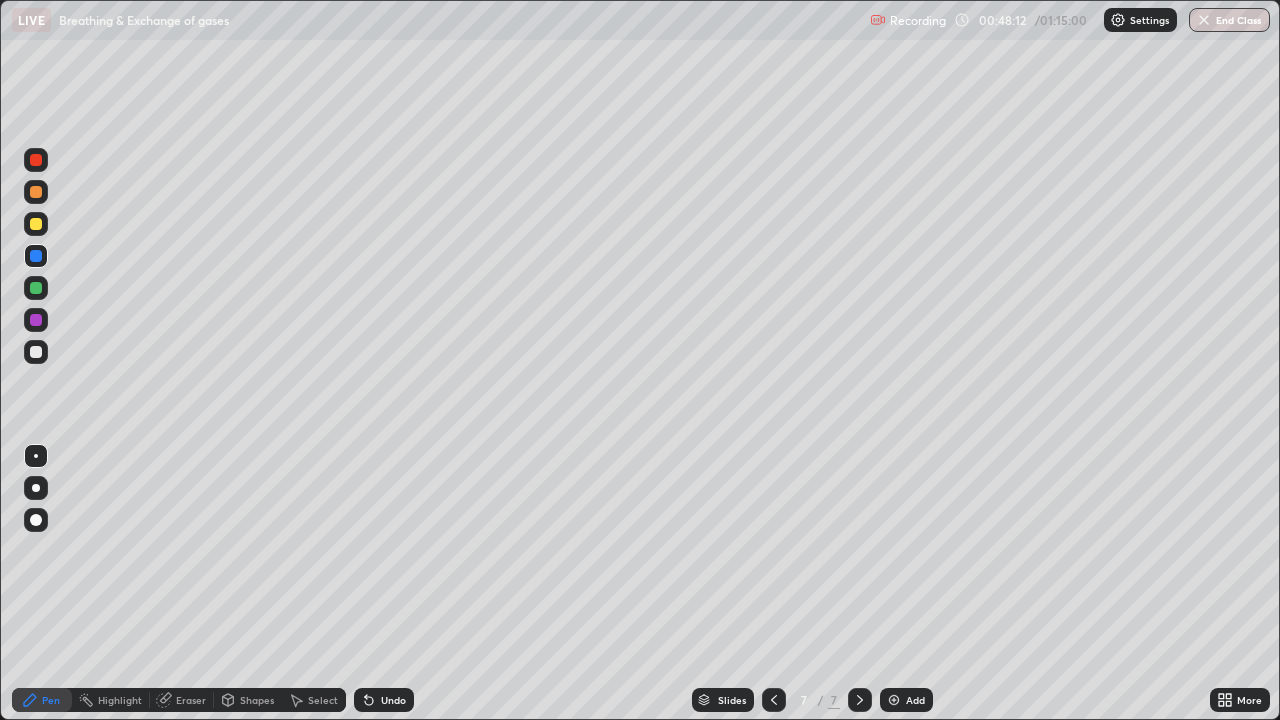 click at bounding box center (36, 352) 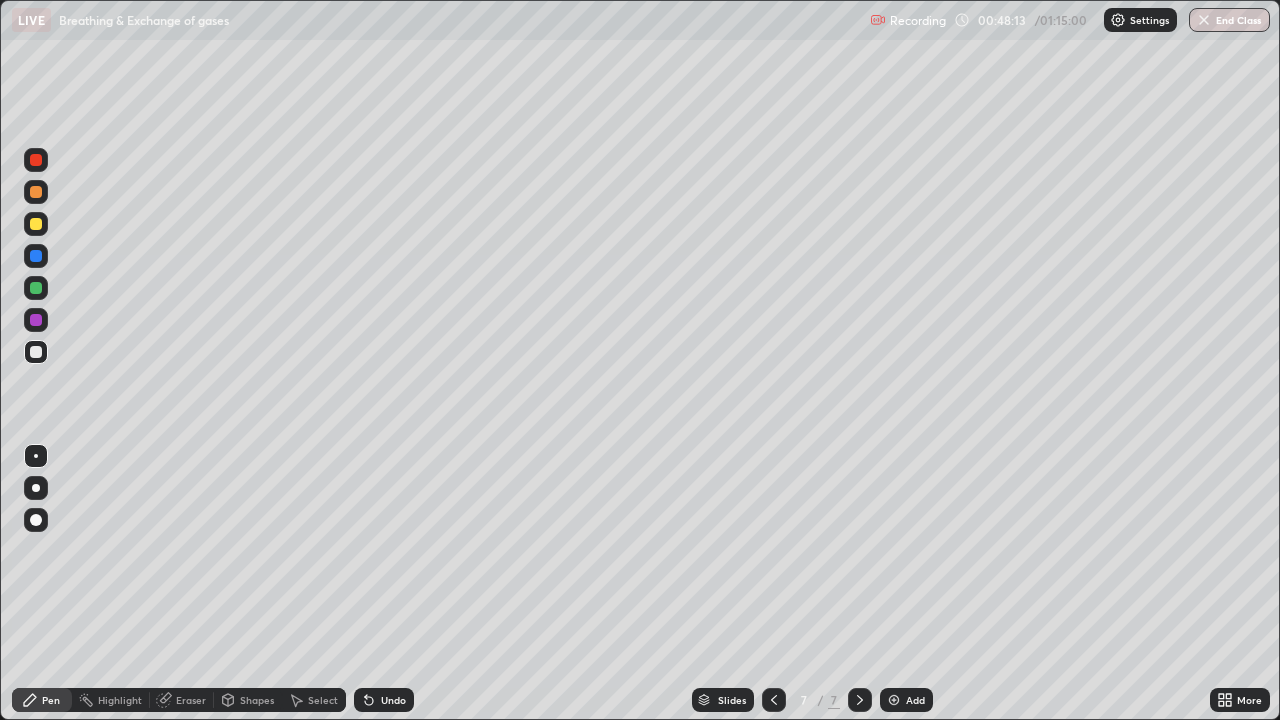 click at bounding box center [36, 320] 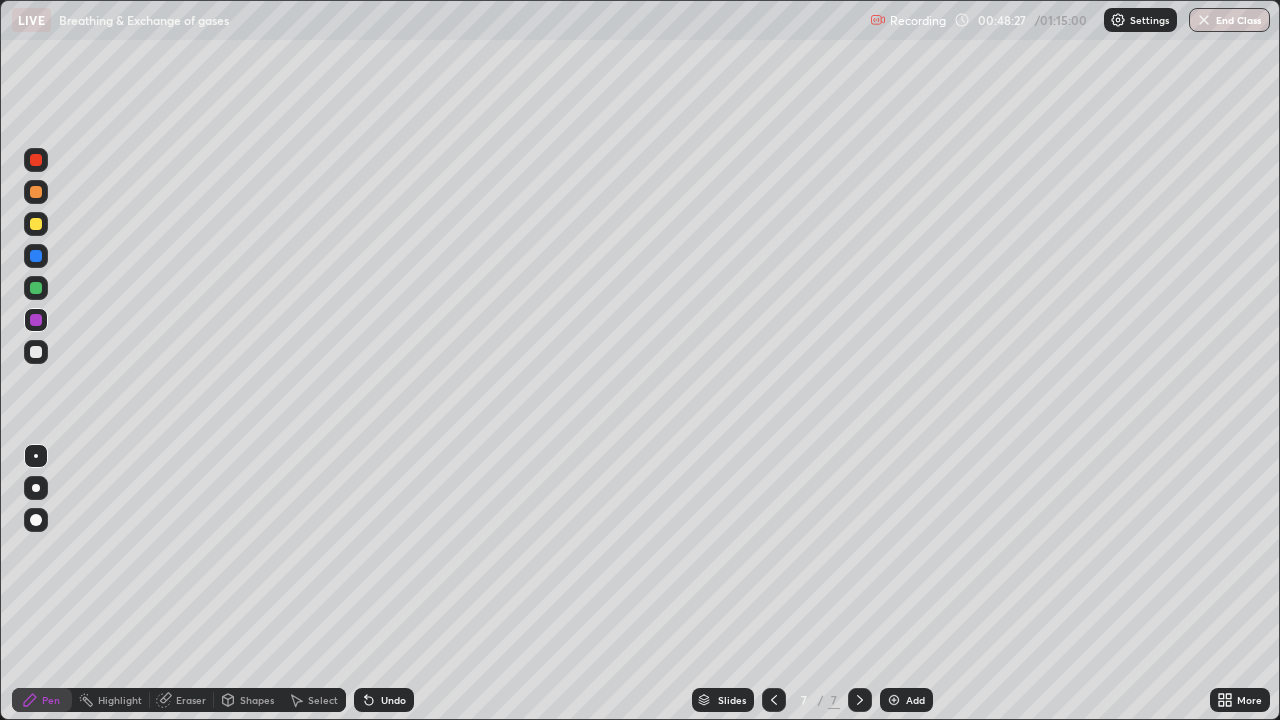click at bounding box center [36, 224] 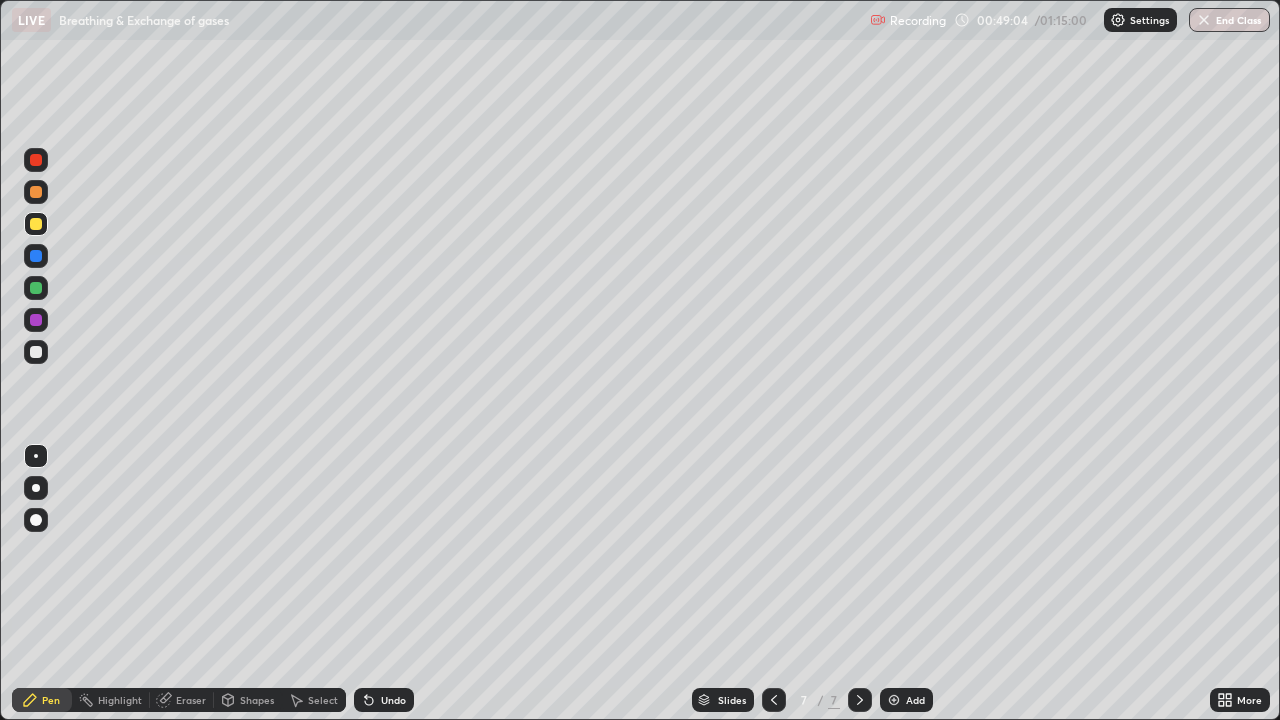 click at bounding box center (36, 224) 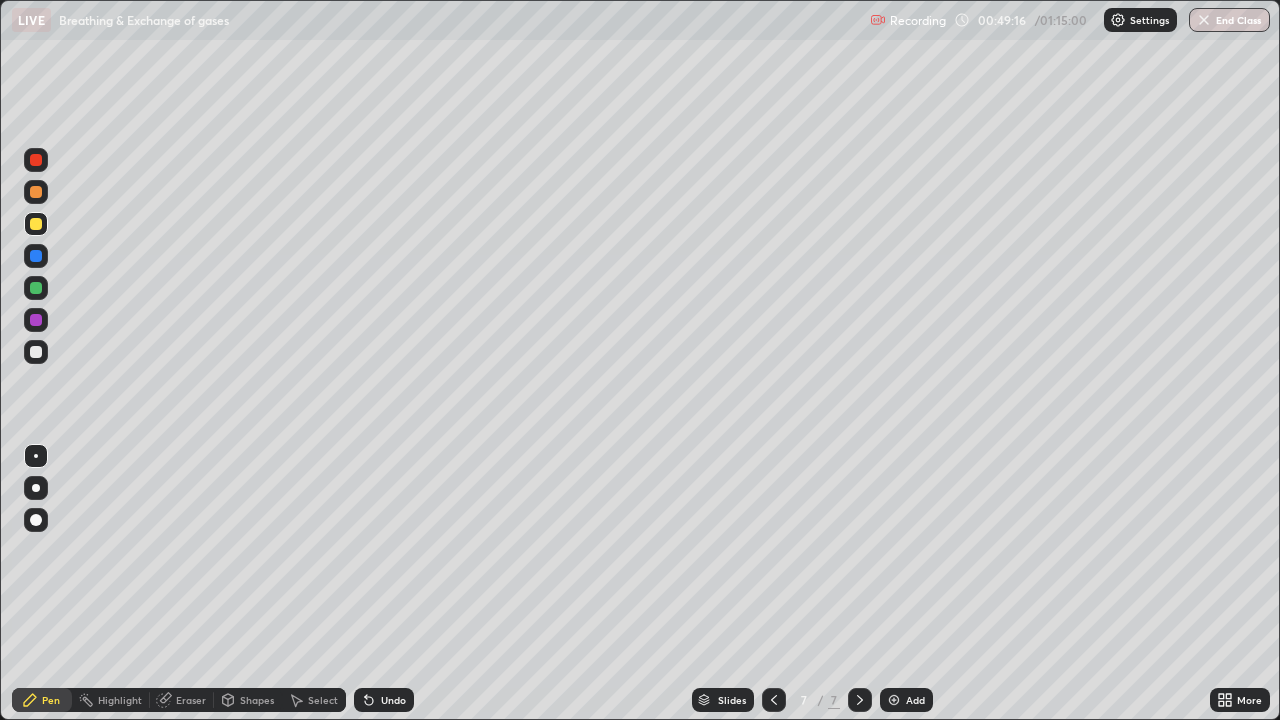 click at bounding box center [36, 320] 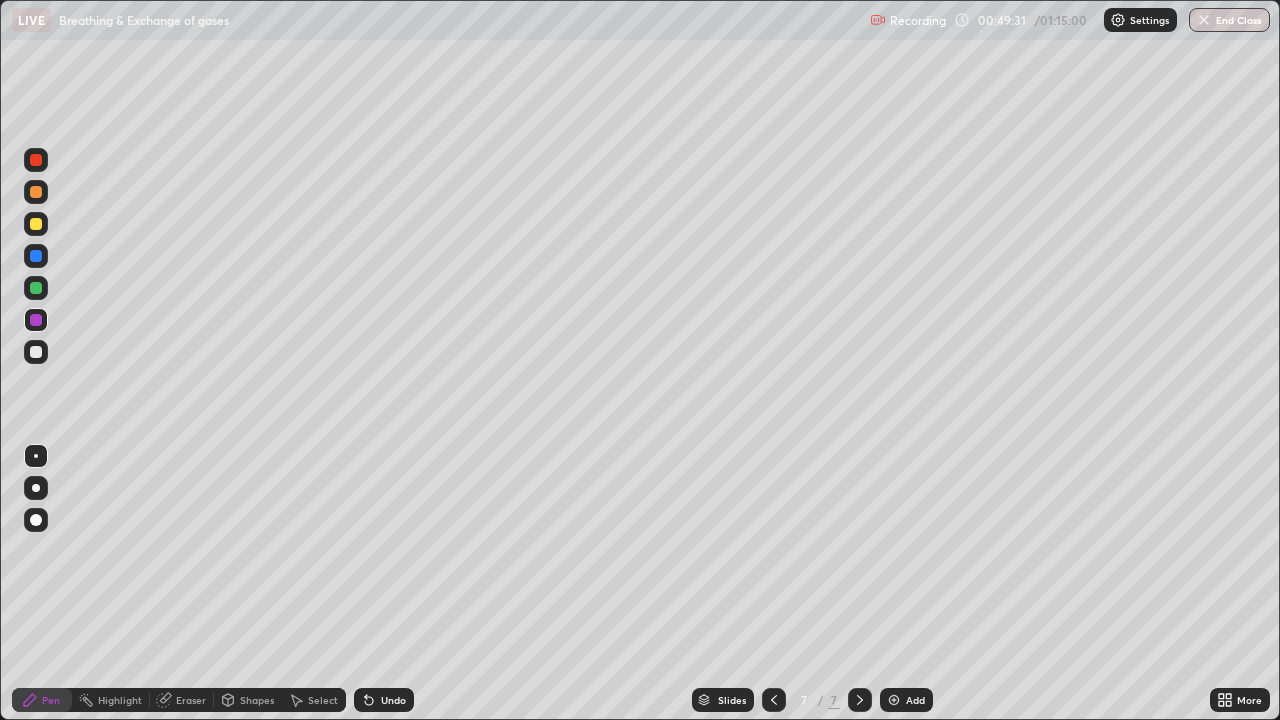click at bounding box center [36, 192] 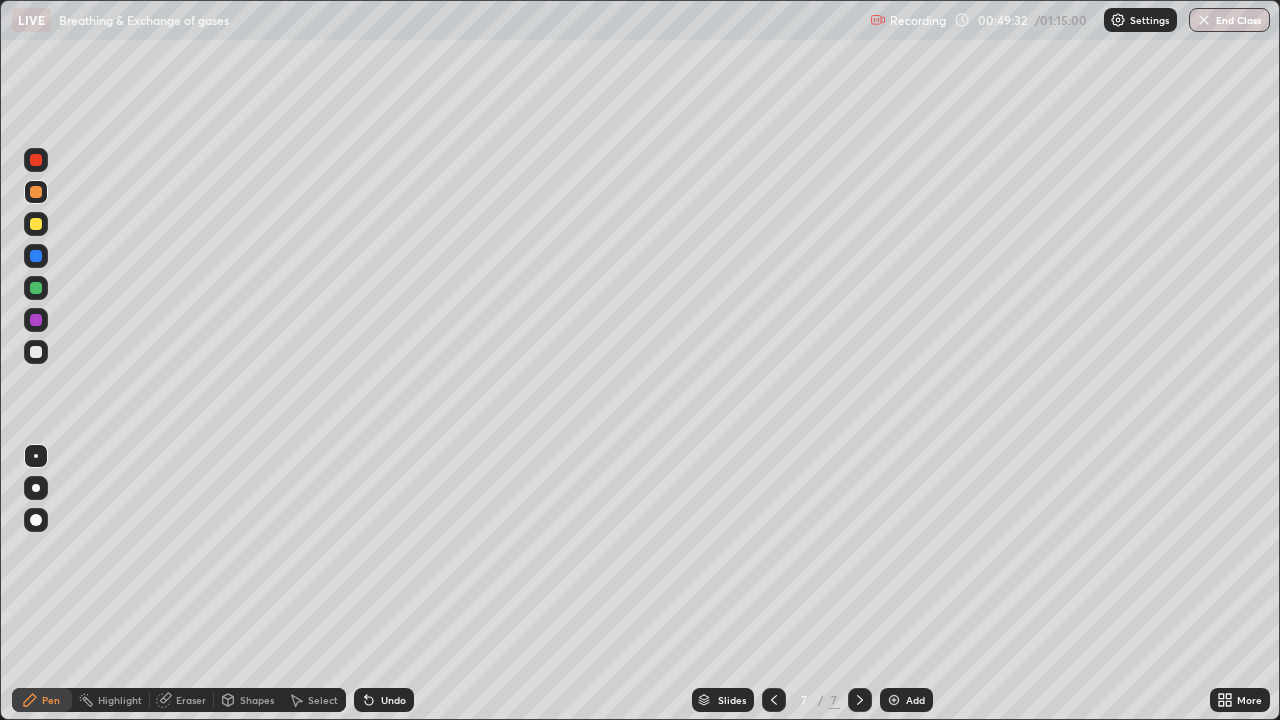 click at bounding box center [36, 160] 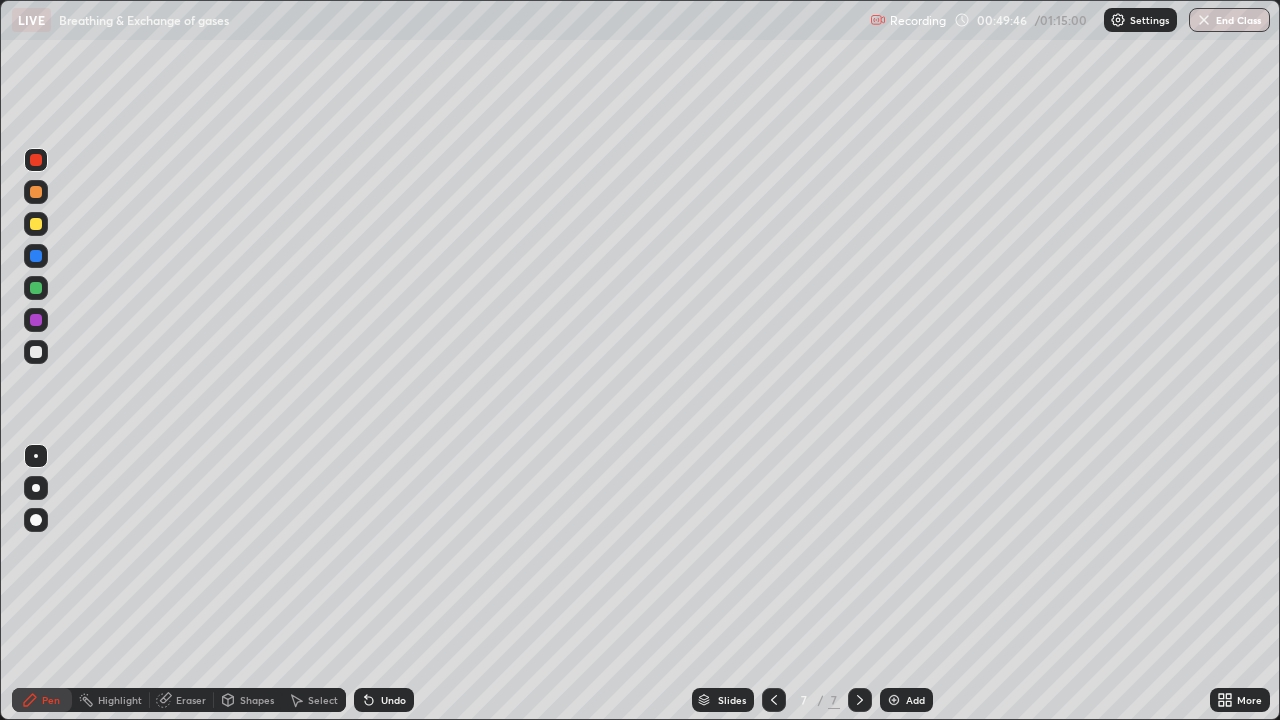 click at bounding box center [36, 288] 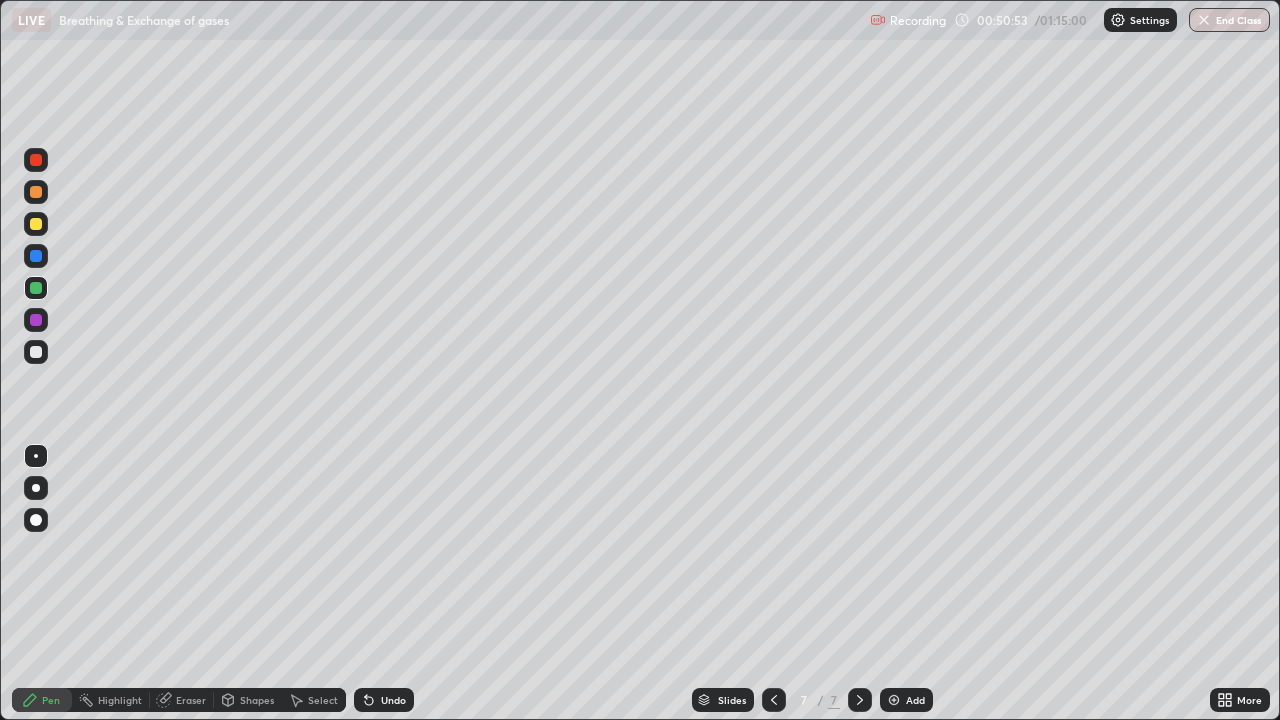 click at bounding box center [36, 256] 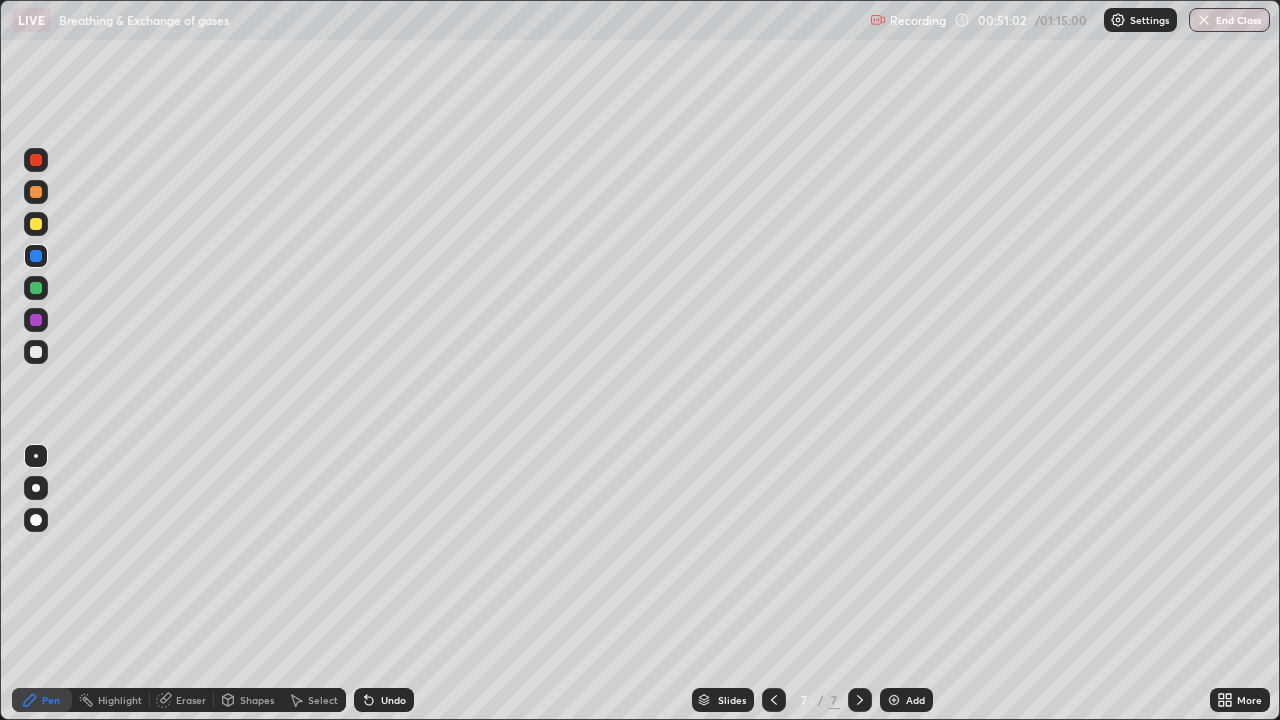click on "Undo" at bounding box center (393, 700) 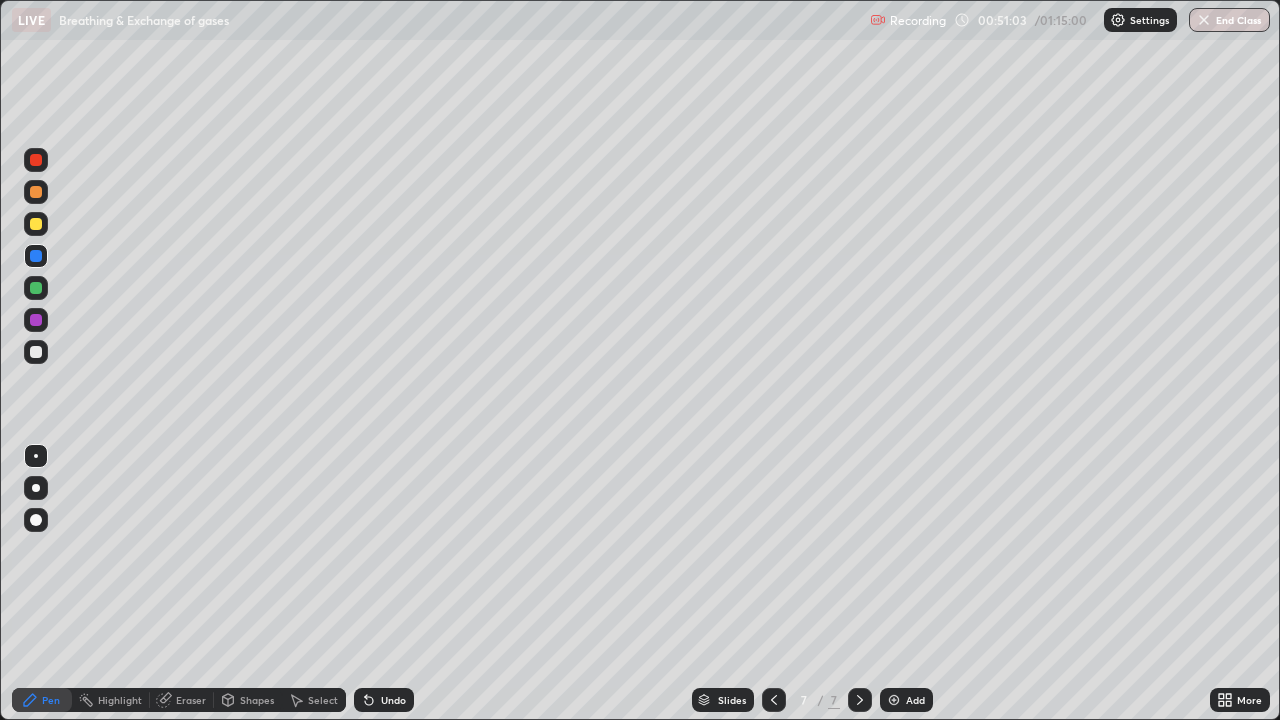 click on "Undo" at bounding box center (384, 700) 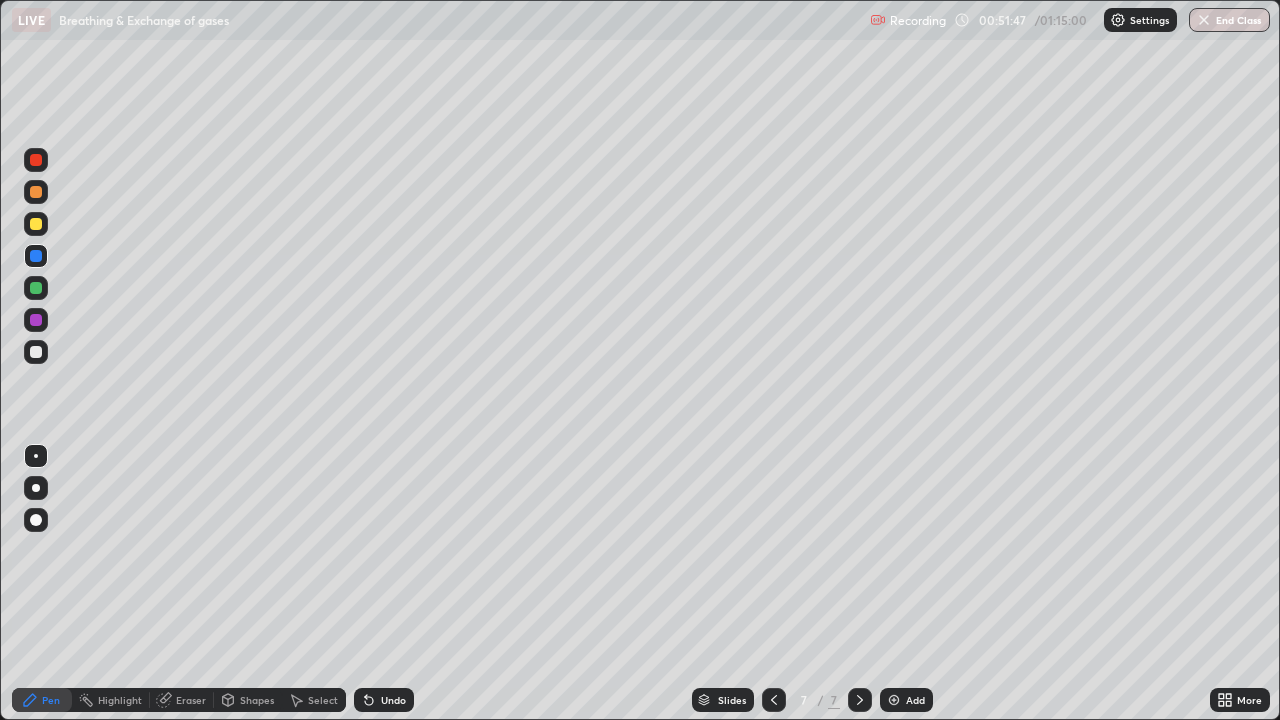 click at bounding box center [36, 288] 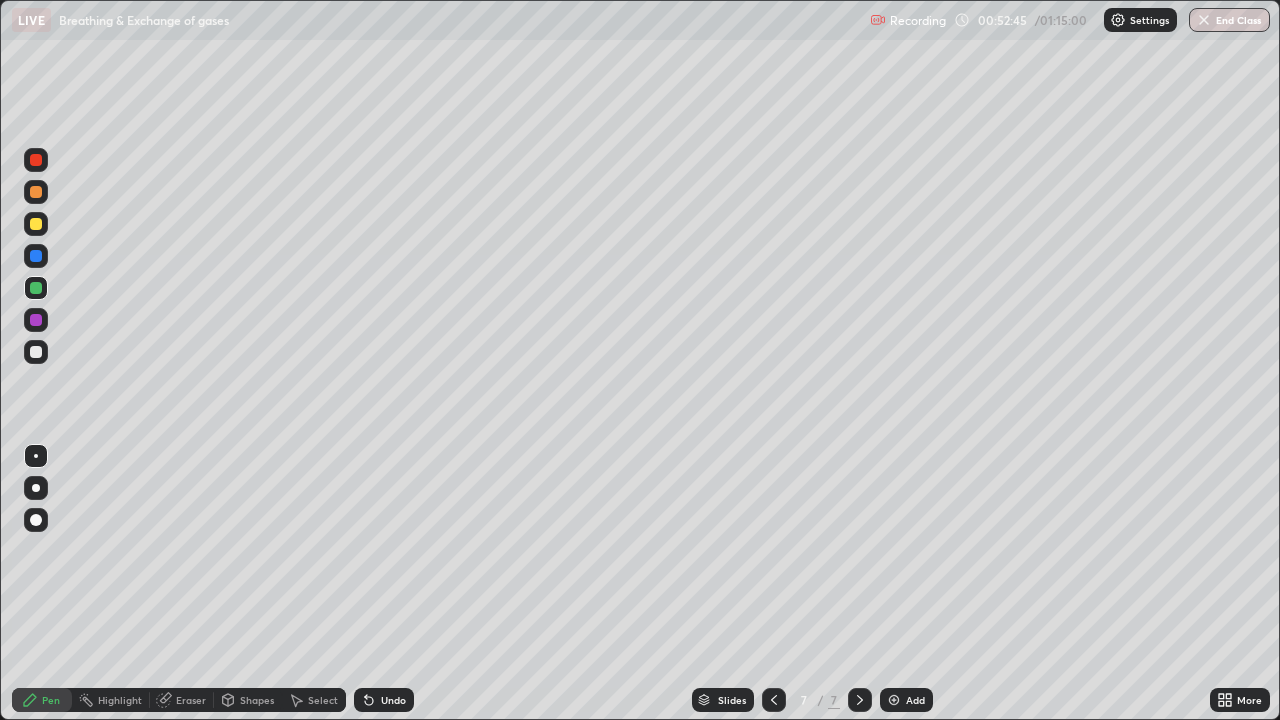 click at bounding box center (36, 160) 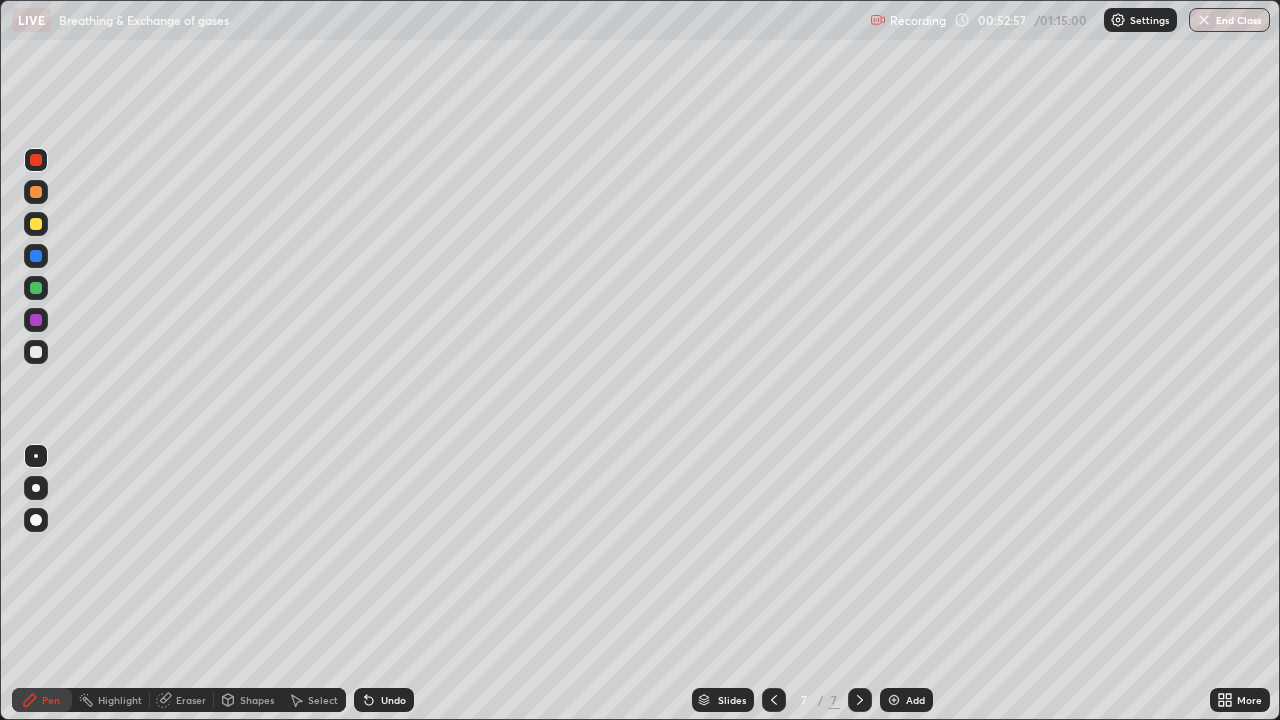 click at bounding box center [36, 224] 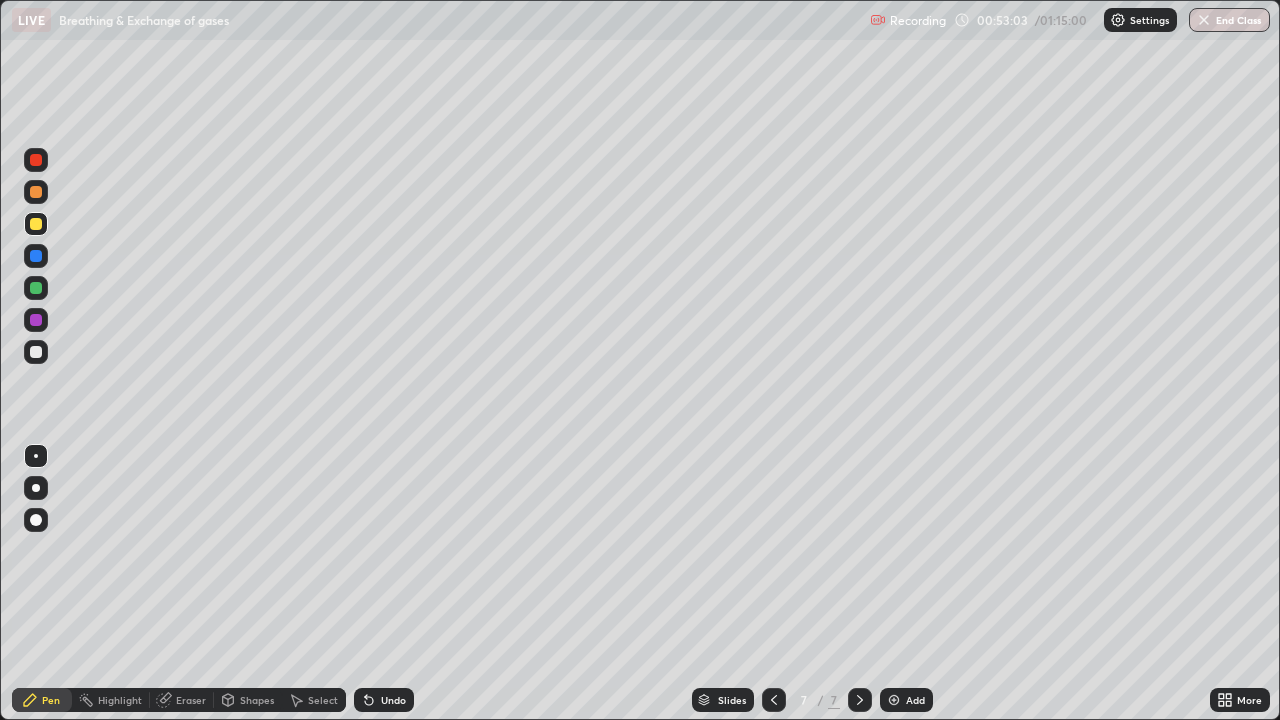 click on "Undo" at bounding box center (393, 700) 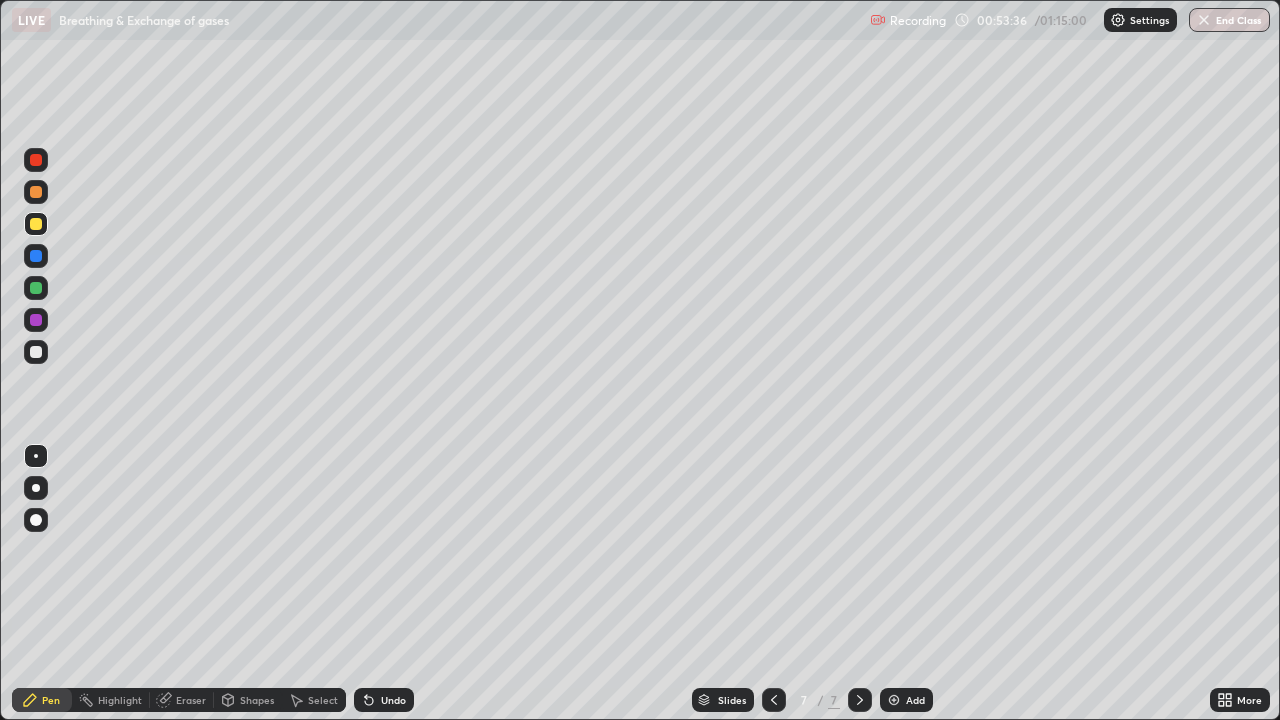 click at bounding box center [36, 288] 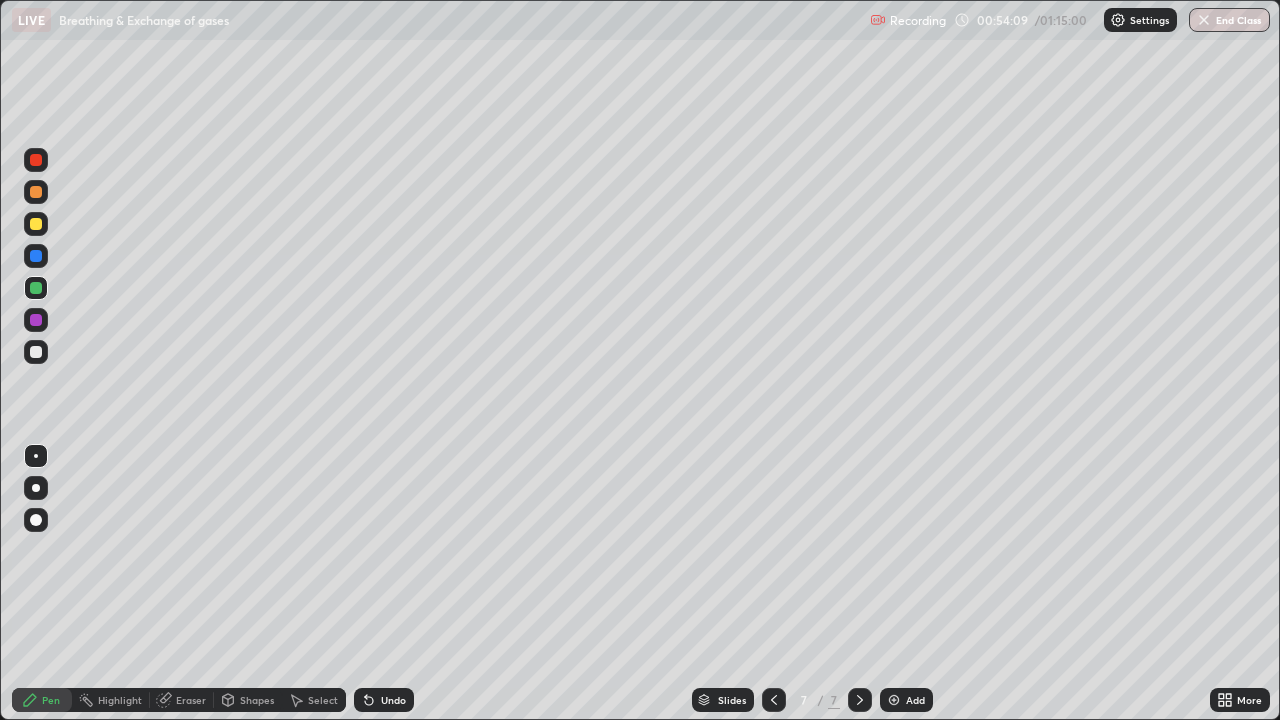 click on "Eraser" at bounding box center [191, 700] 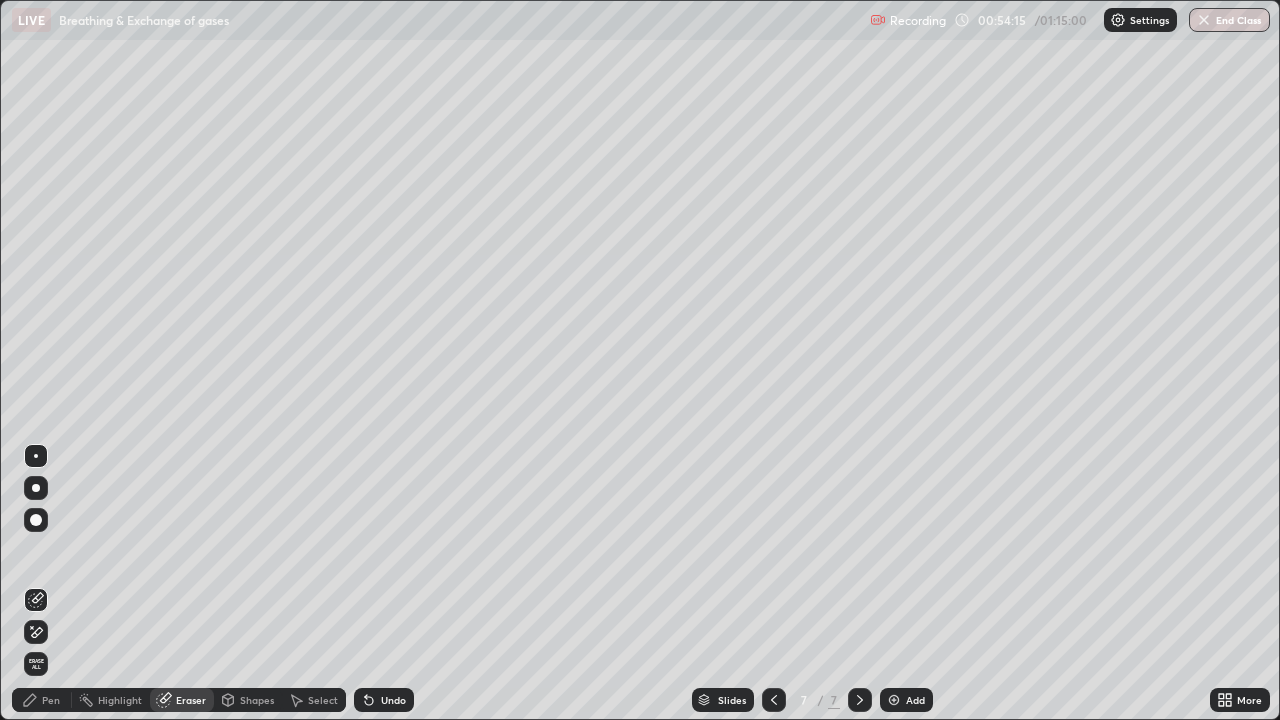 click on "Pen" at bounding box center [51, 700] 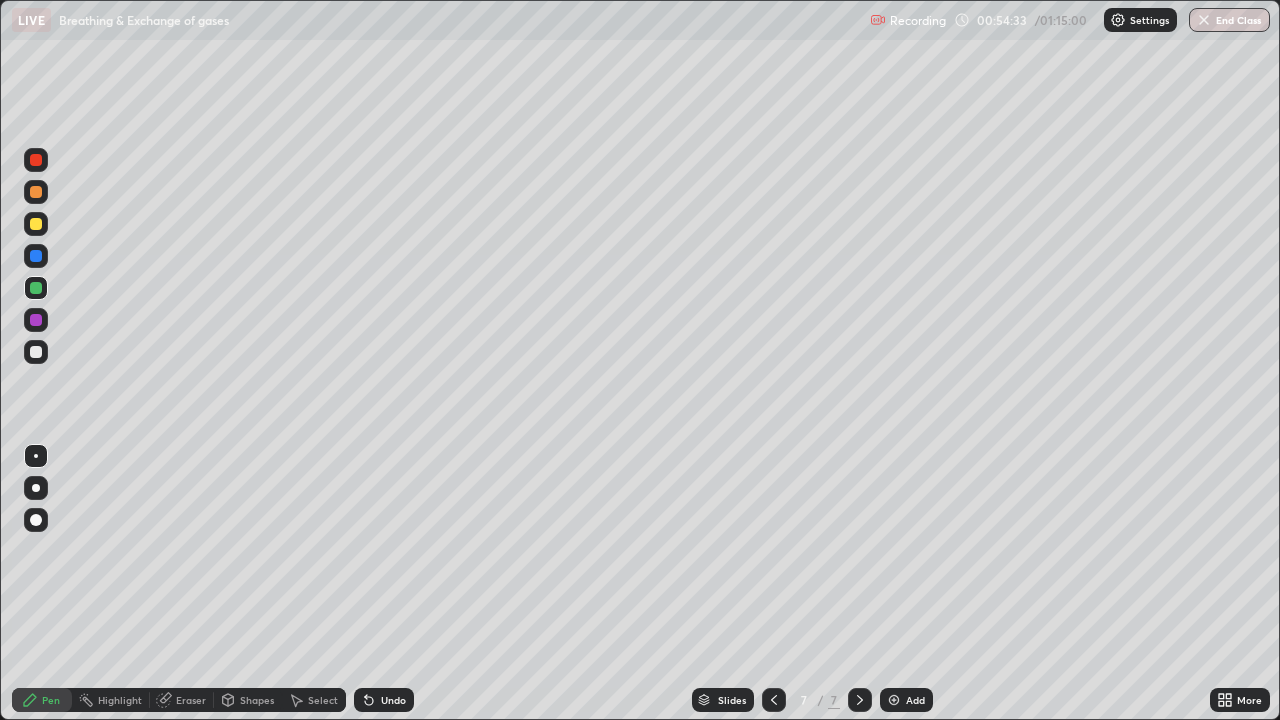 click at bounding box center (36, 224) 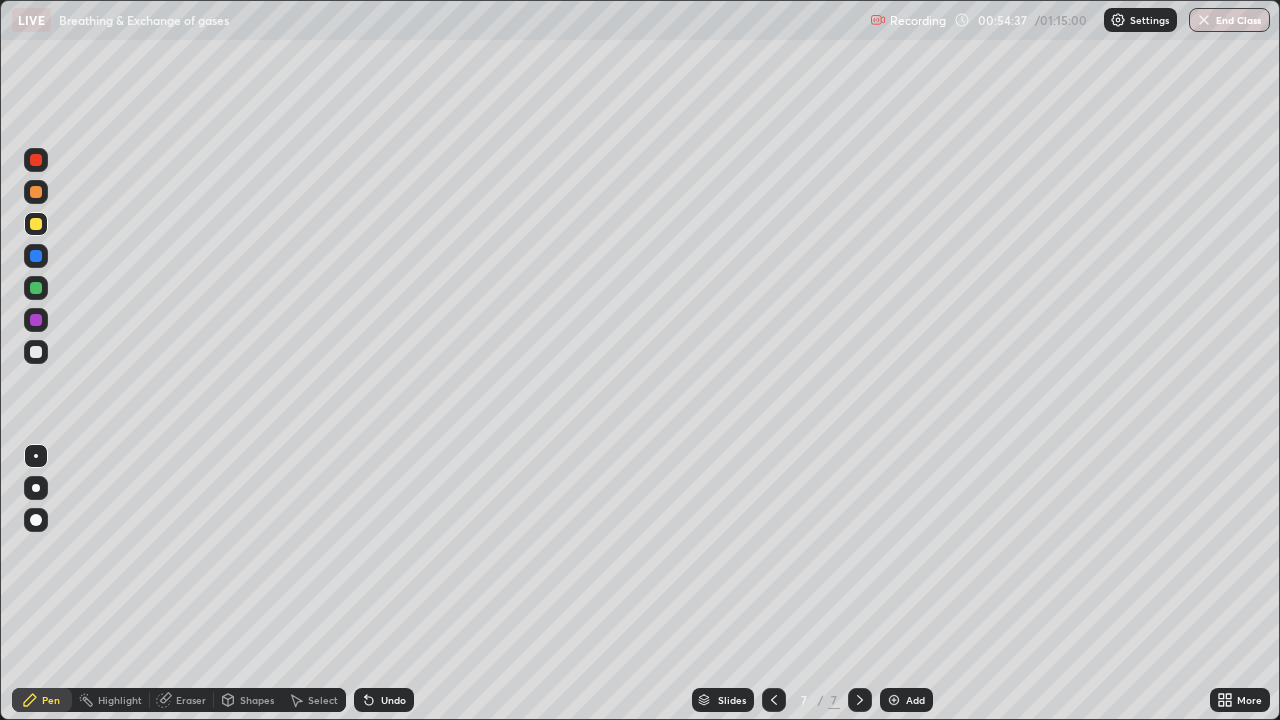 click on "Undo" at bounding box center [384, 700] 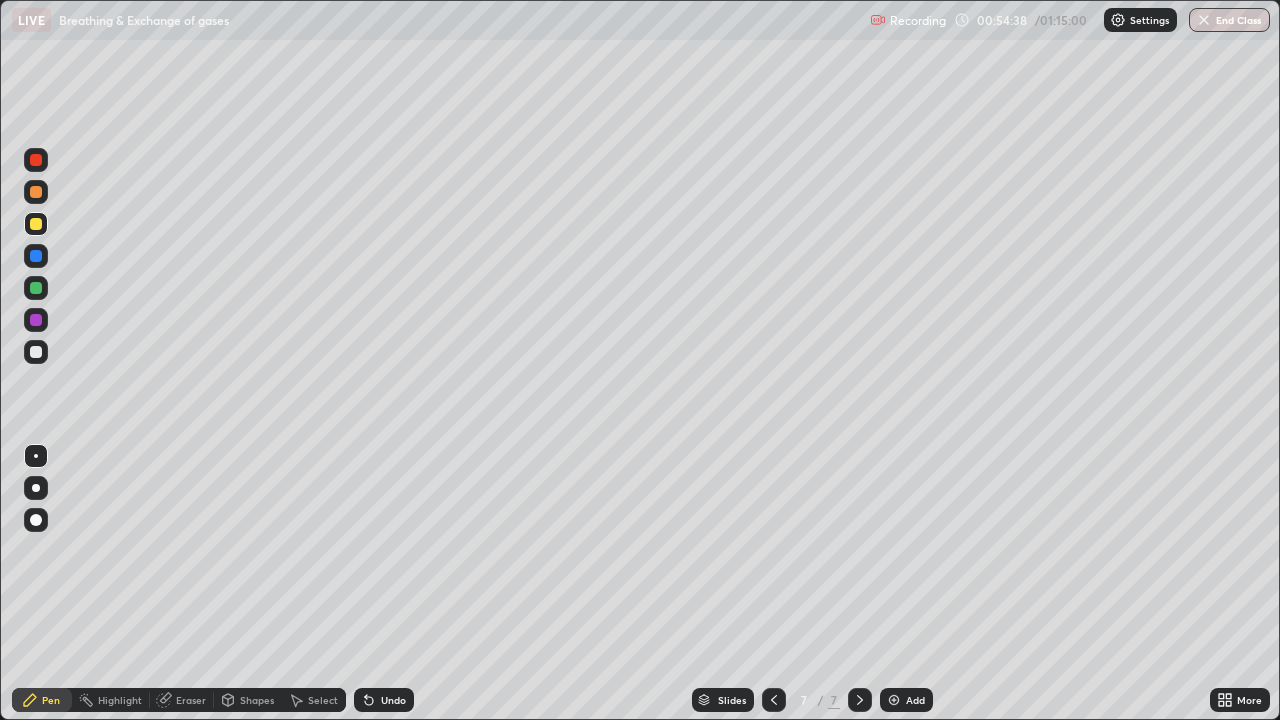 click at bounding box center (36, 352) 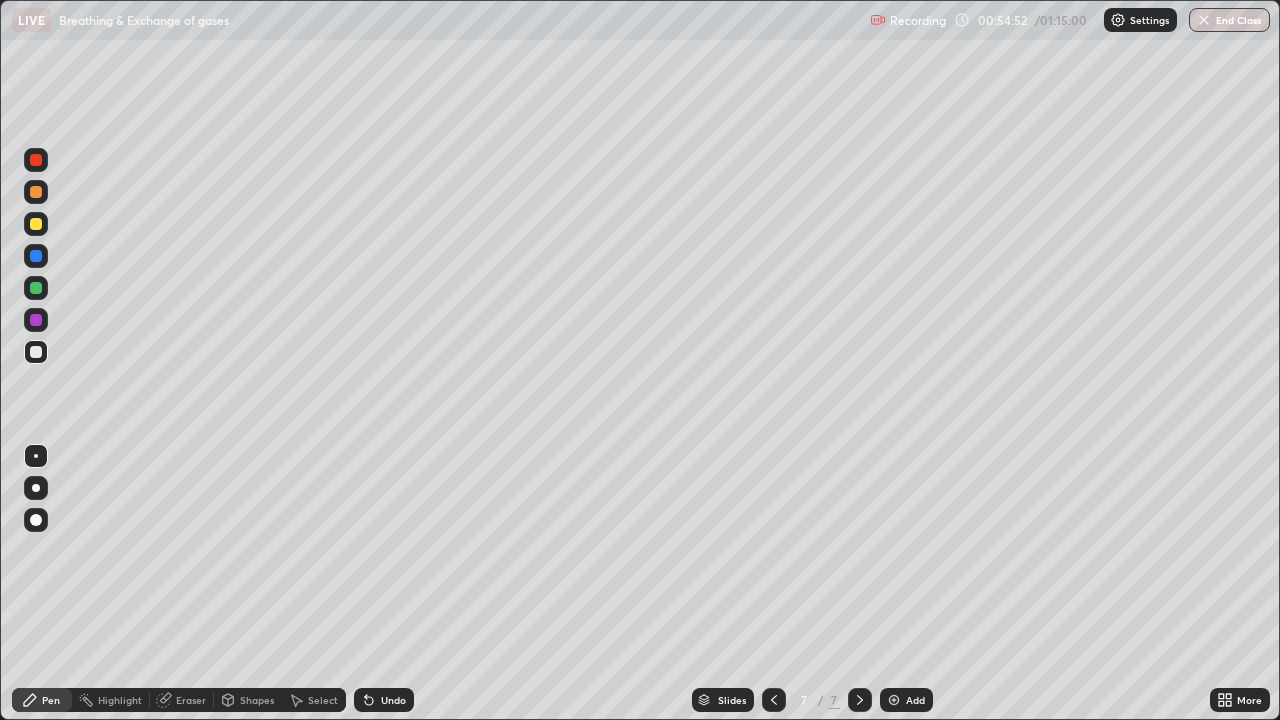 click at bounding box center (36, 224) 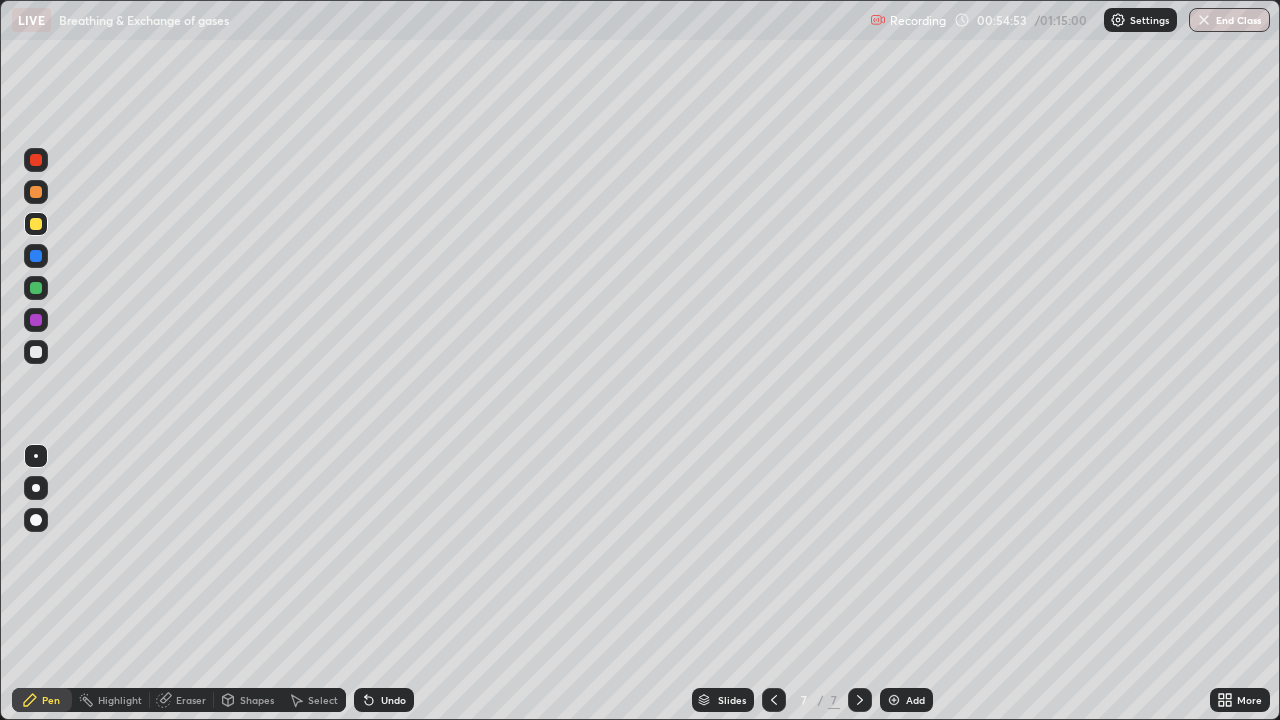 click at bounding box center (36, 256) 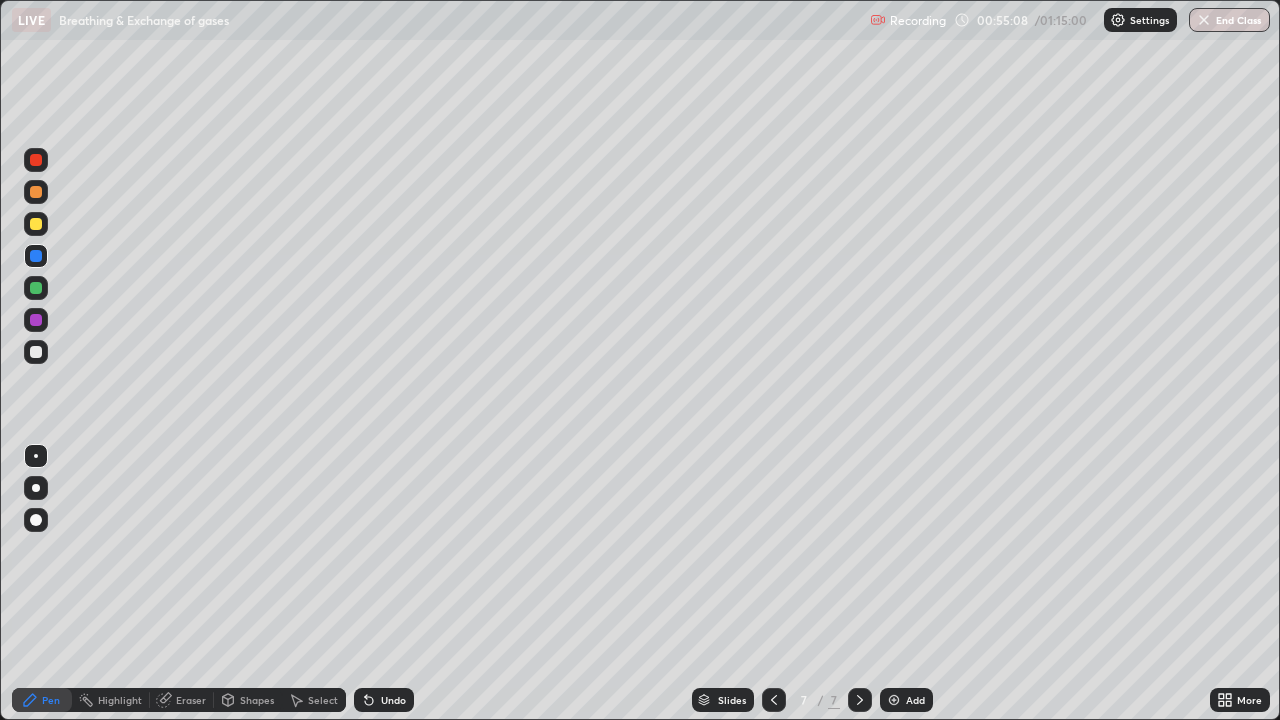 click at bounding box center (36, 224) 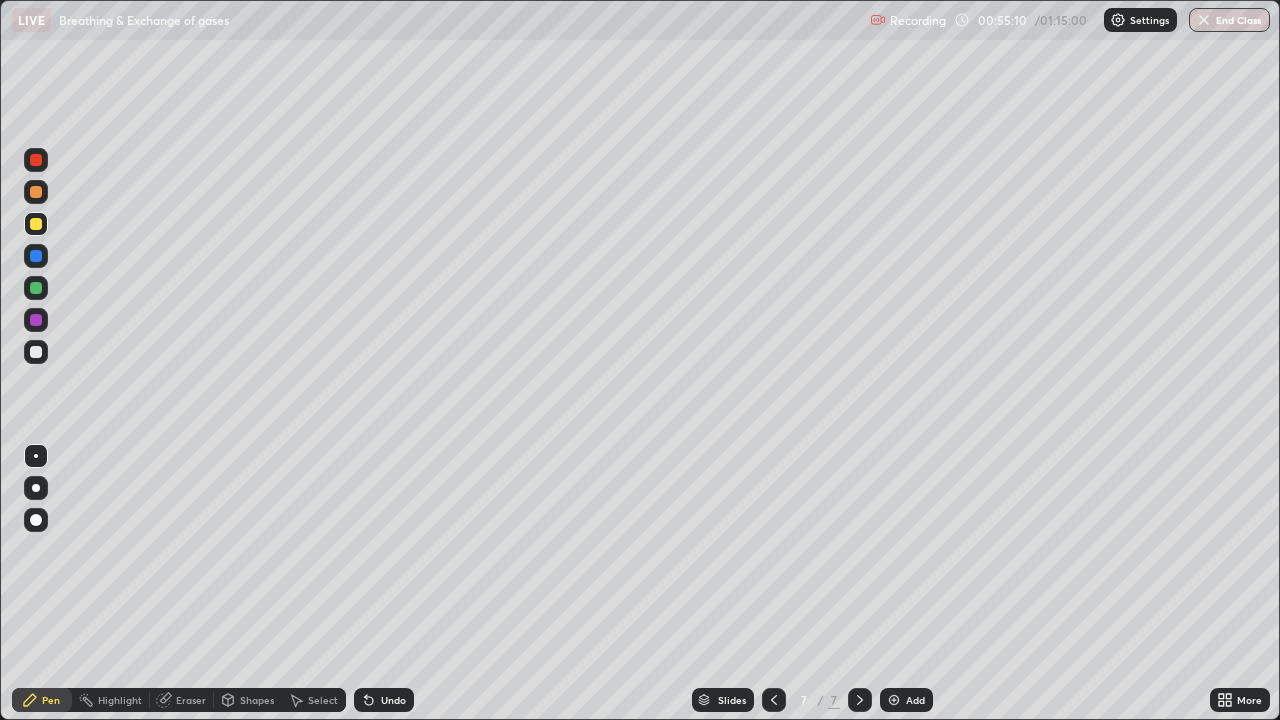 click at bounding box center [36, 352] 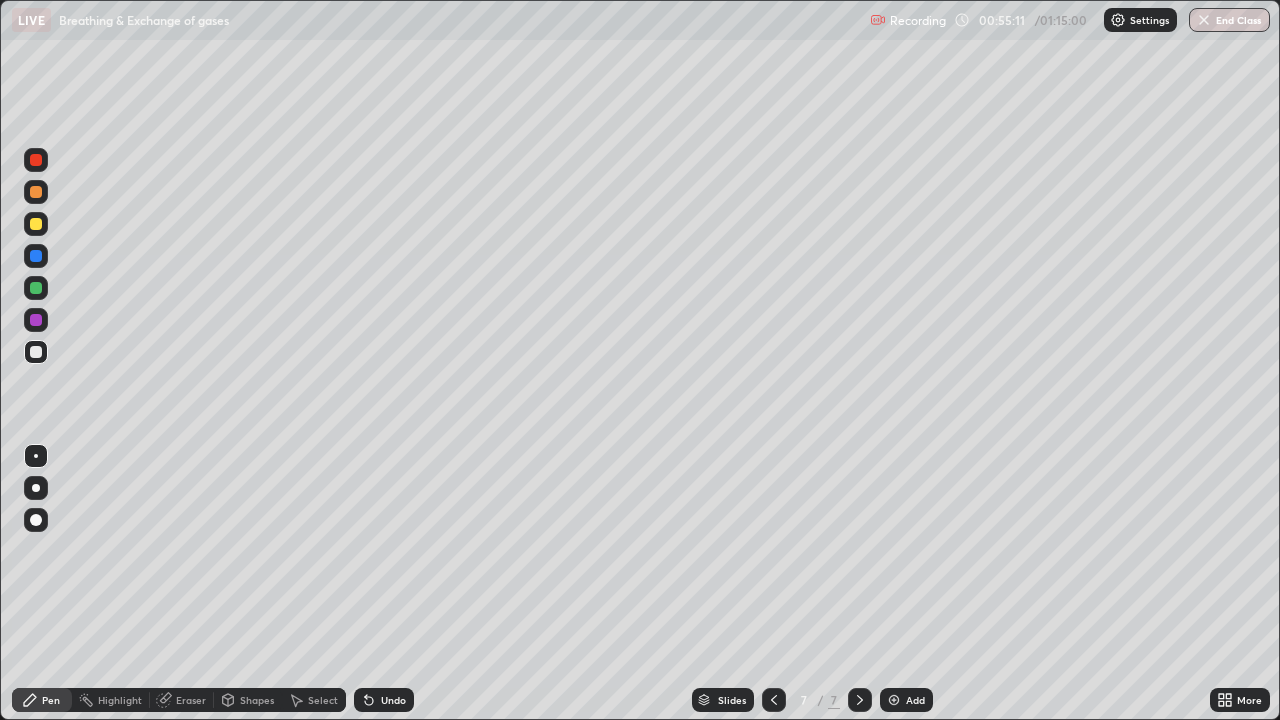 click at bounding box center [36, 160] 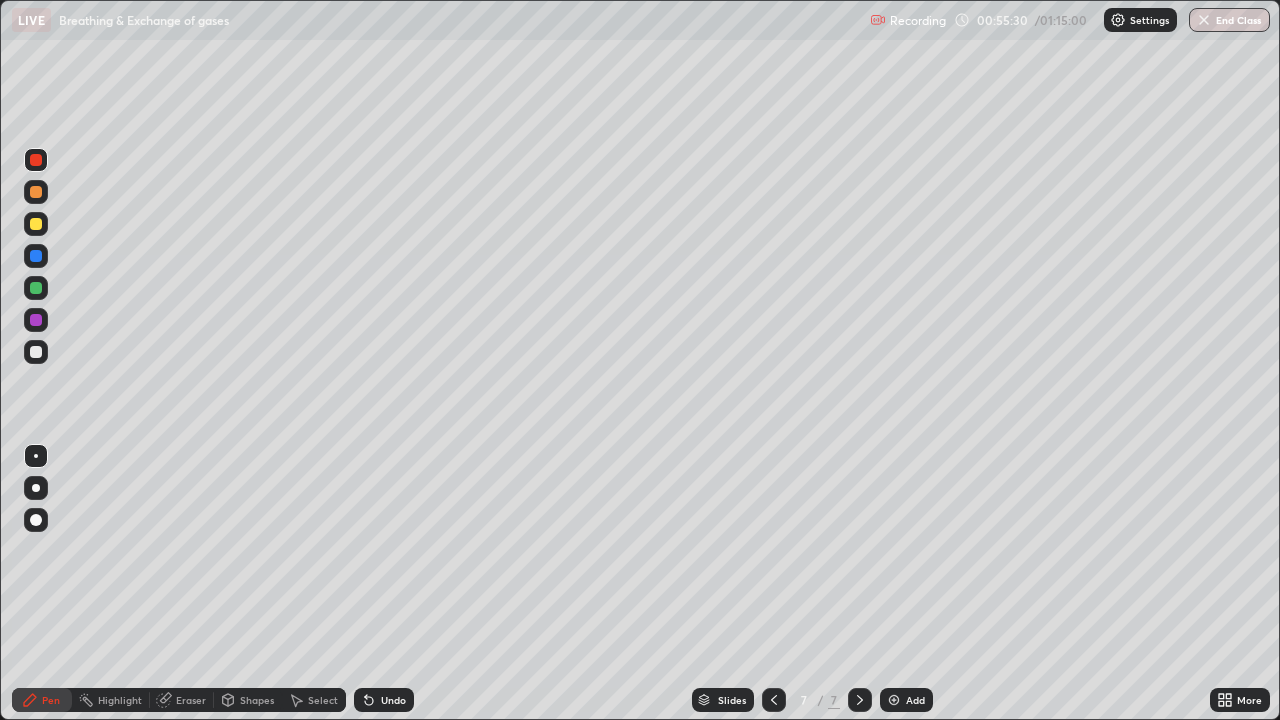 click on "Undo" at bounding box center [393, 700] 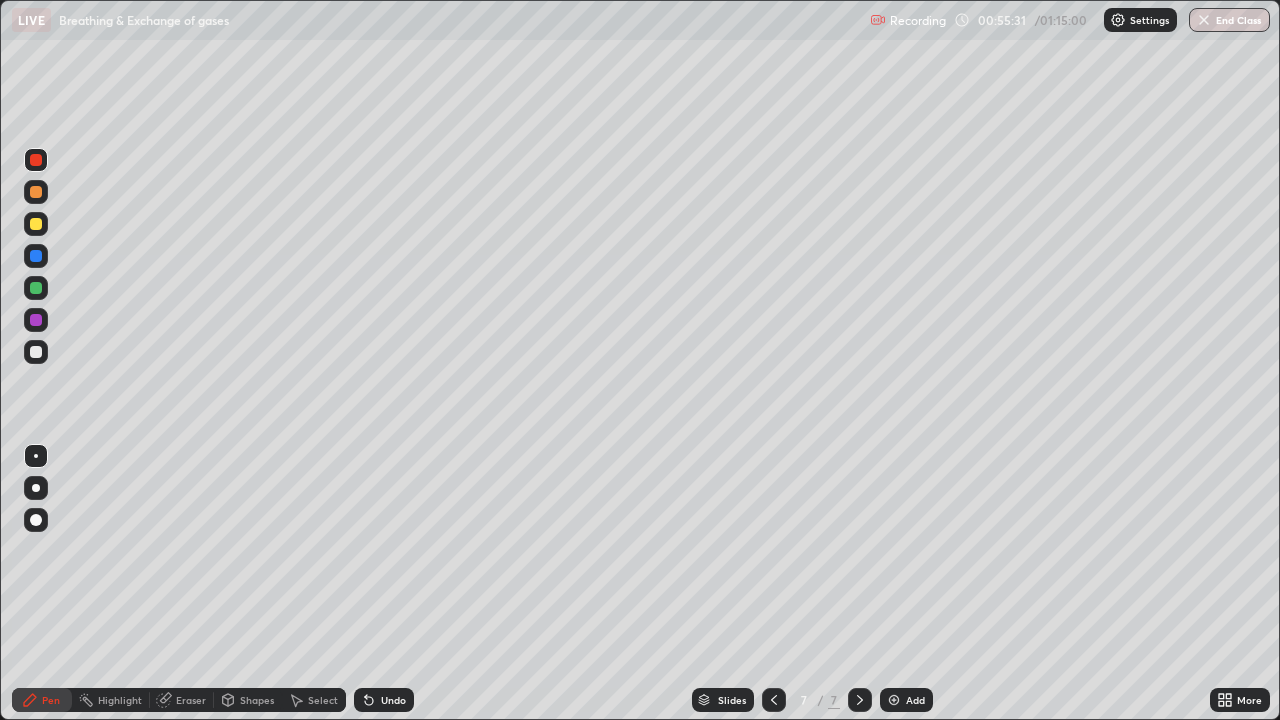 click on "Undo" at bounding box center (384, 700) 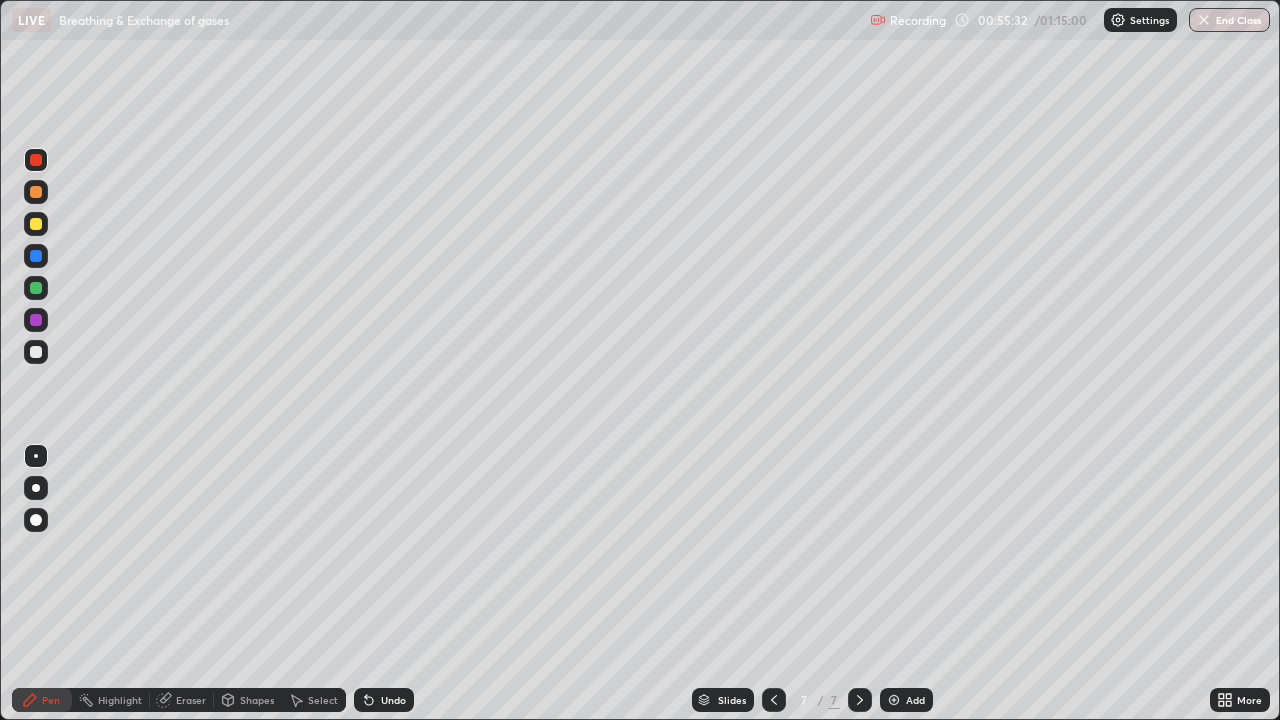 click on "Undo" at bounding box center [384, 700] 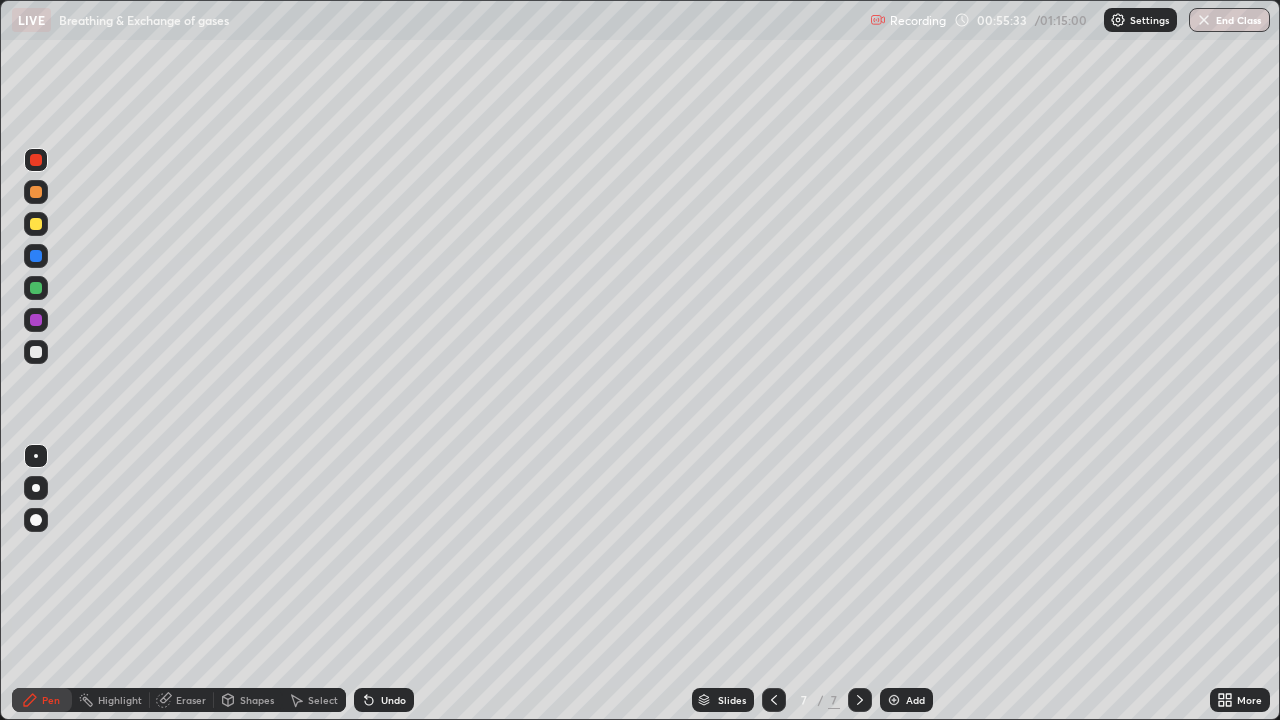 click on "Undo" at bounding box center (384, 700) 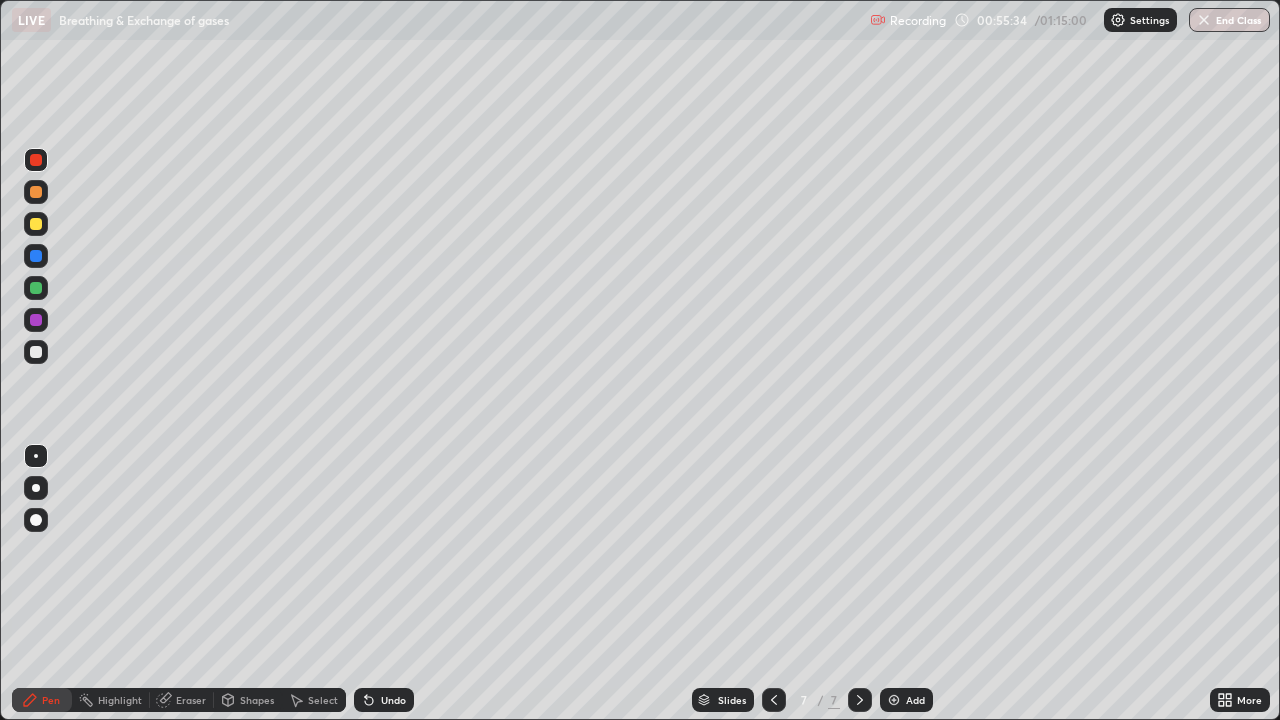 click at bounding box center [36, 192] 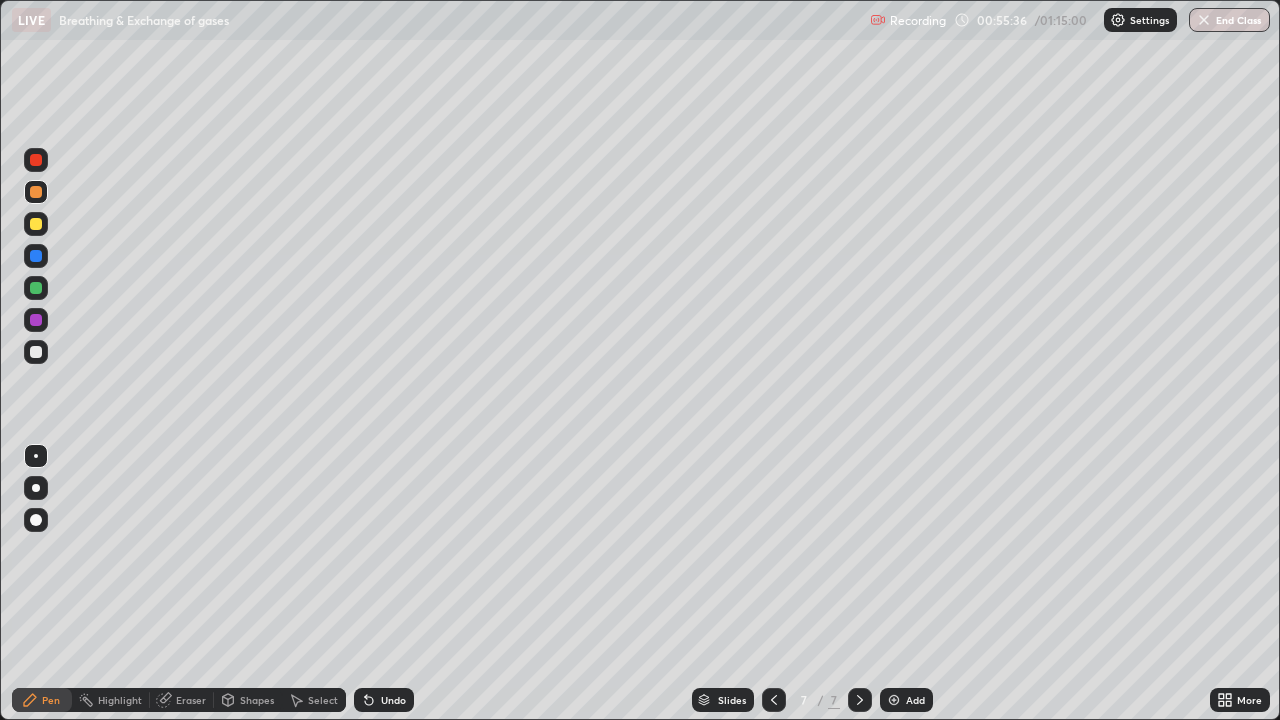 click at bounding box center (36, 160) 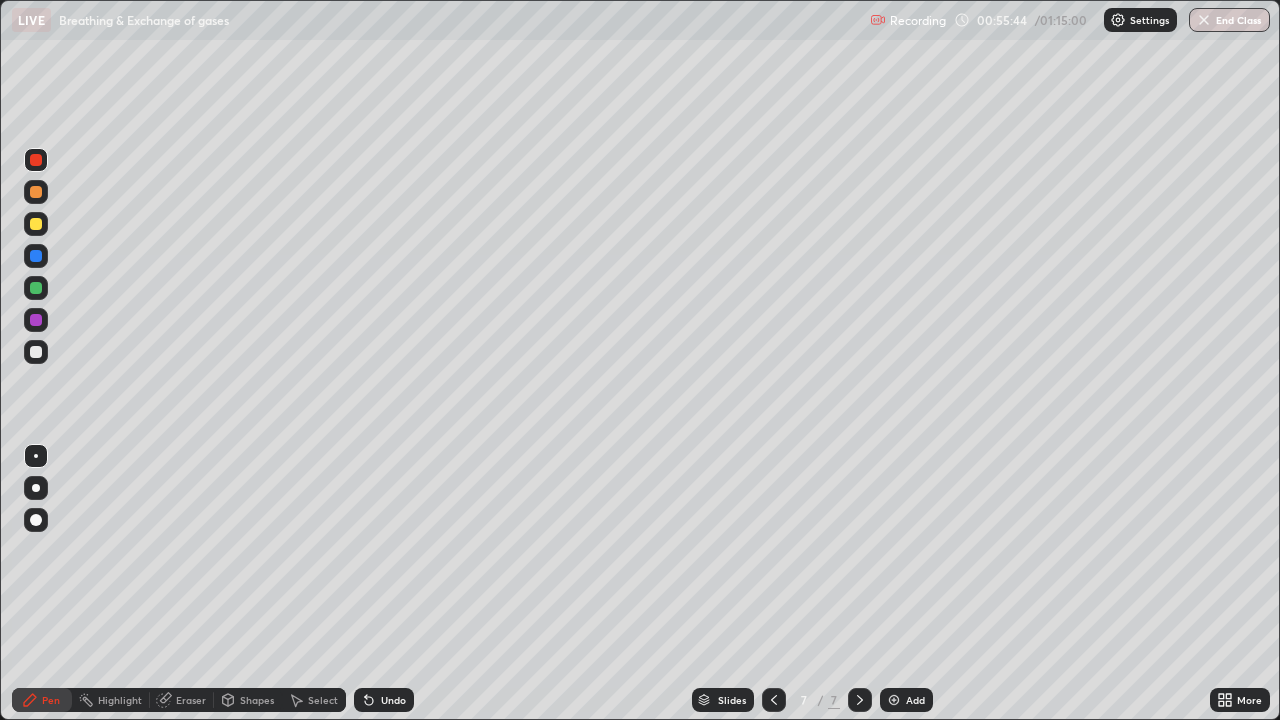 click at bounding box center [36, 352] 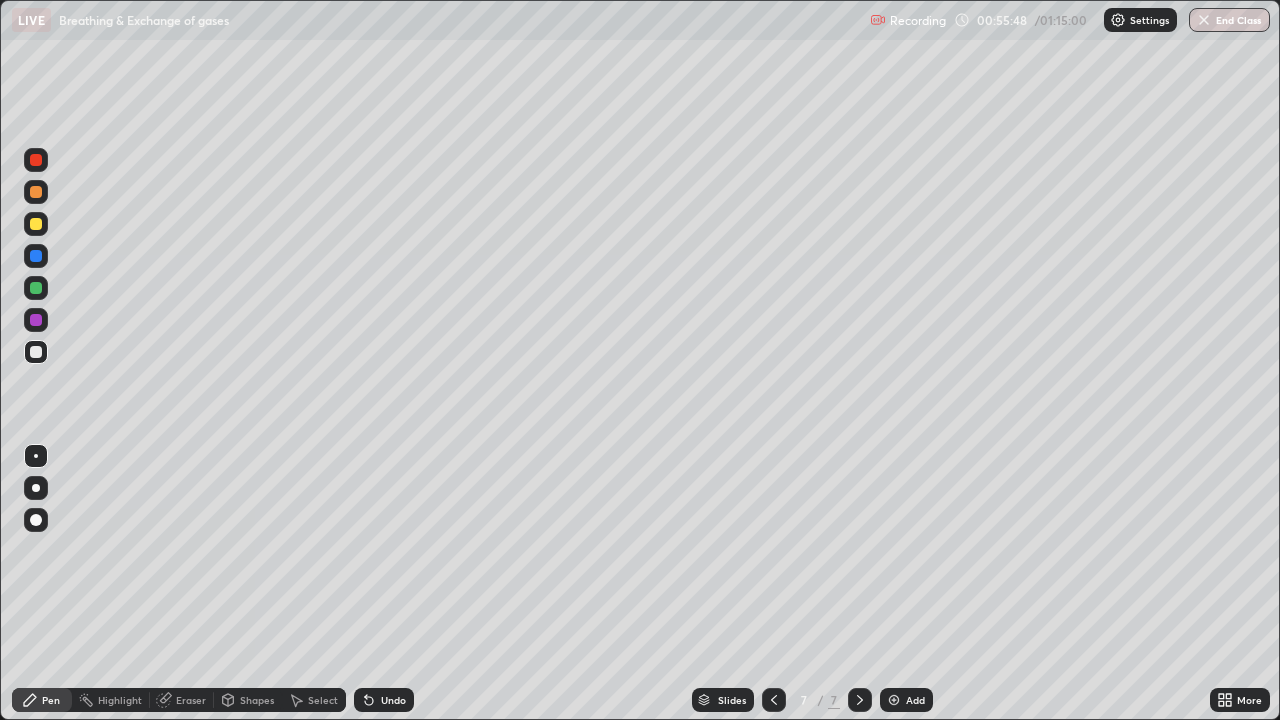 click on "Undo" at bounding box center (393, 700) 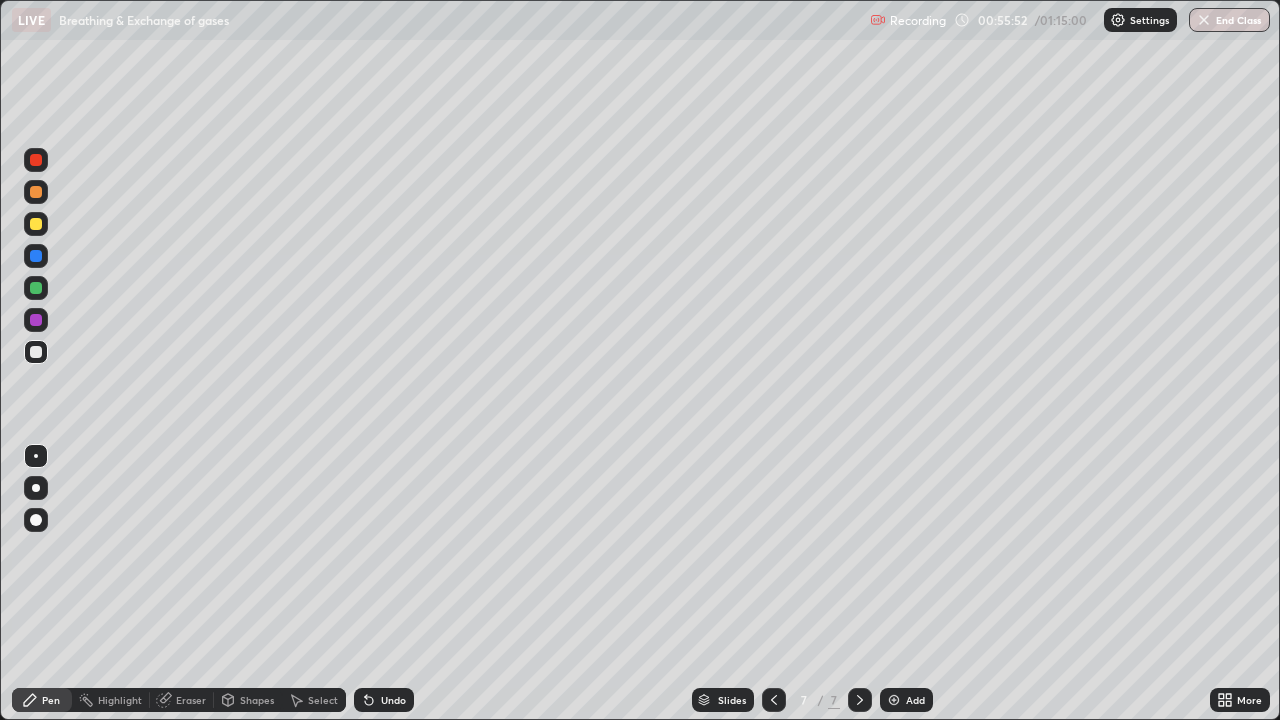 click at bounding box center (36, 160) 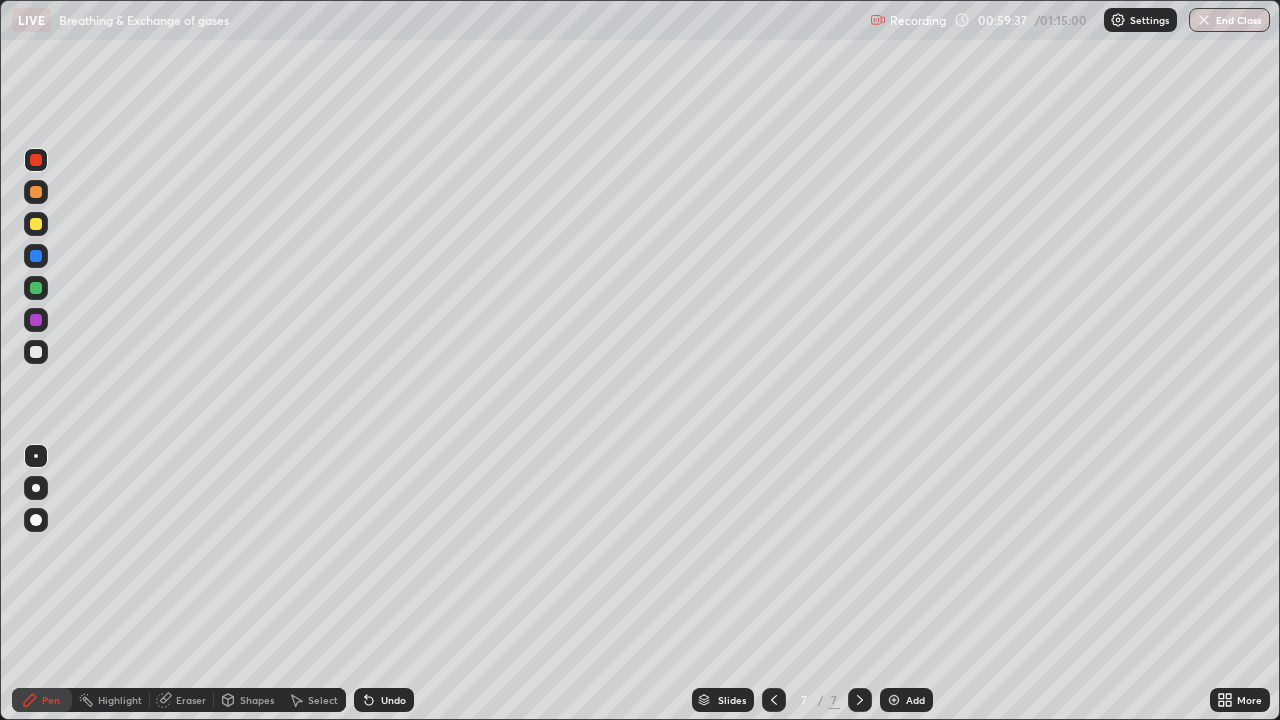 click at bounding box center [36, 256] 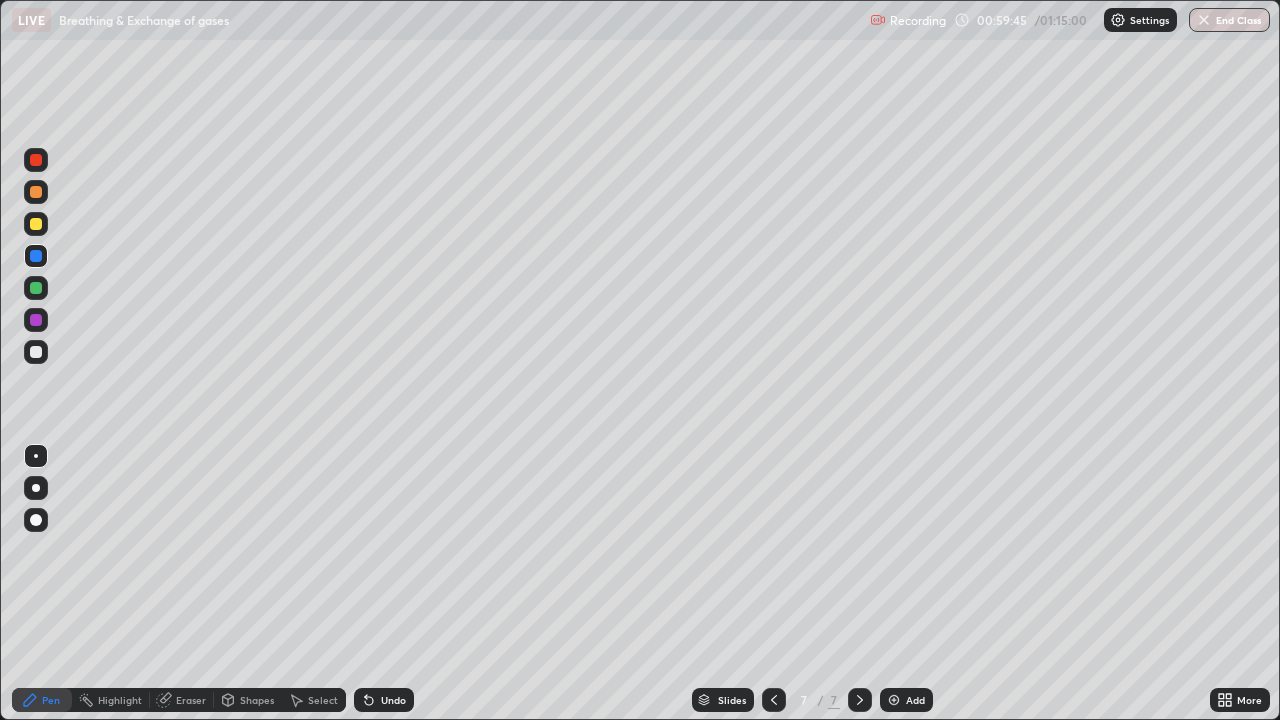 click on "Undo" at bounding box center [393, 700] 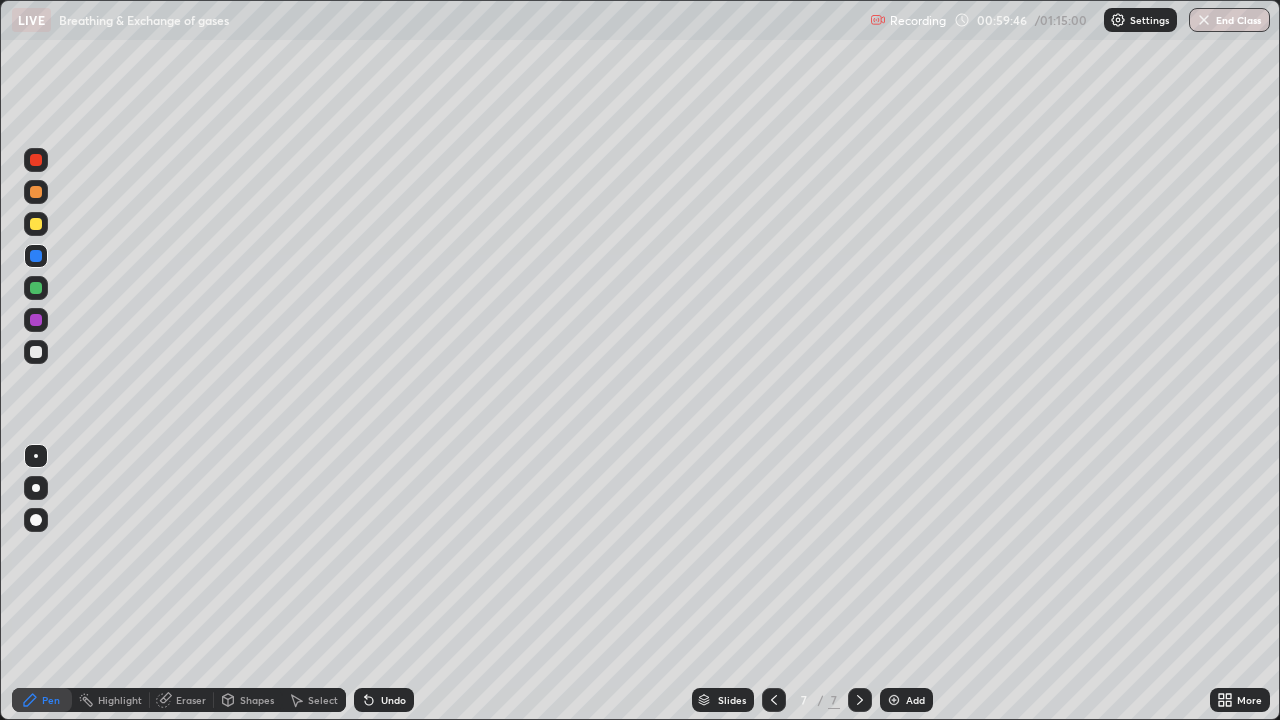 click on "Undo" at bounding box center [384, 700] 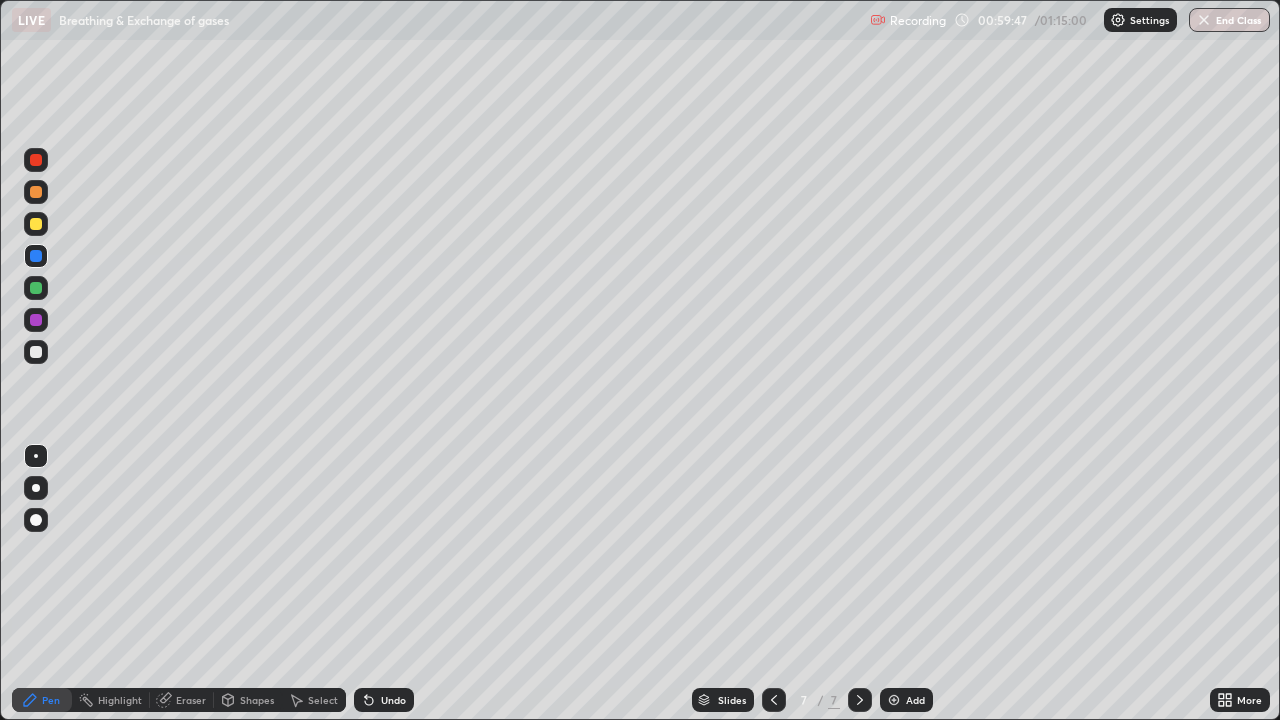click on "Undo" at bounding box center (384, 700) 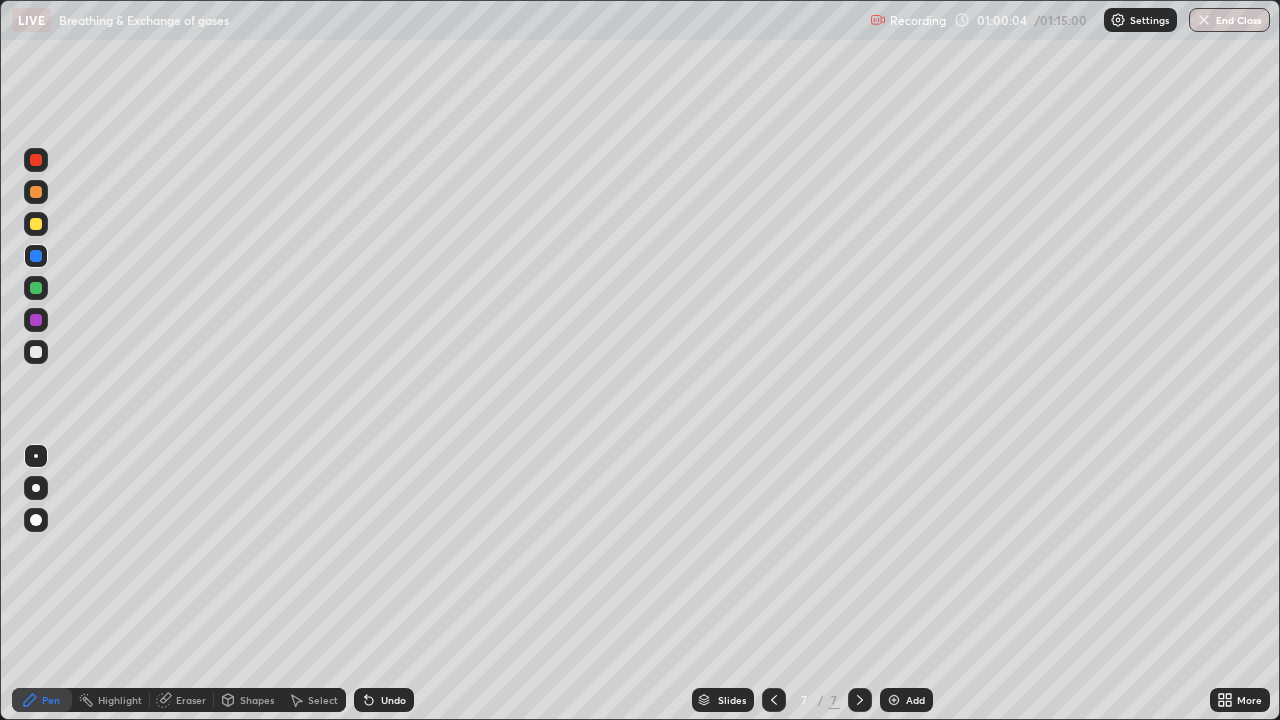 click on "Undo" at bounding box center (393, 700) 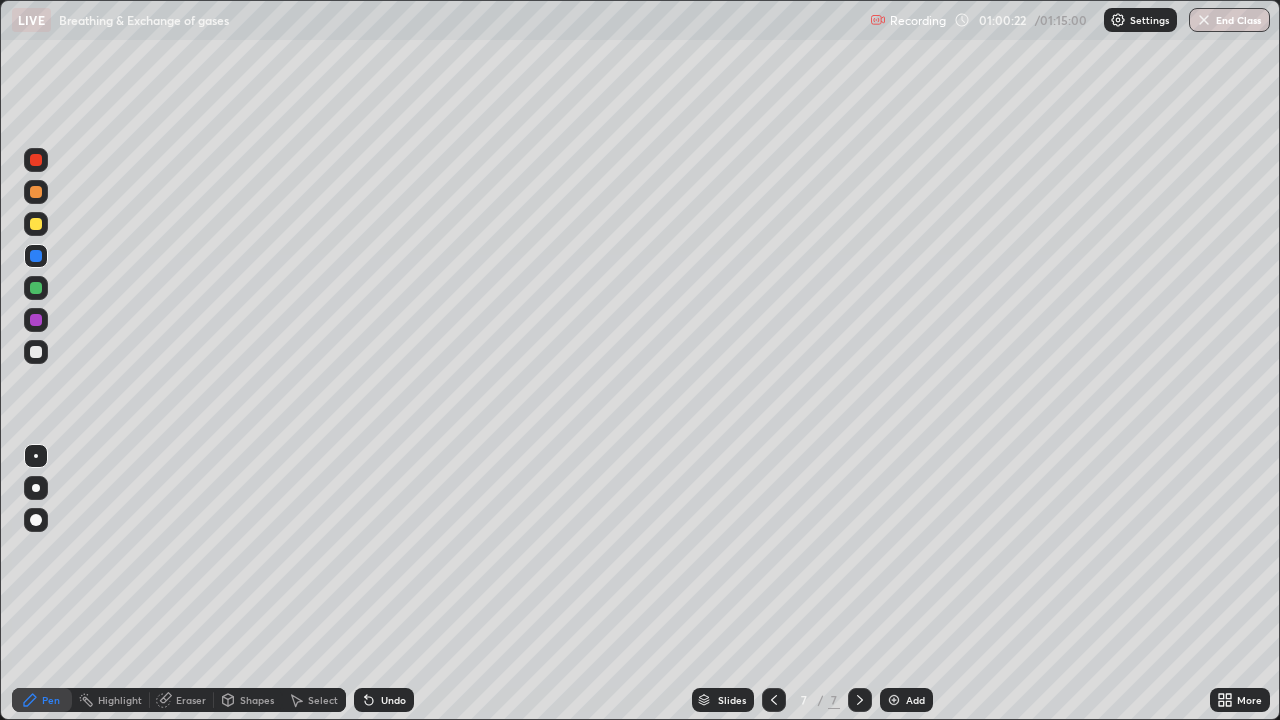 click at bounding box center [36, 288] 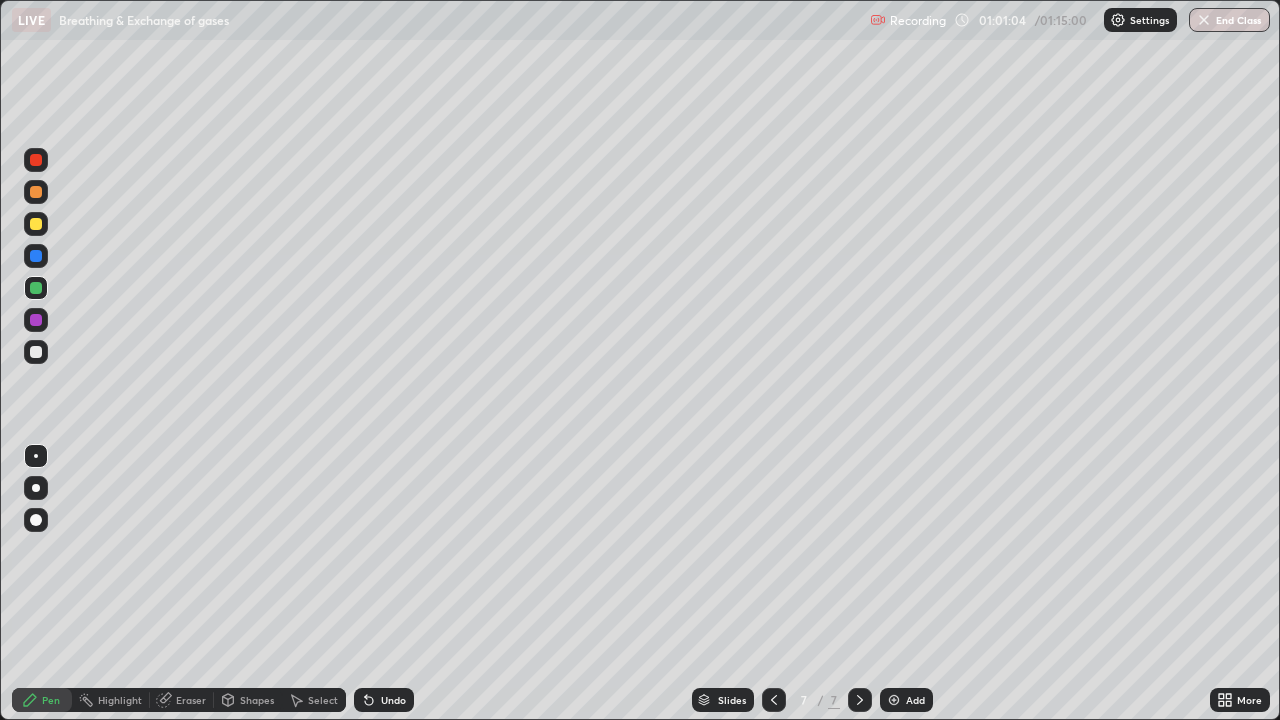 click at bounding box center [36, 320] 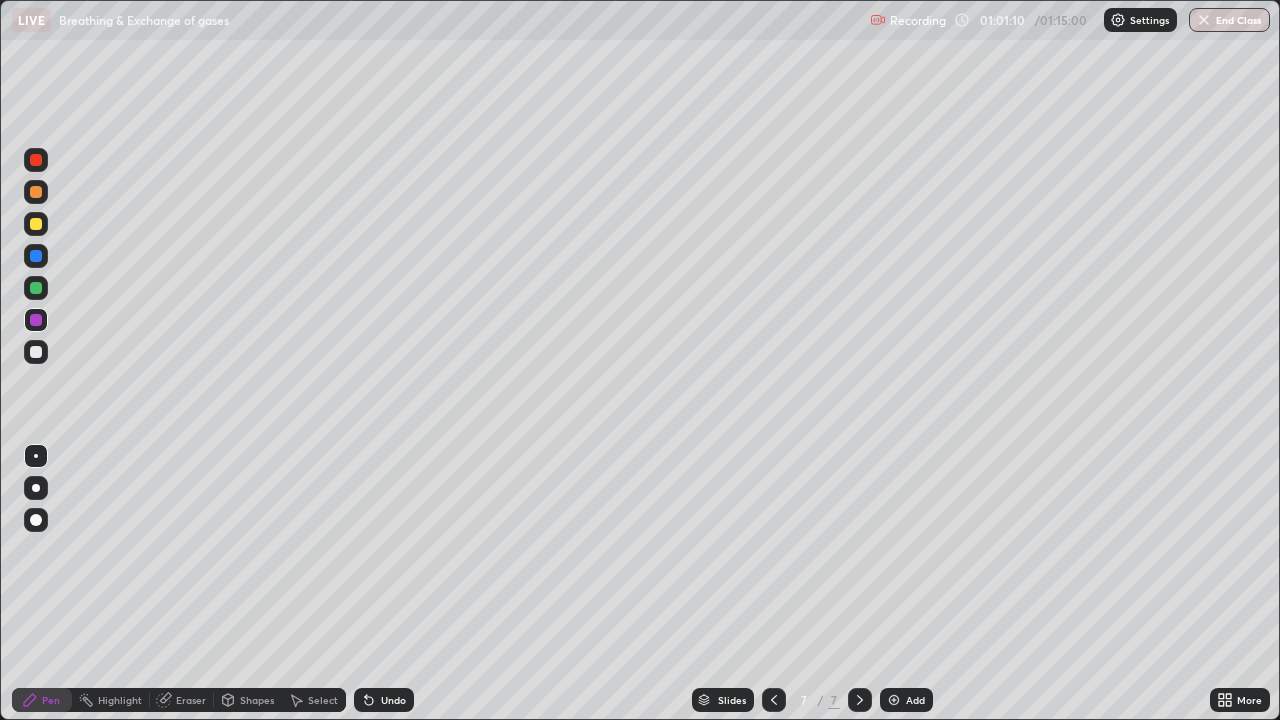 click at bounding box center [36, 288] 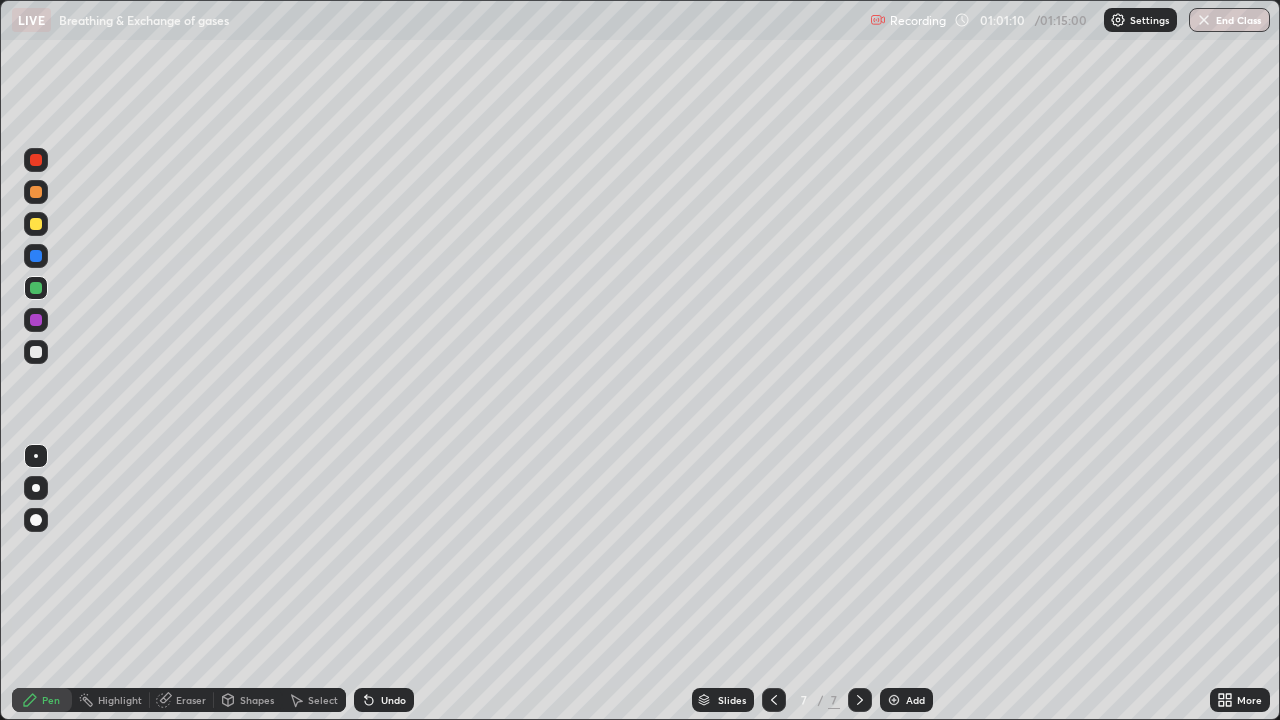 click at bounding box center [36, 224] 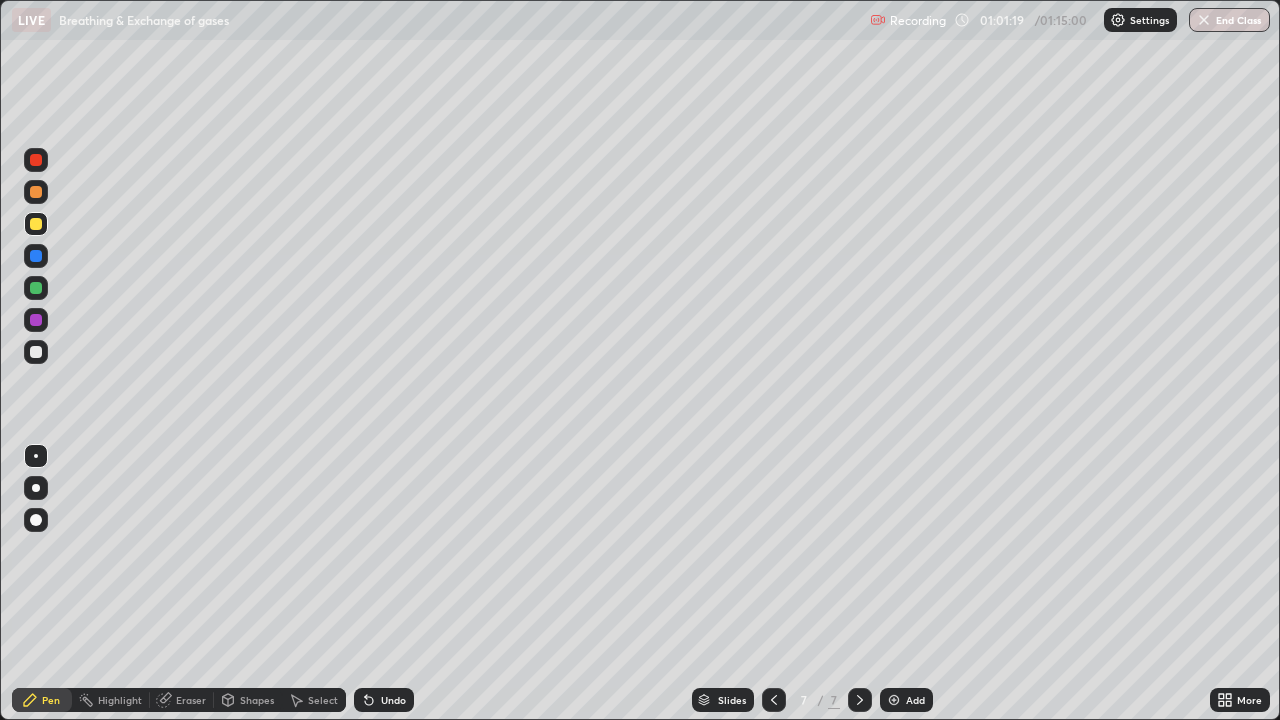 click at bounding box center (36, 352) 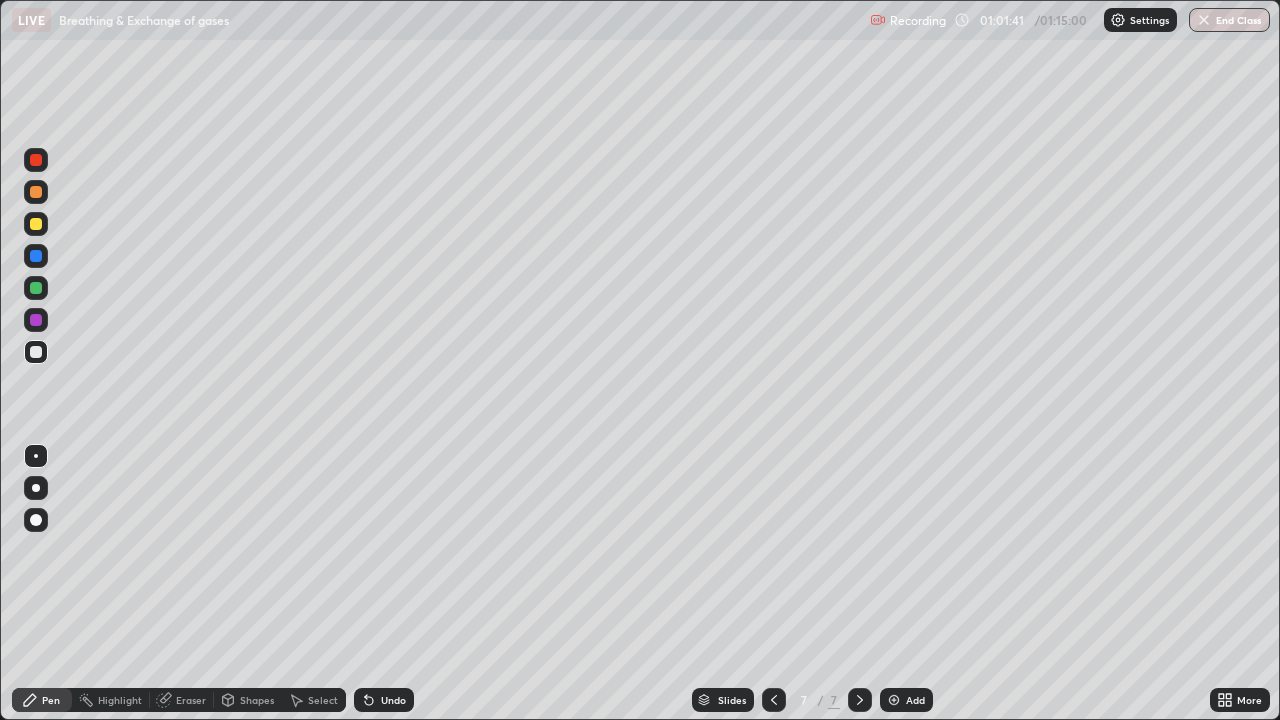 click on "Undo" at bounding box center (384, 700) 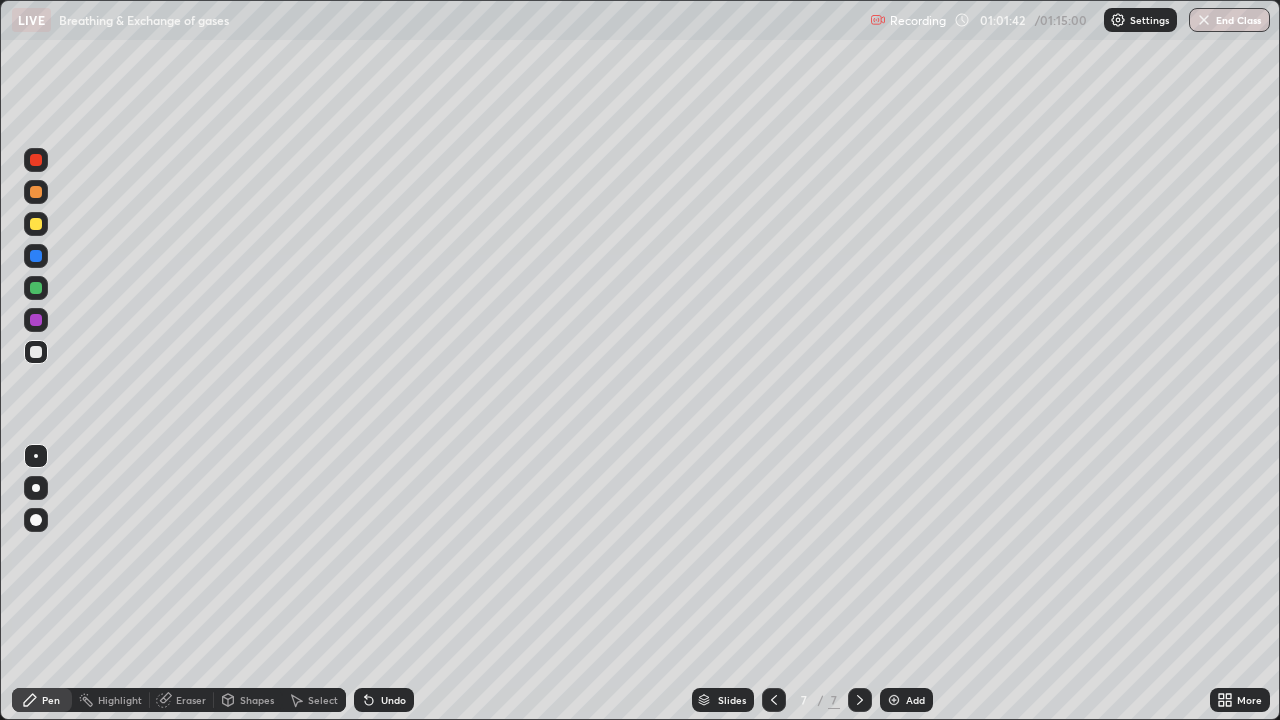 click on "Undo" at bounding box center [384, 700] 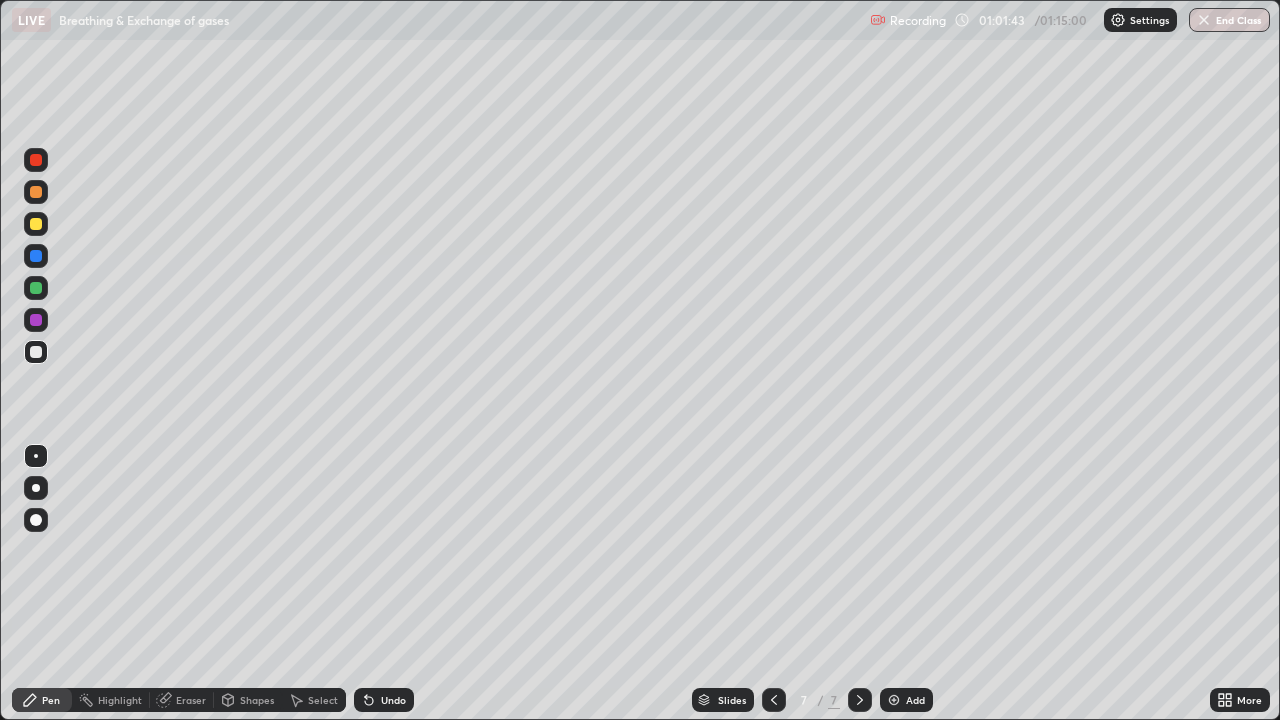 click on "Undo" at bounding box center [384, 700] 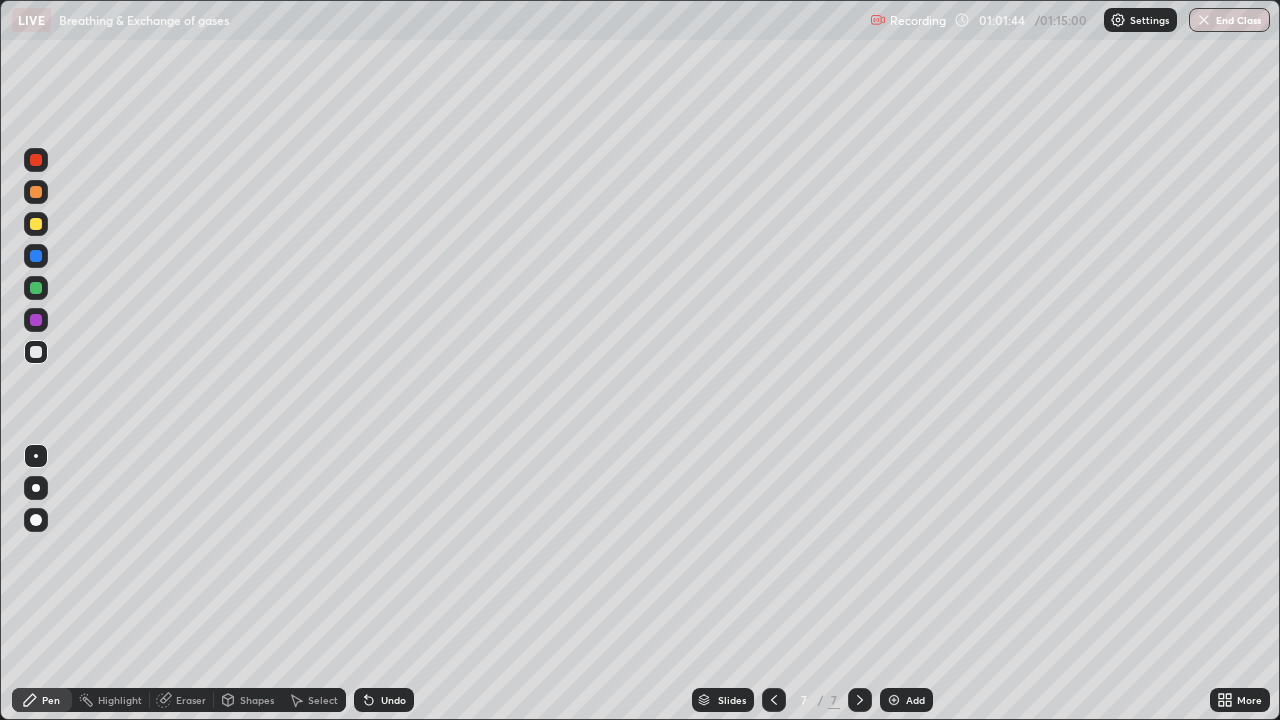 click on "Undo" at bounding box center [393, 700] 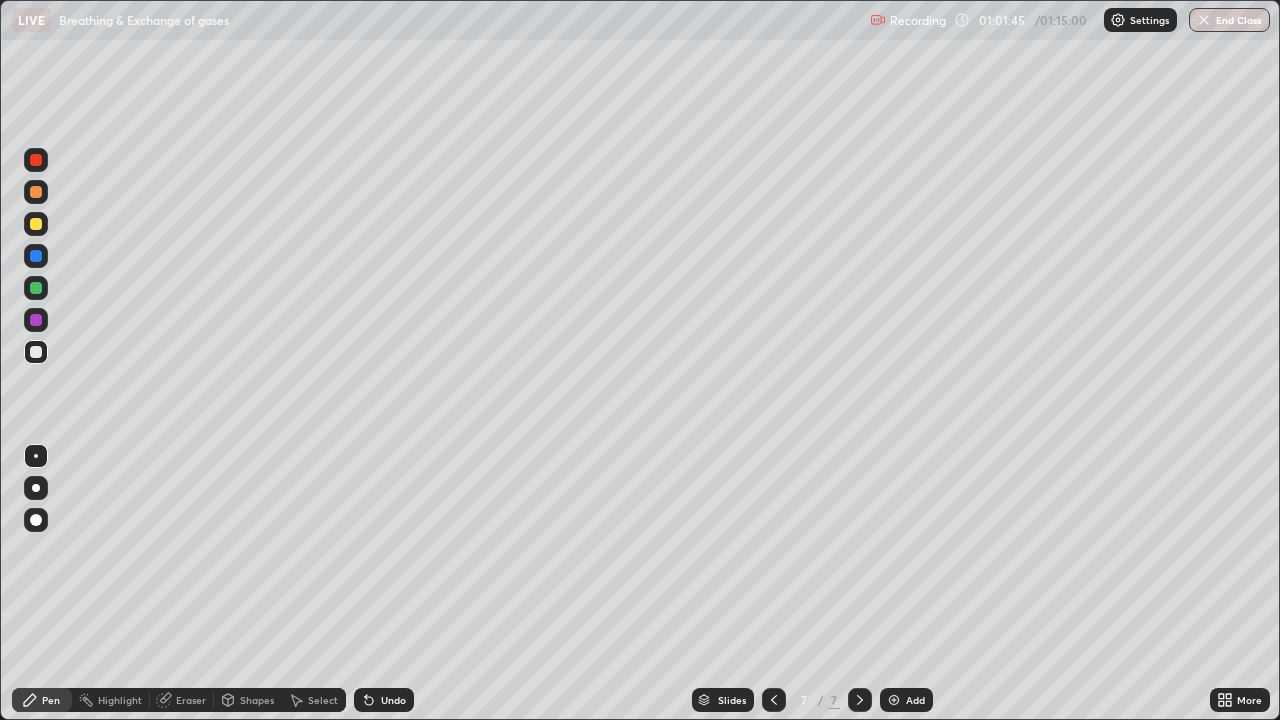 click on "Undo" at bounding box center [393, 700] 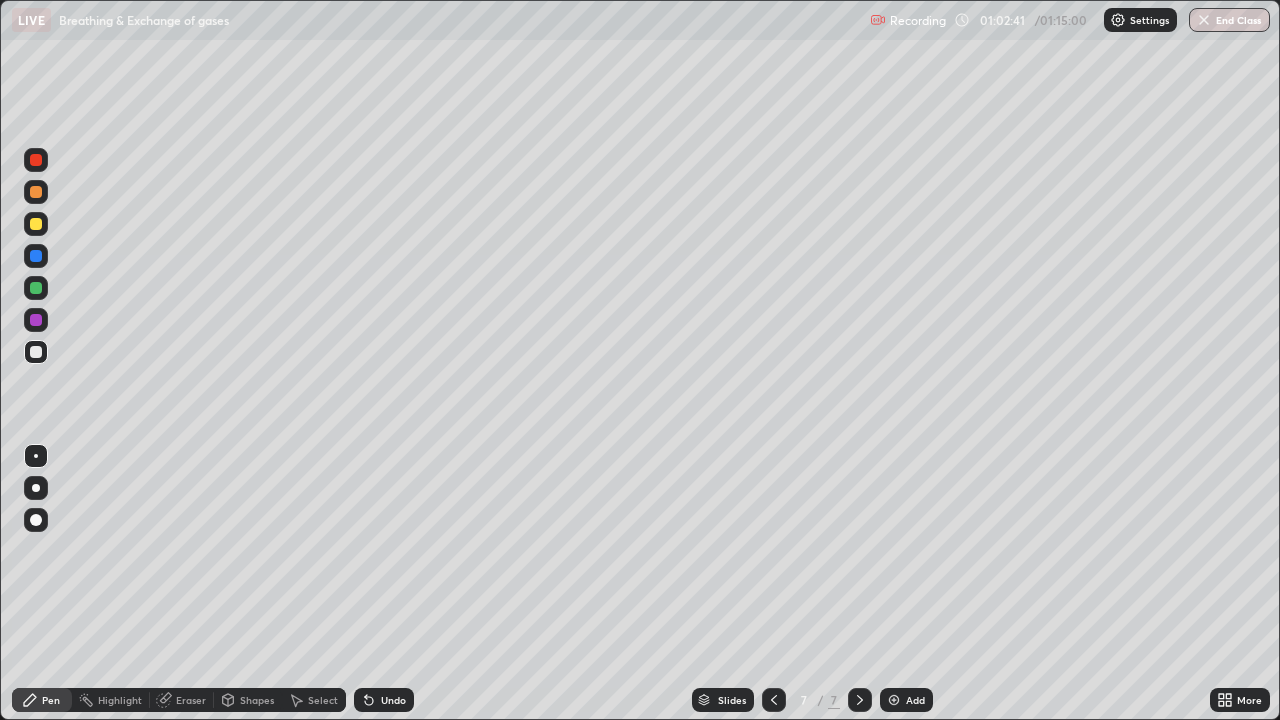 click at bounding box center (36, 224) 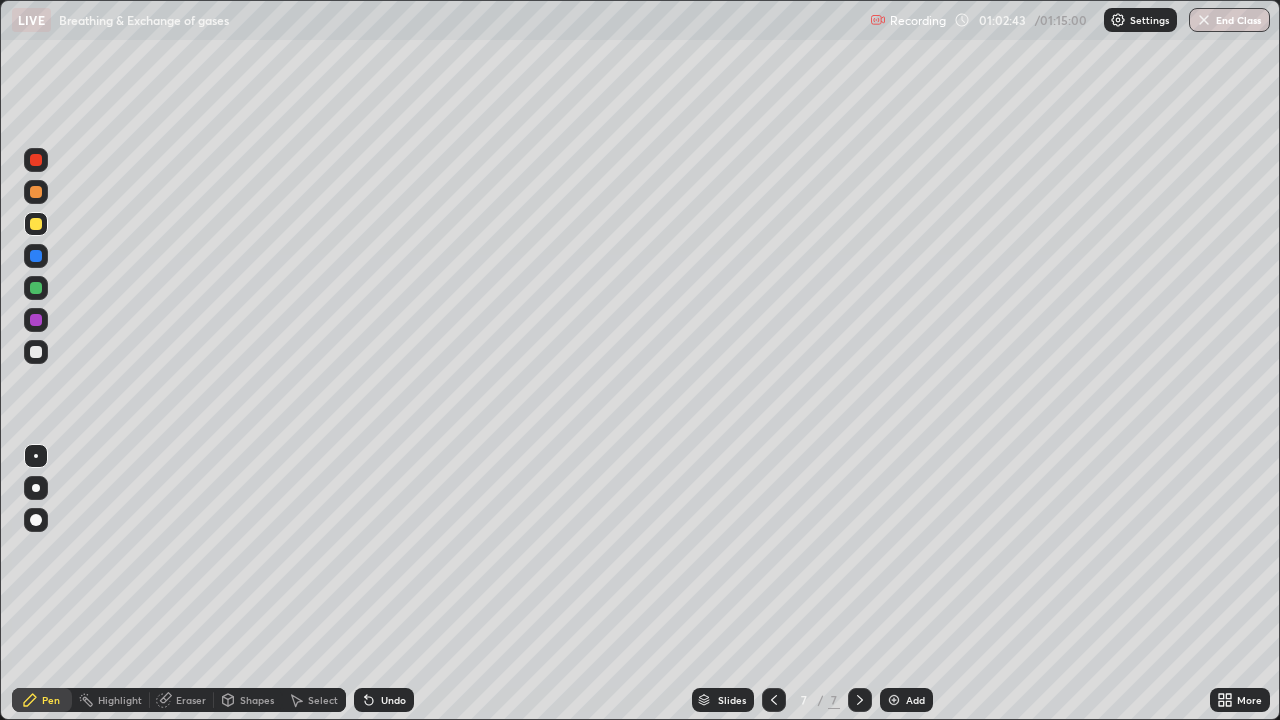 click at bounding box center (36, 352) 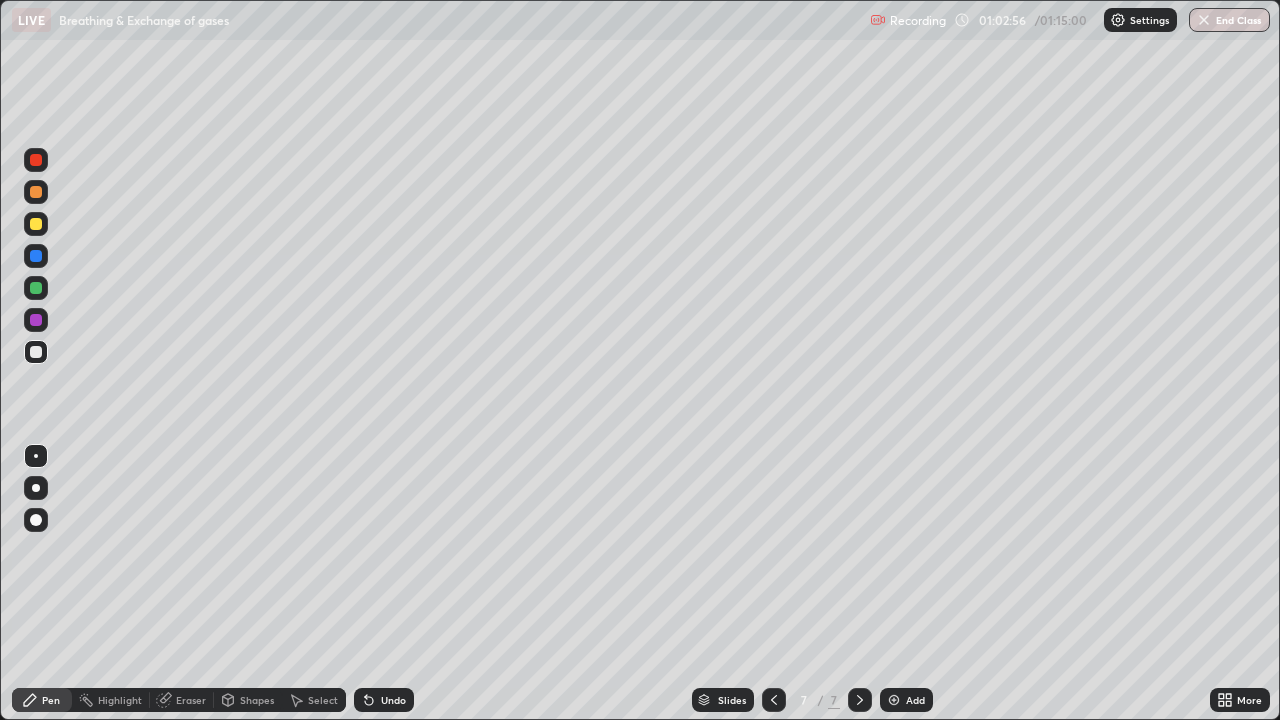 click on "Undo" at bounding box center (393, 700) 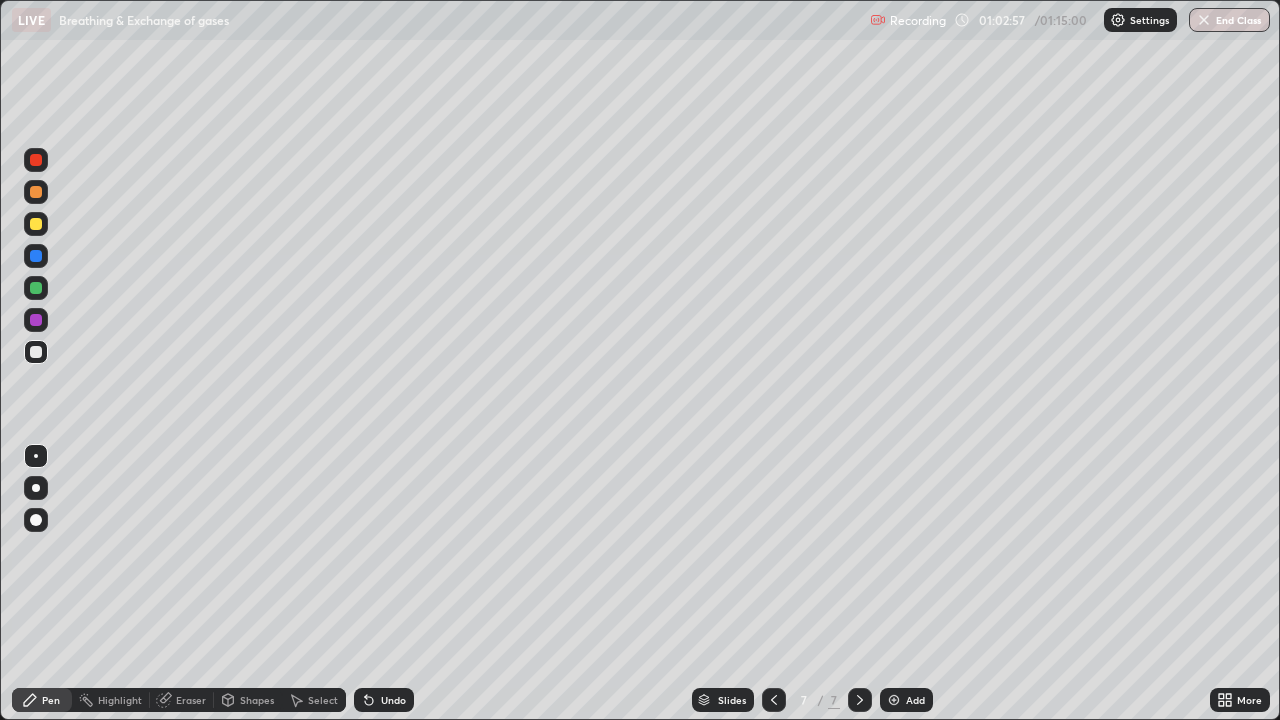 click on "Undo" at bounding box center (393, 700) 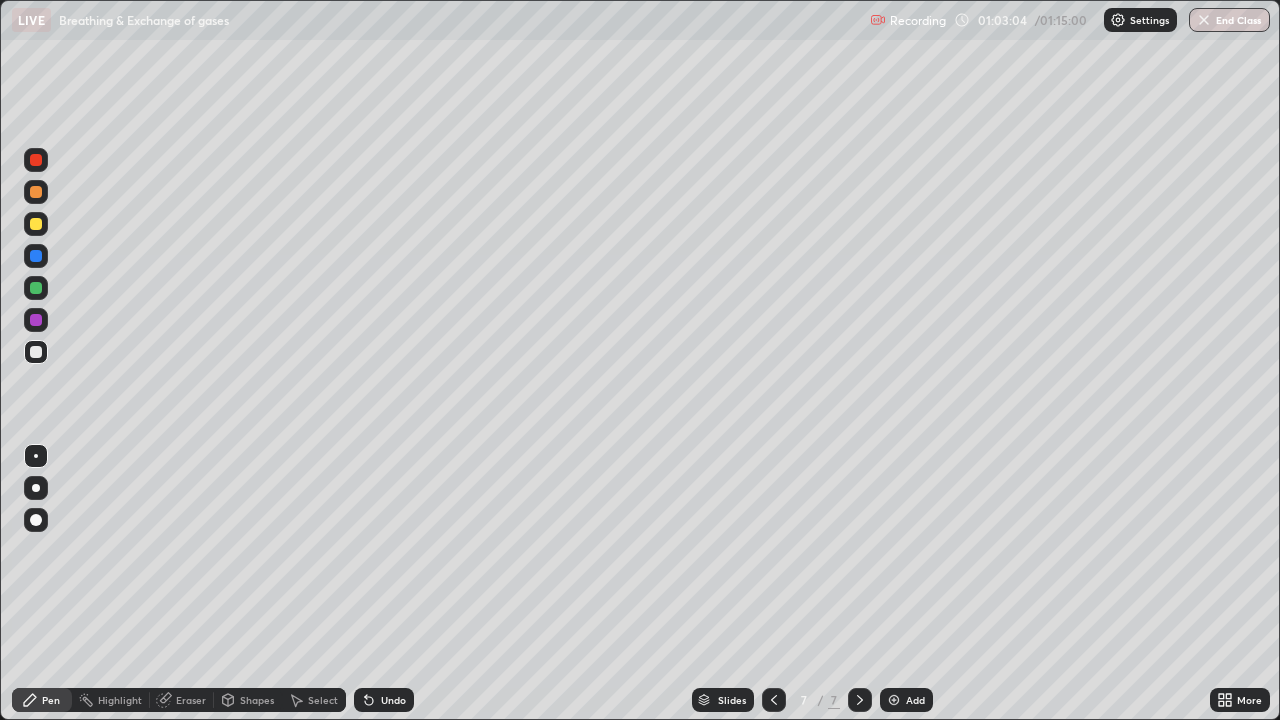 click on "Undo" at bounding box center (393, 700) 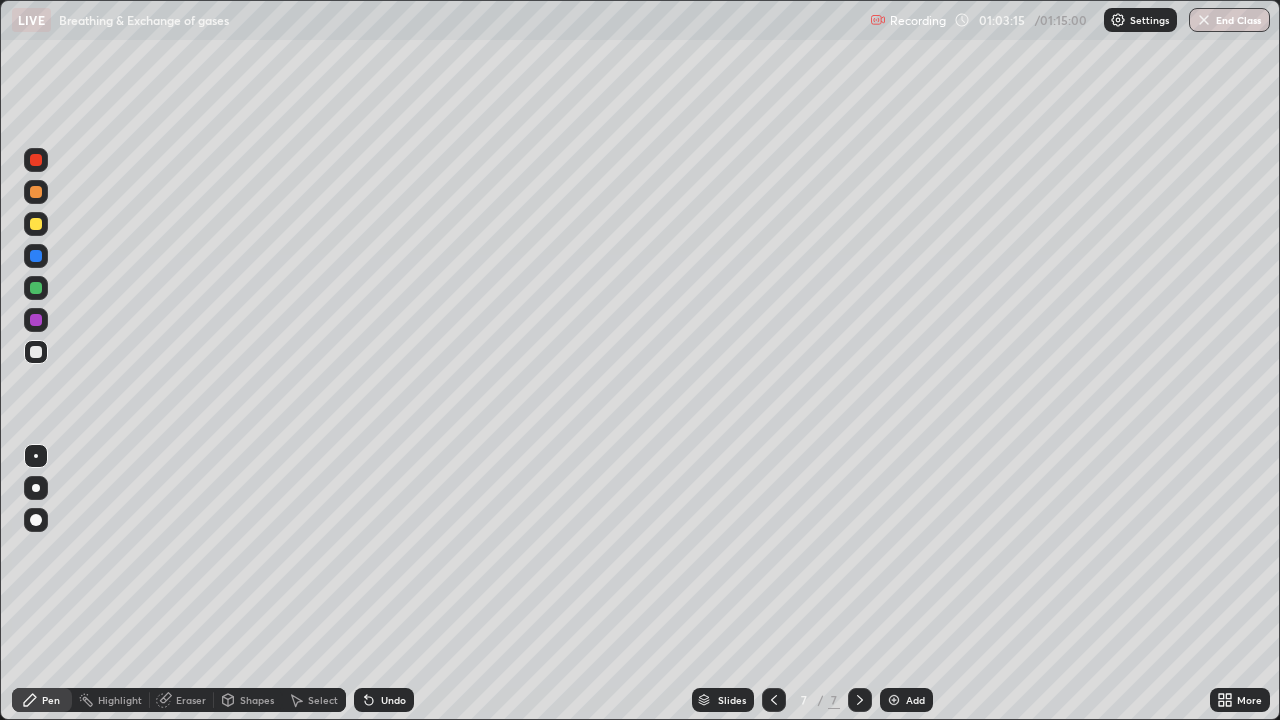 click at bounding box center (36, 288) 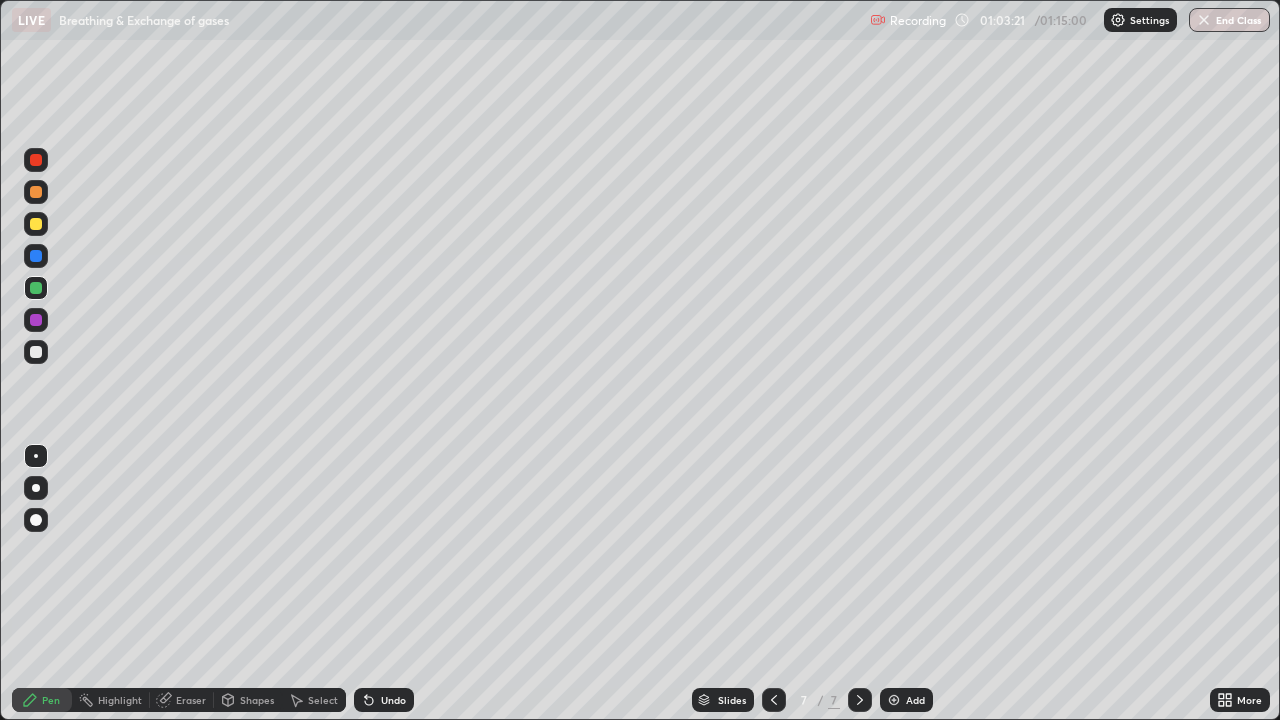 click at bounding box center [36, 352] 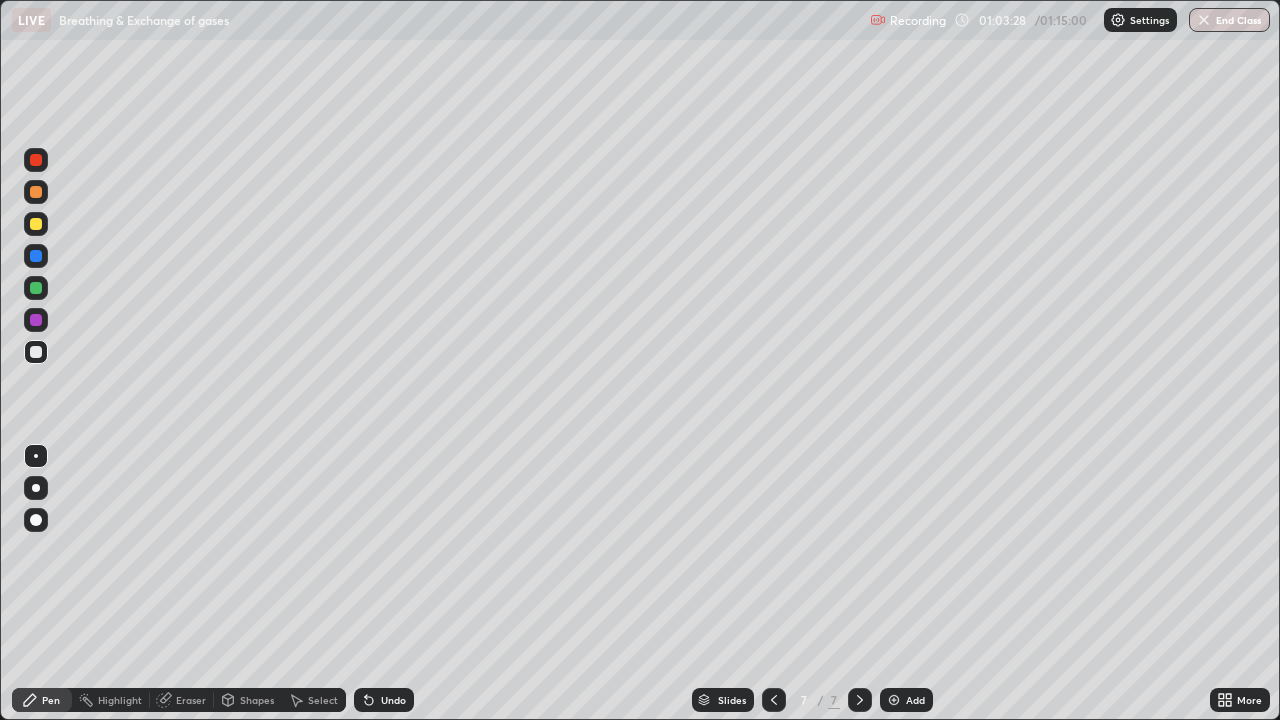 click on "Undo" at bounding box center [393, 700] 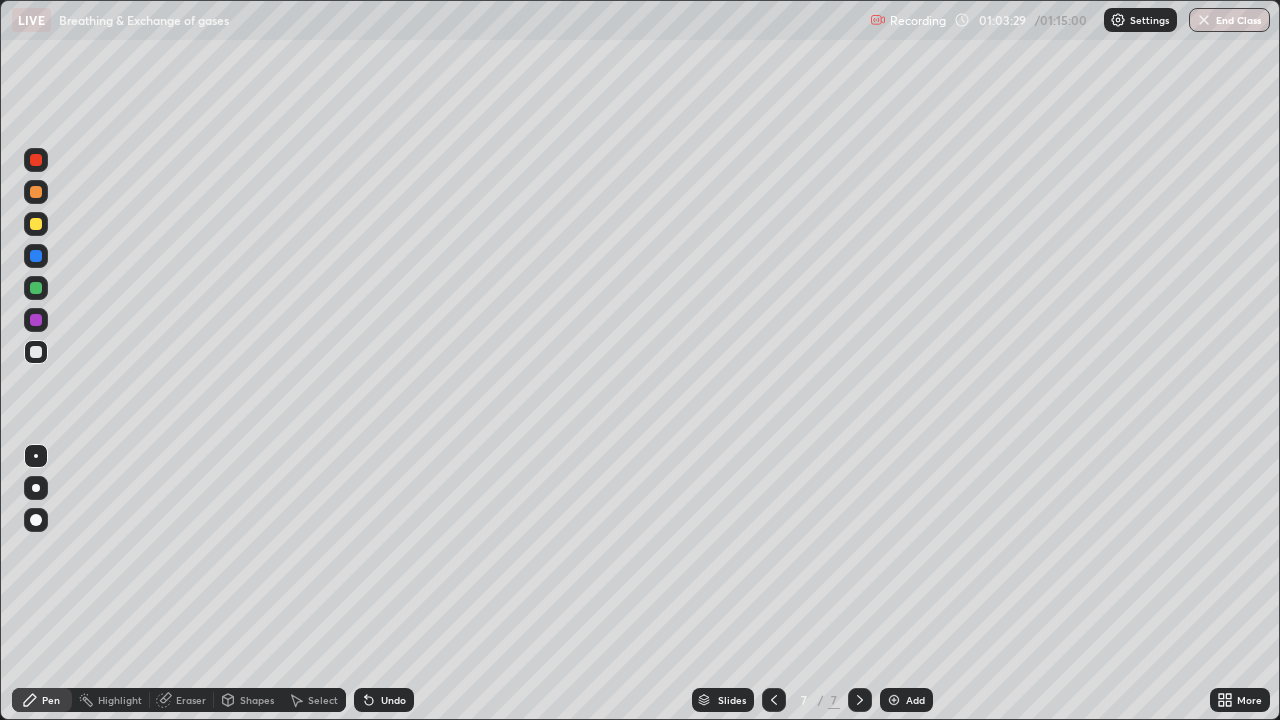 click on "Undo" at bounding box center (393, 700) 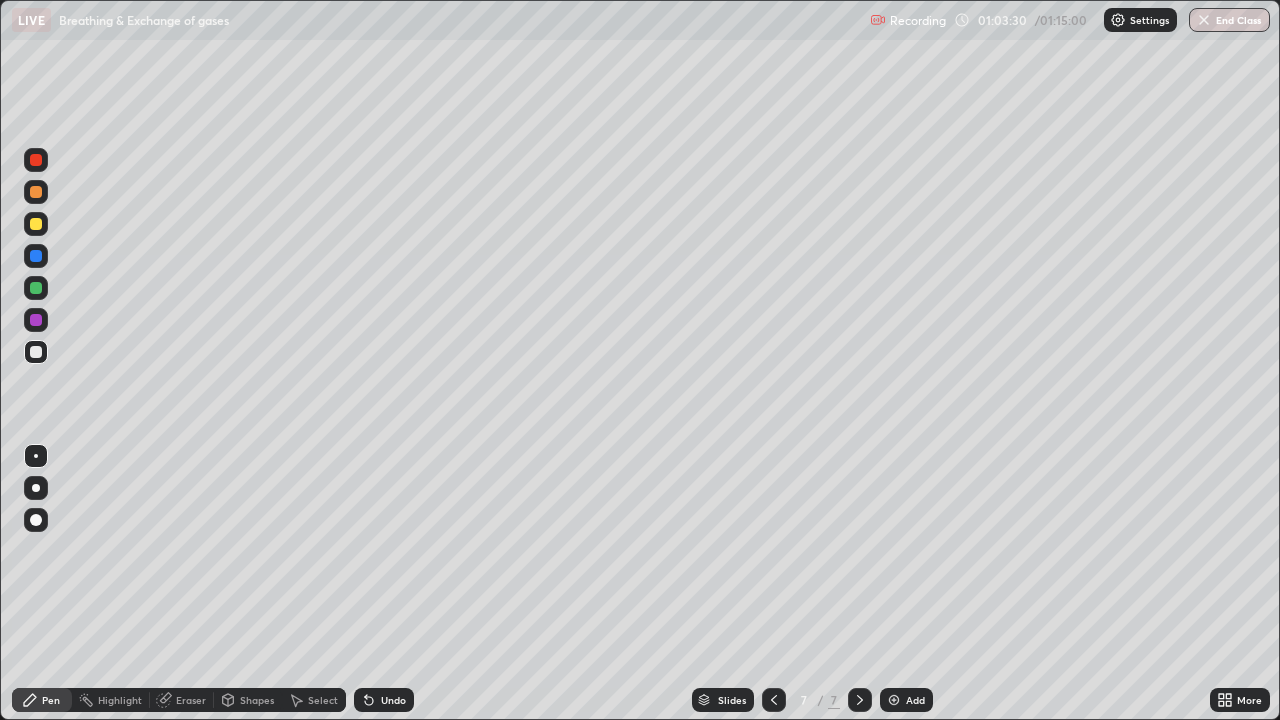 click on "Undo" at bounding box center [393, 700] 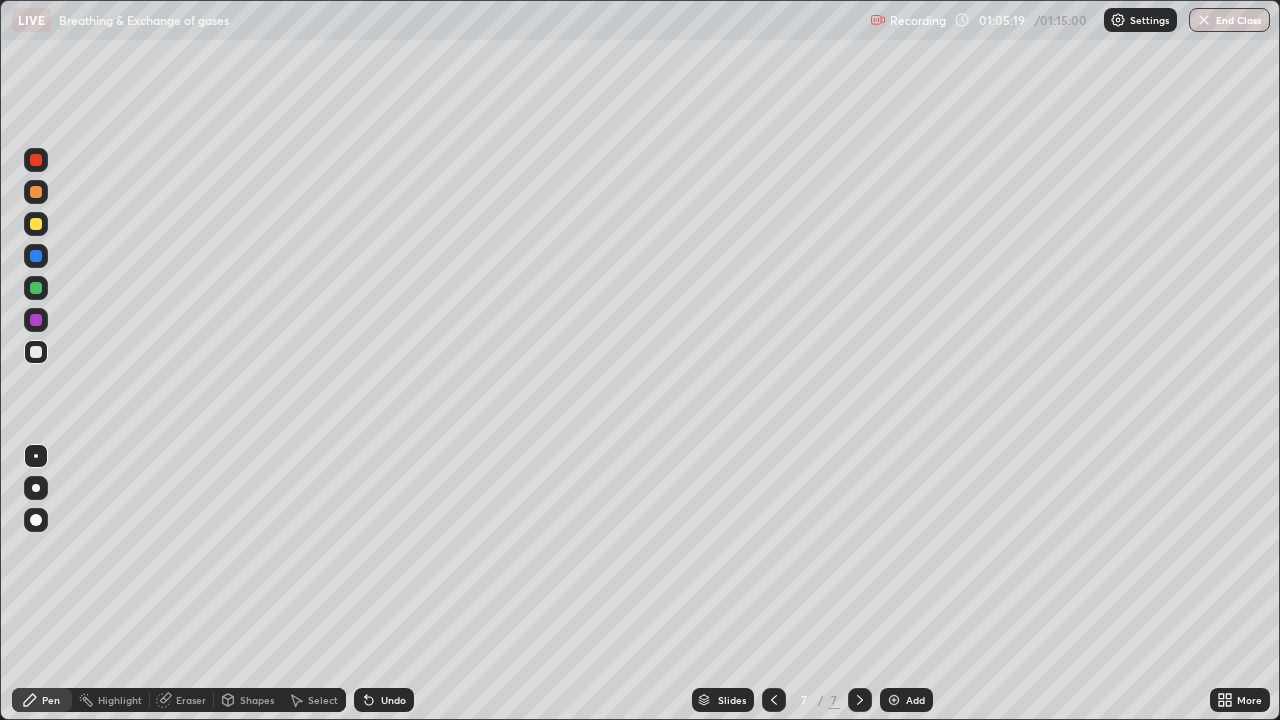 click at bounding box center [36, 288] 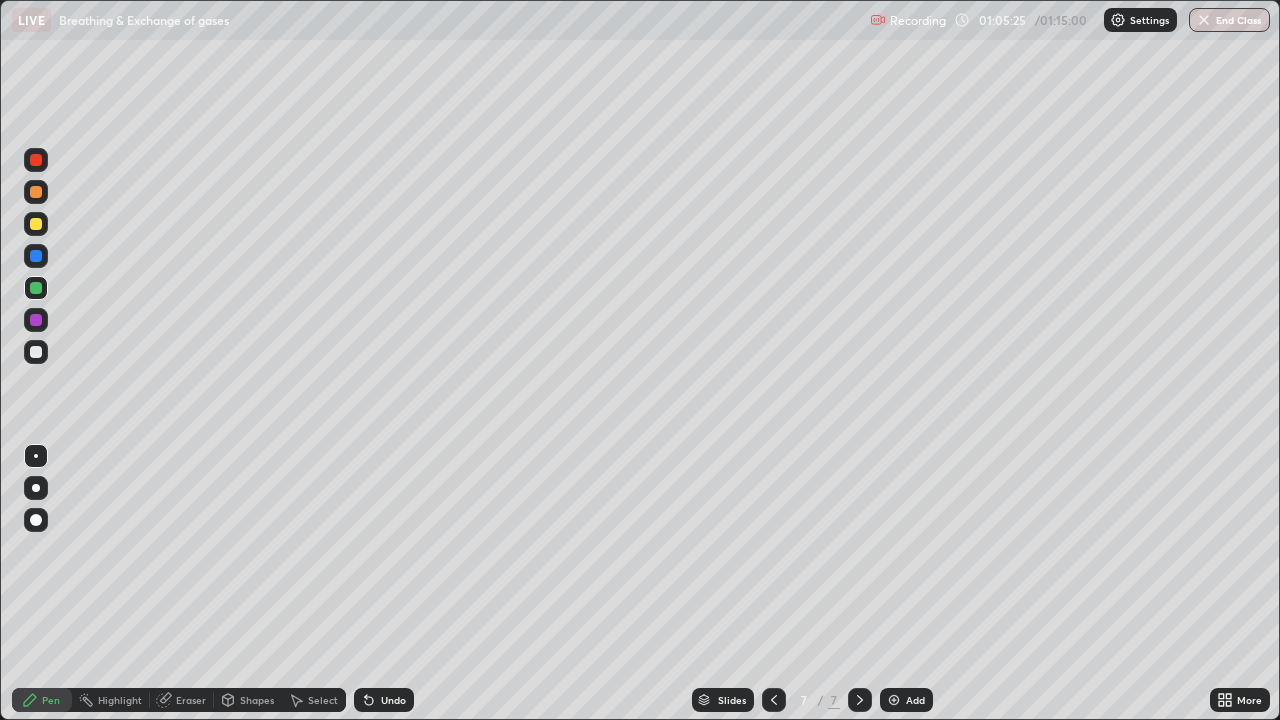 click on "Undo" at bounding box center [393, 700] 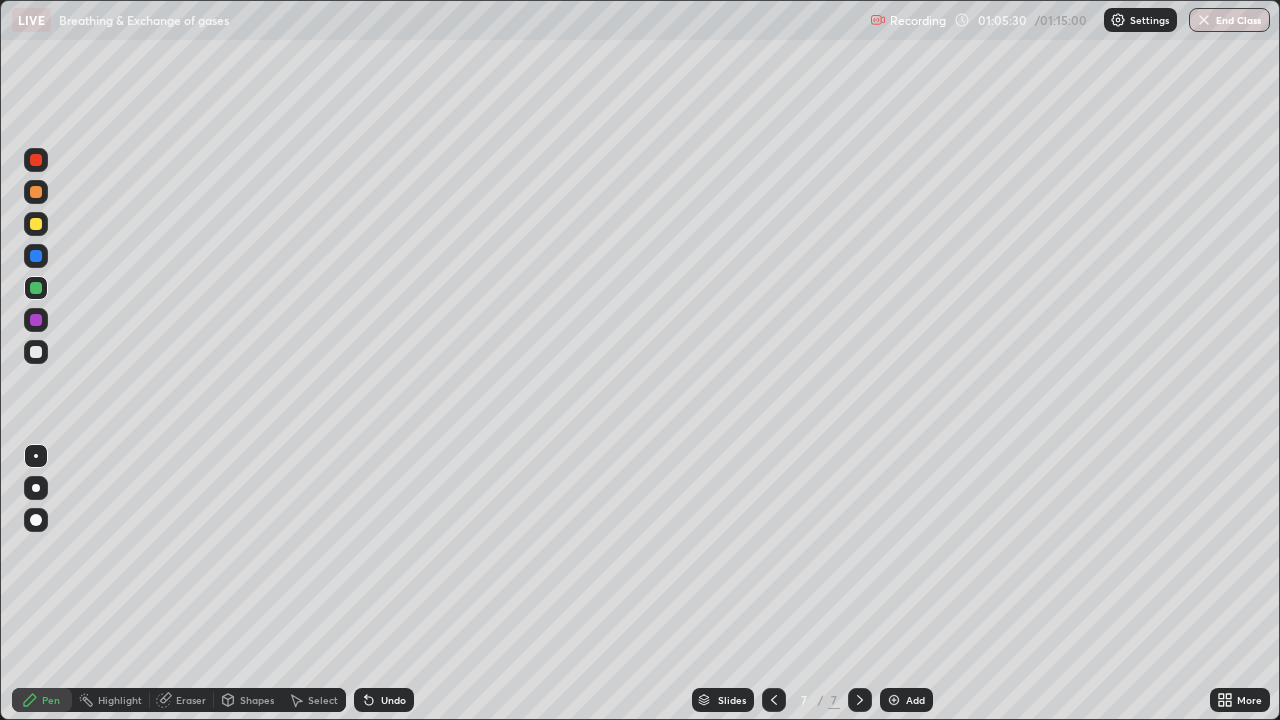 click at bounding box center (36, 256) 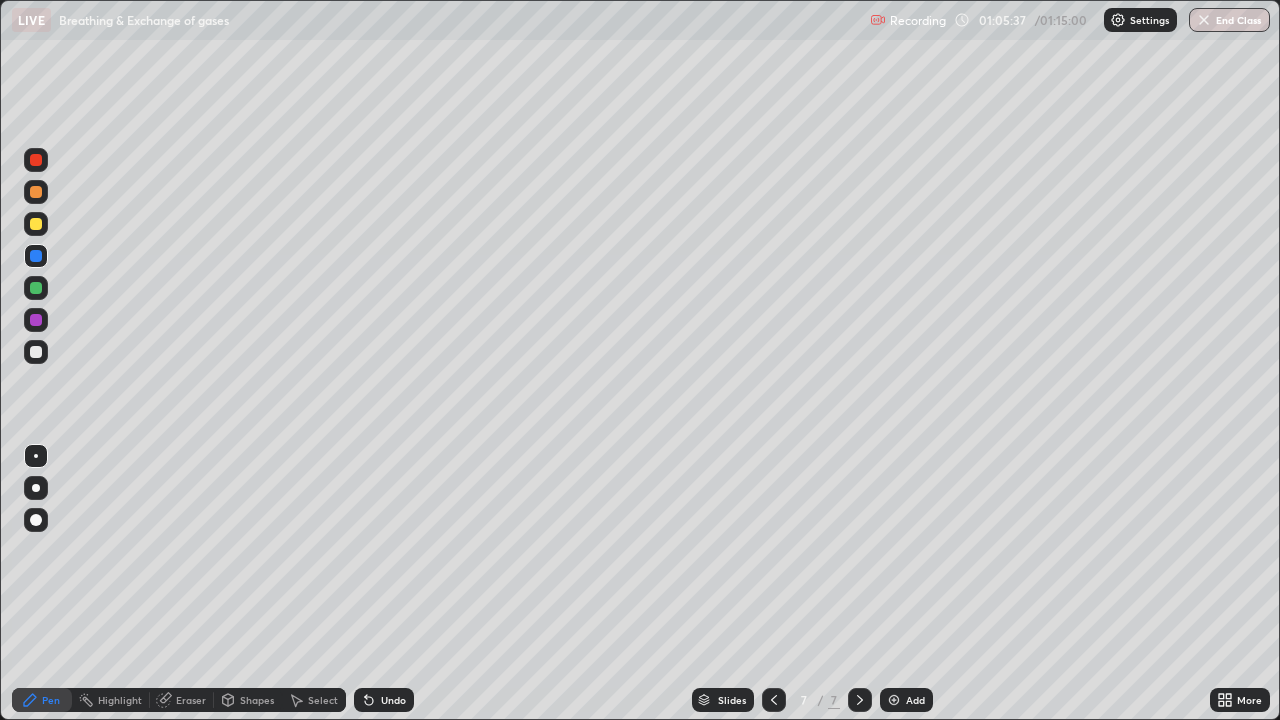 click on "Eraser" at bounding box center [191, 700] 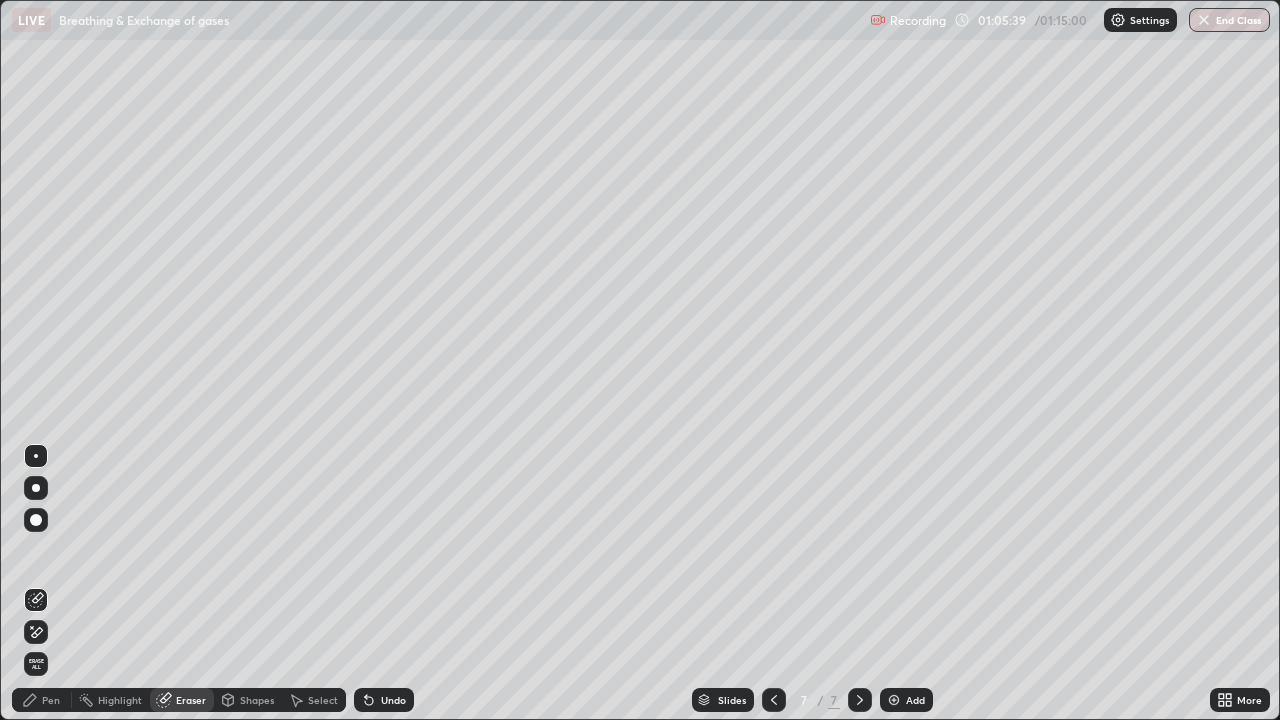 click on "Pen" at bounding box center [51, 700] 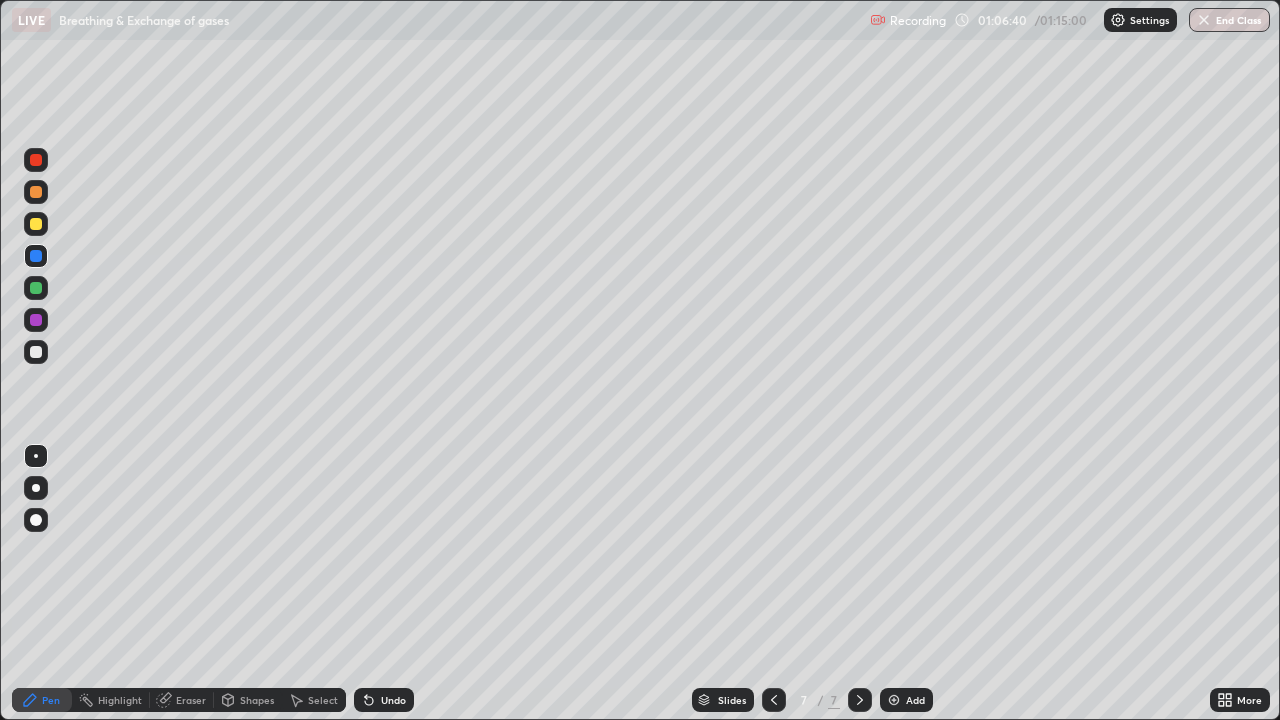click on "Eraser" at bounding box center (191, 700) 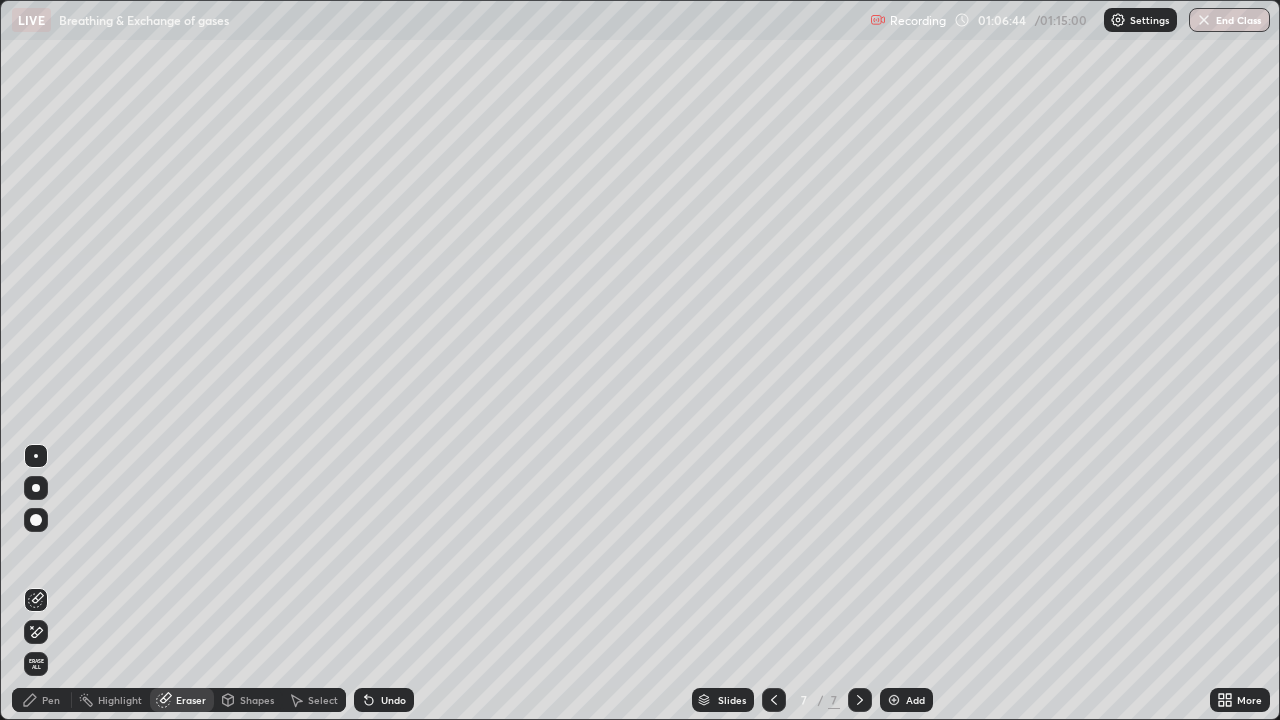 click on "Pen" at bounding box center [42, 700] 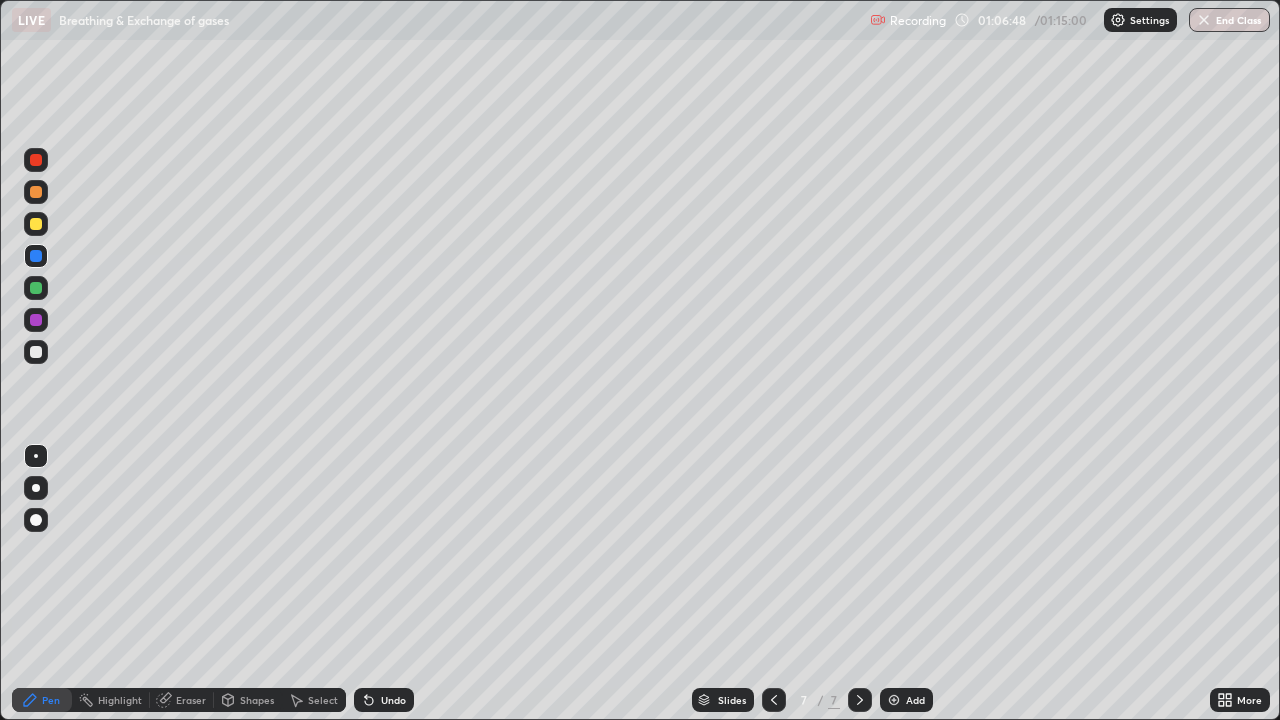 click on "Undo" at bounding box center (393, 700) 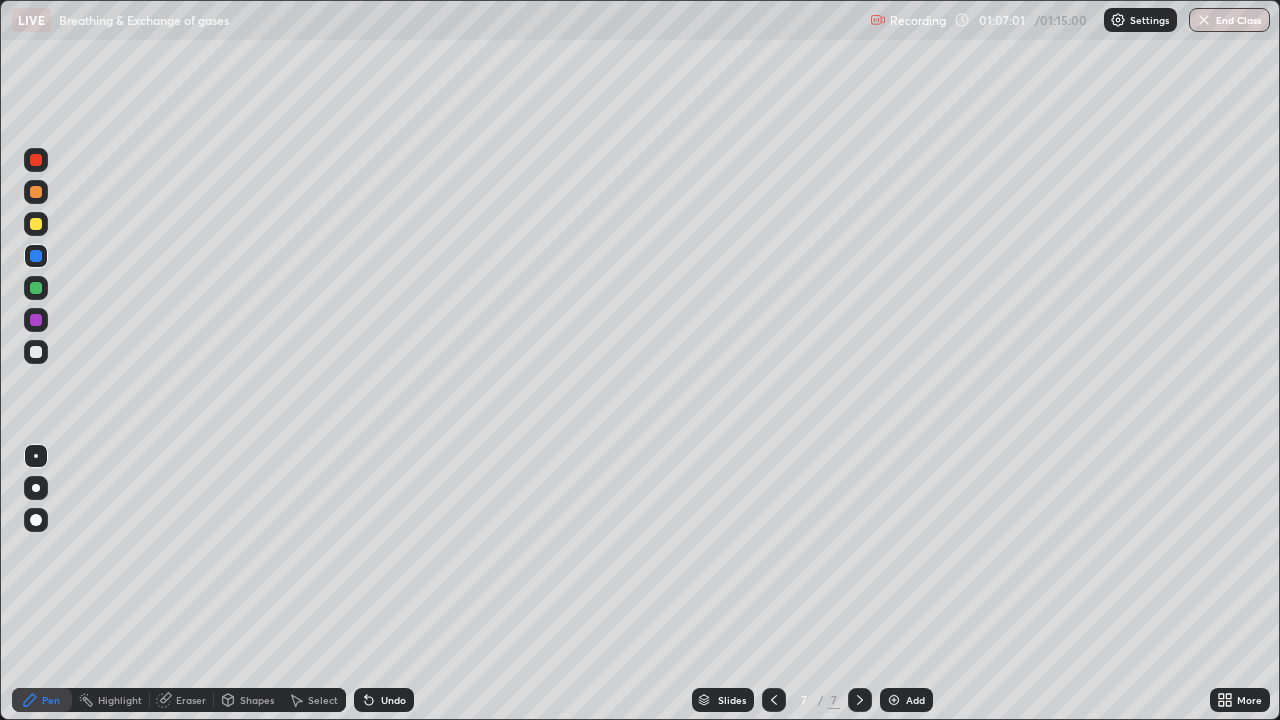 click on "Eraser" at bounding box center (191, 700) 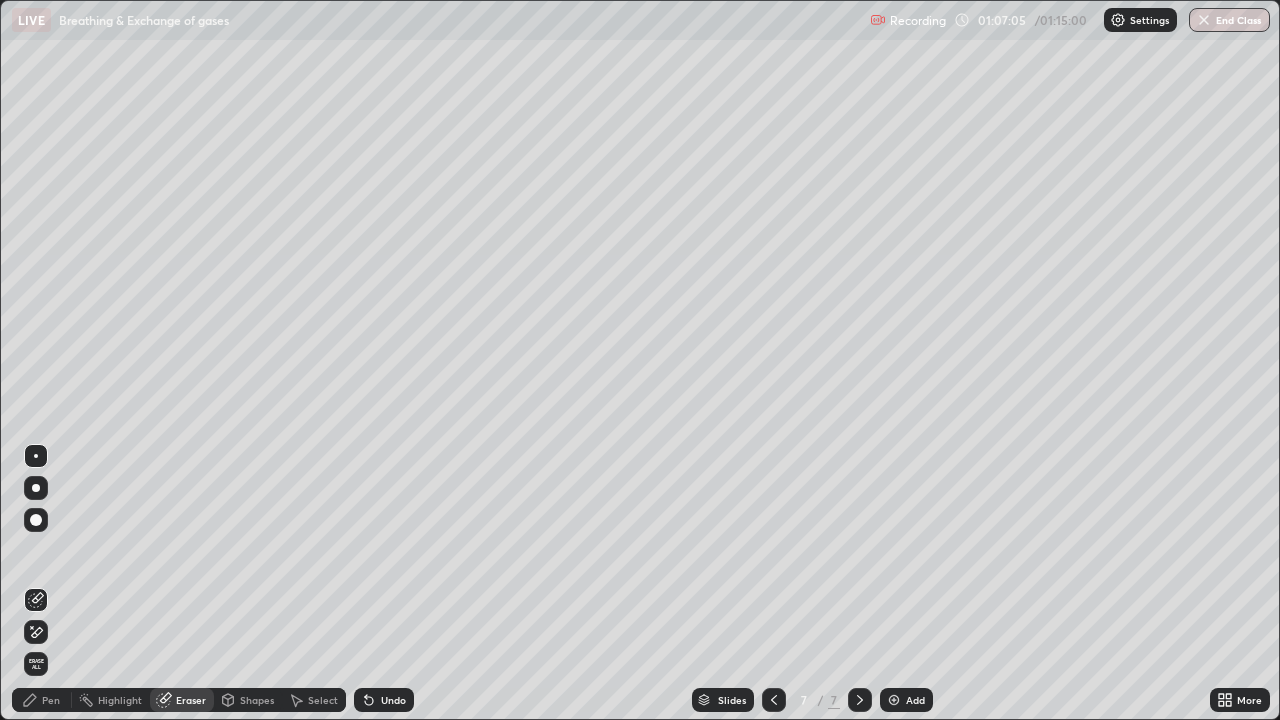 click on "Pen" at bounding box center (42, 700) 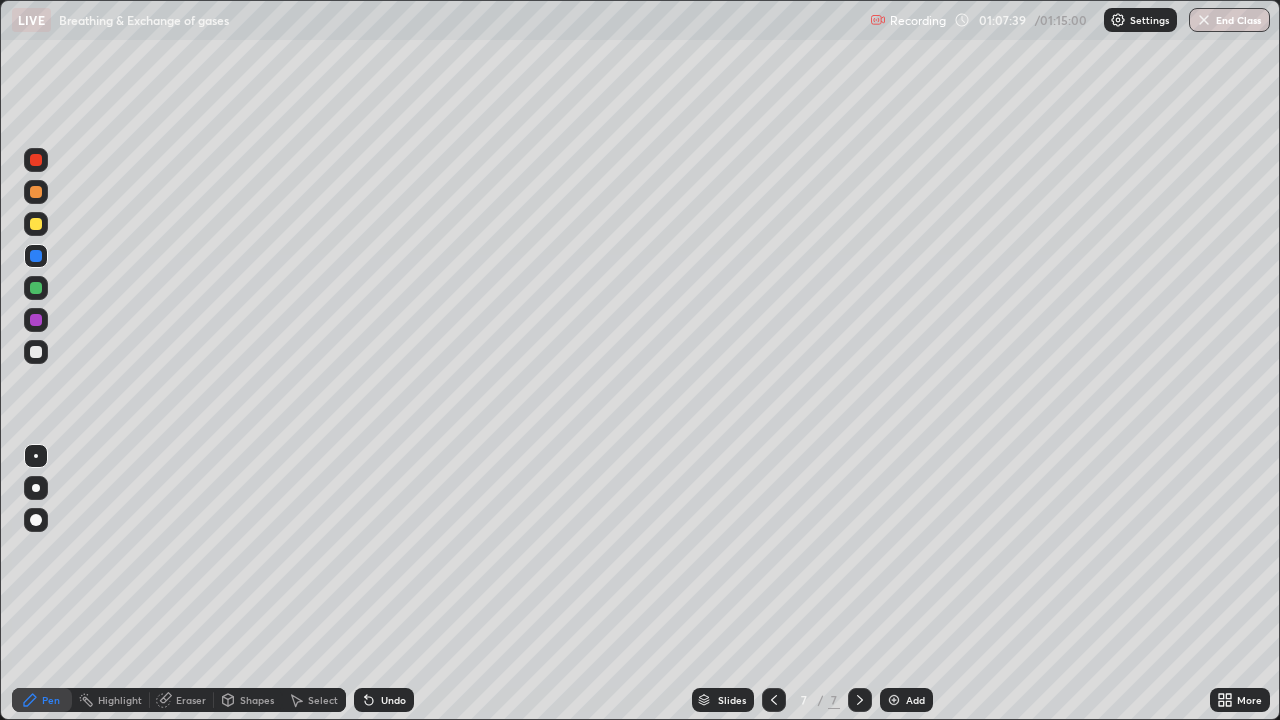 click at bounding box center [36, 320] 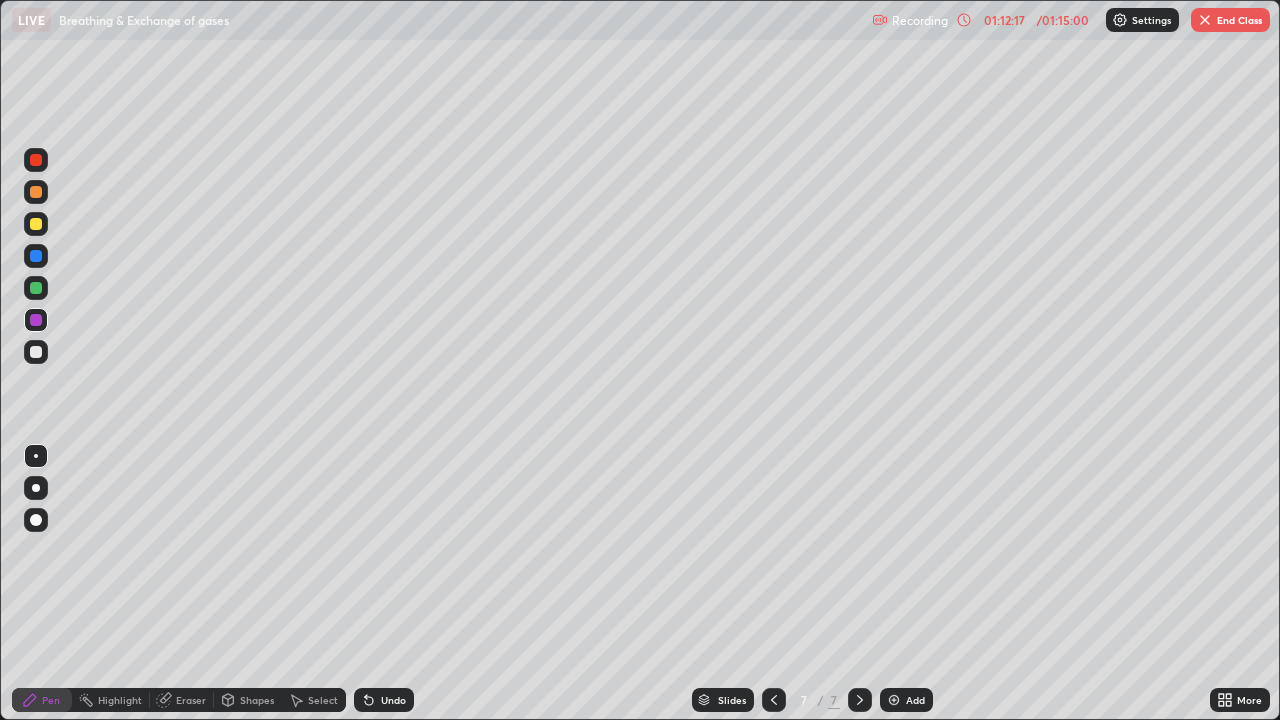 click on "Add" at bounding box center [915, 700] 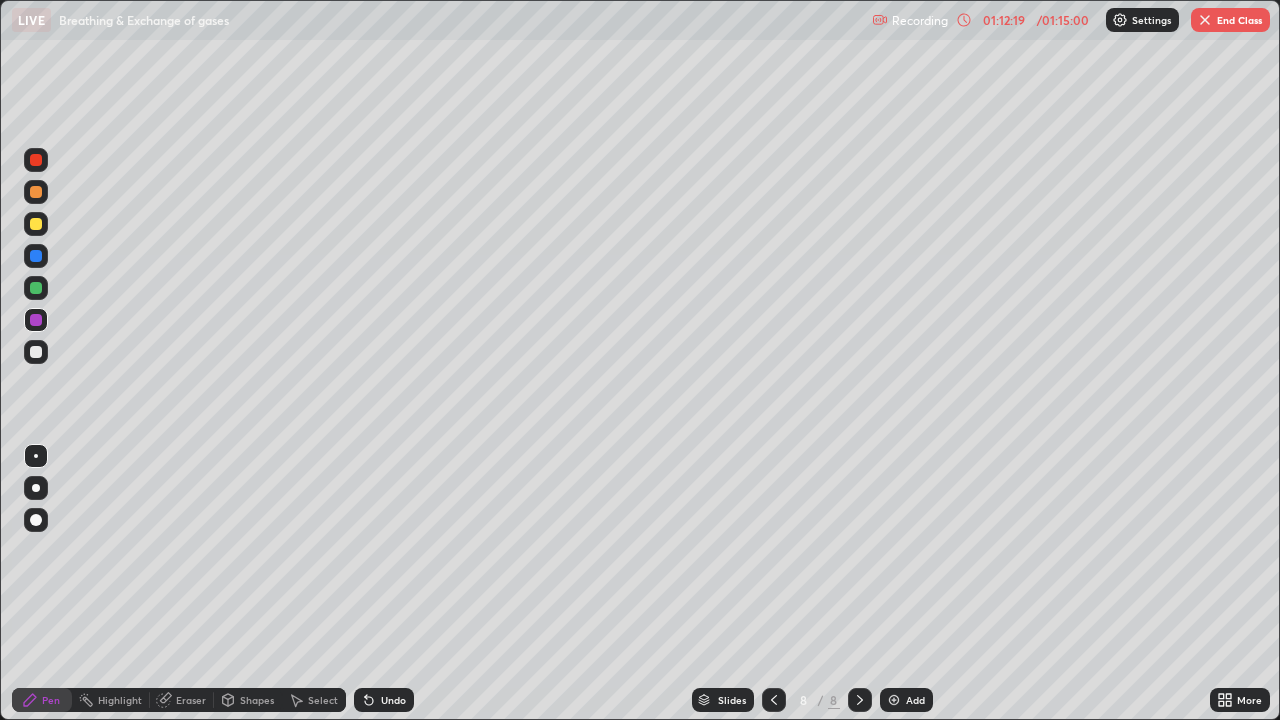 click at bounding box center [36, 192] 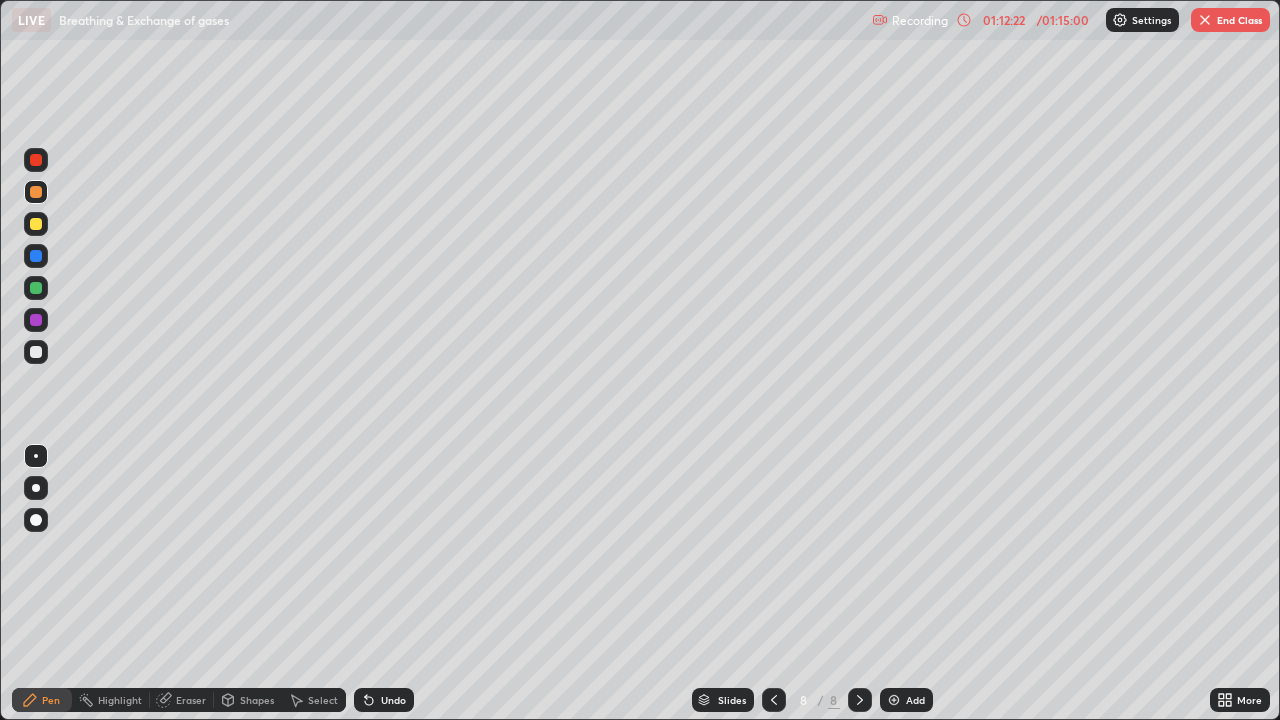click on "Undo" at bounding box center [393, 700] 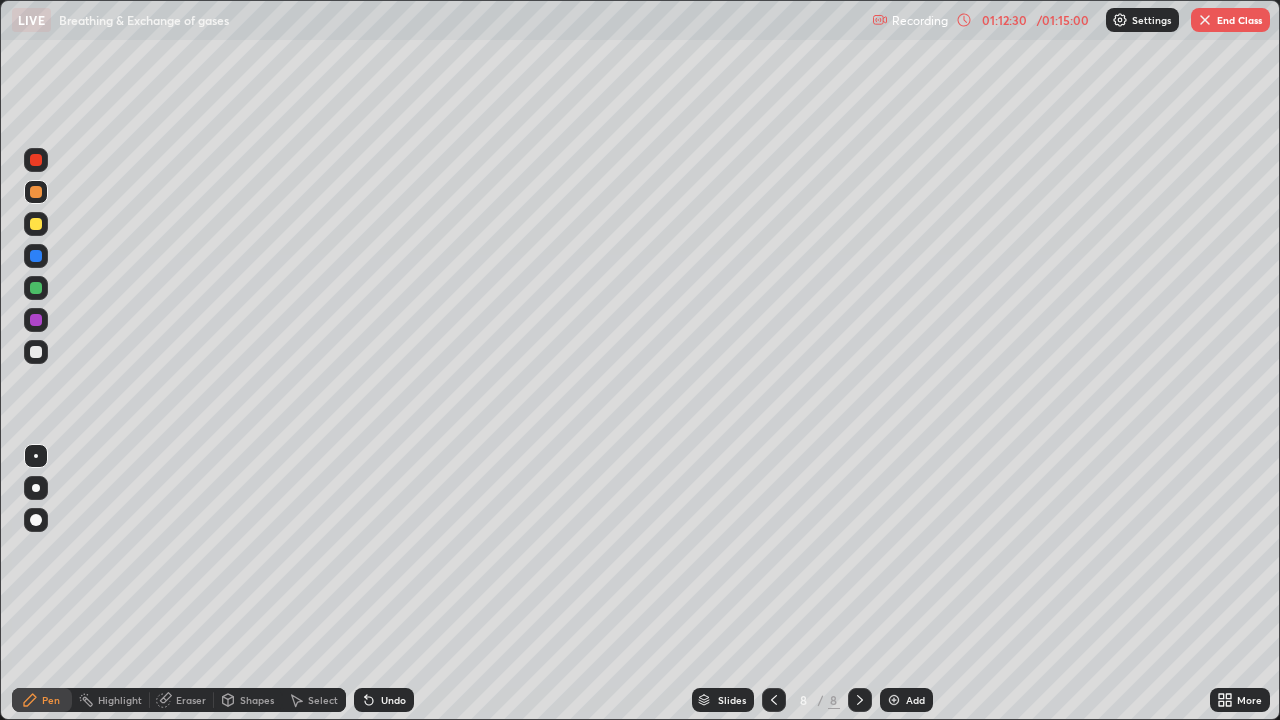 click on "Undo" at bounding box center [393, 700] 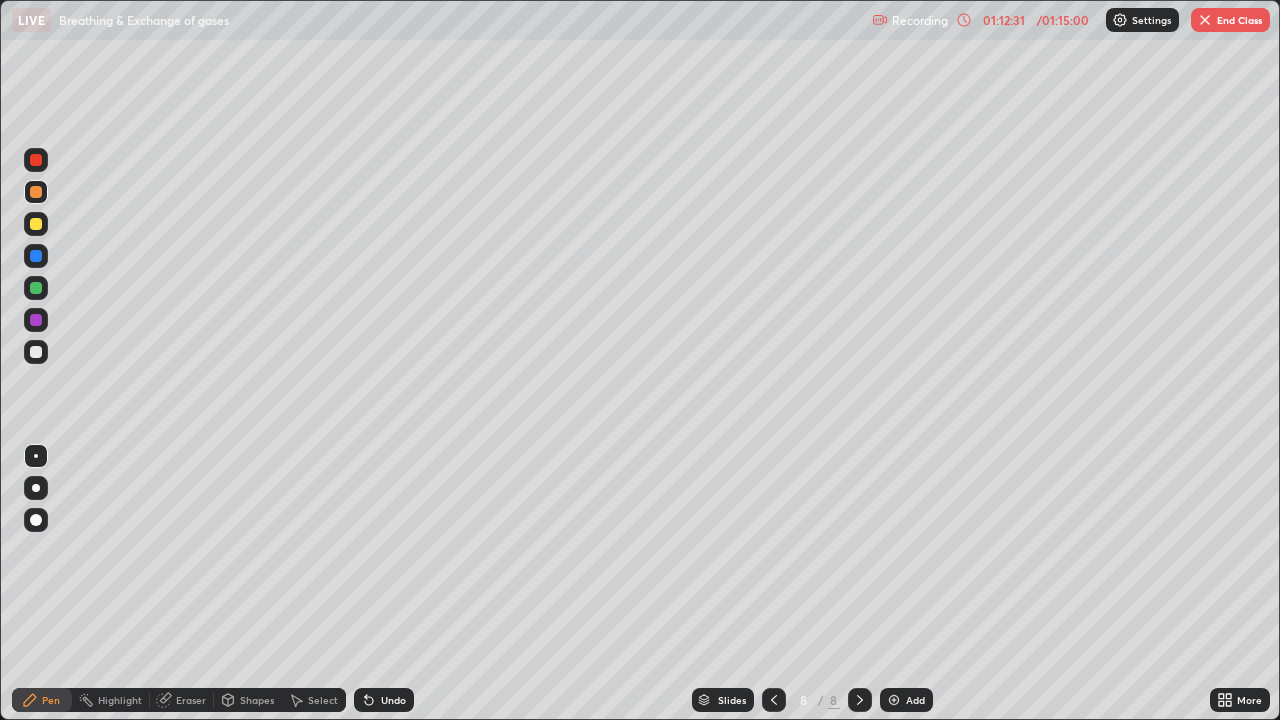 click on "Undo" at bounding box center (393, 700) 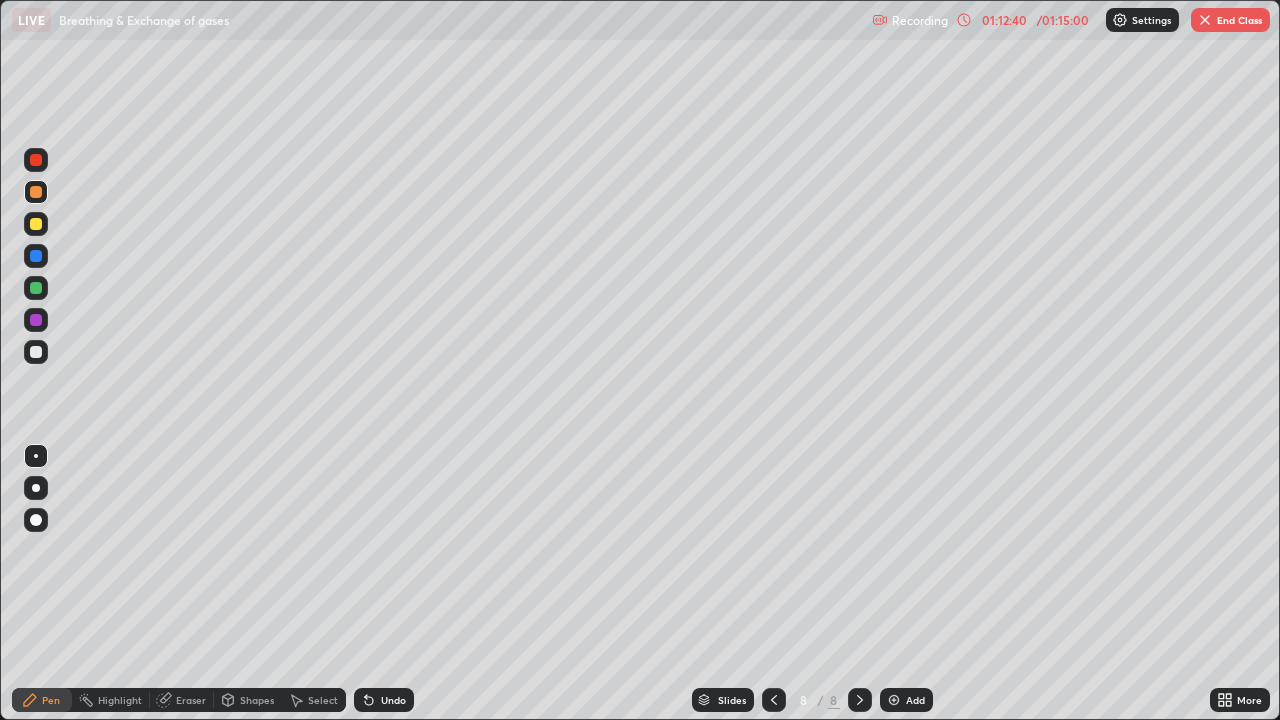 click on "Undo" at bounding box center [384, 700] 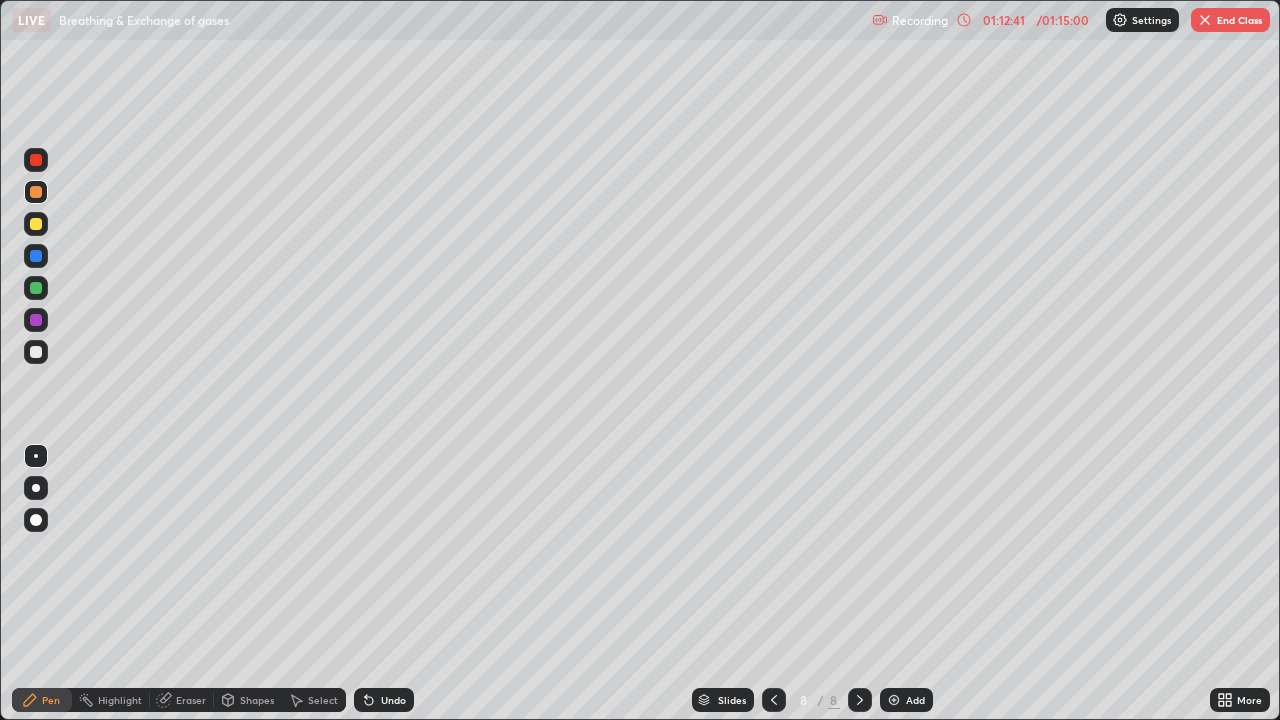 click on "Undo" at bounding box center (384, 700) 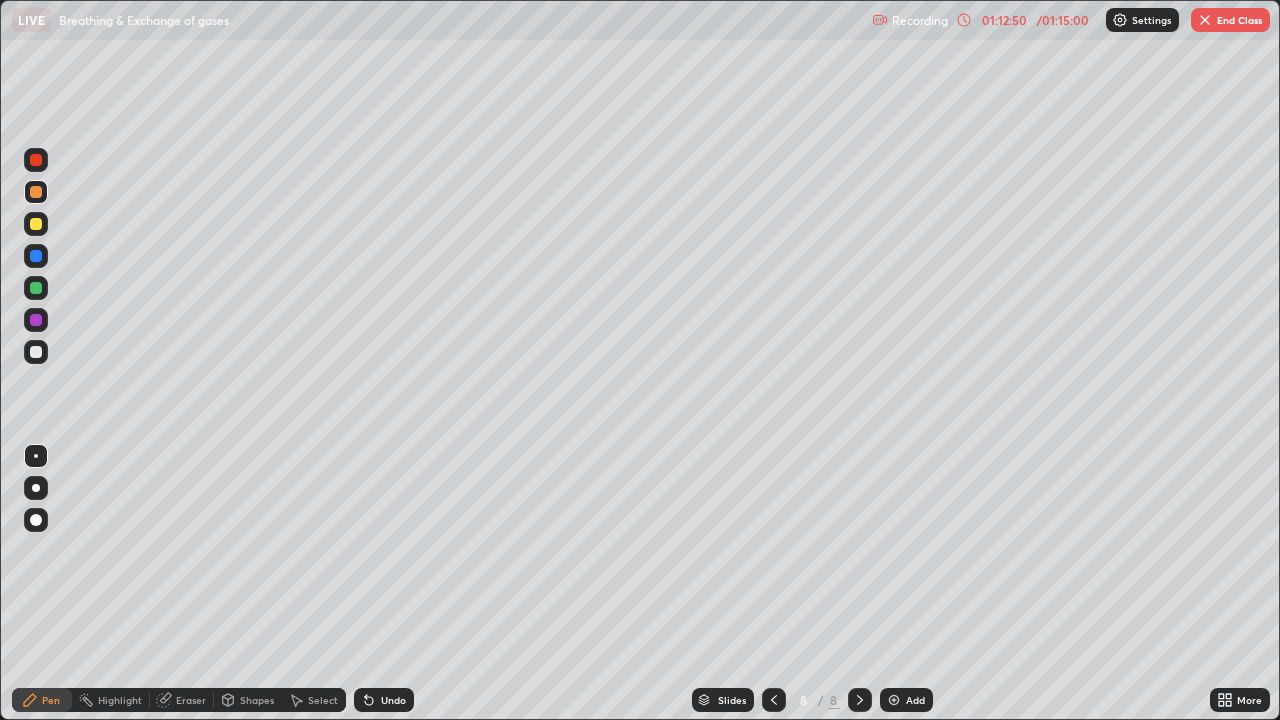 click on "Undo" at bounding box center (384, 700) 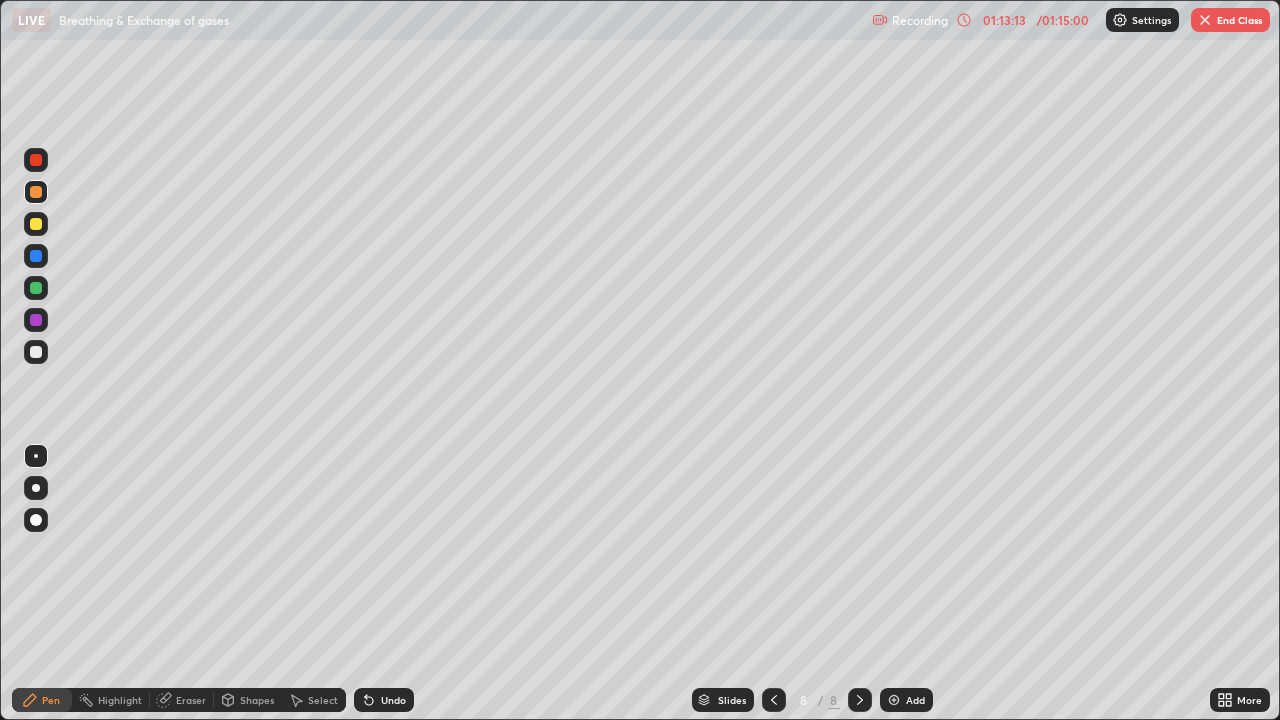 click at bounding box center [36, 160] 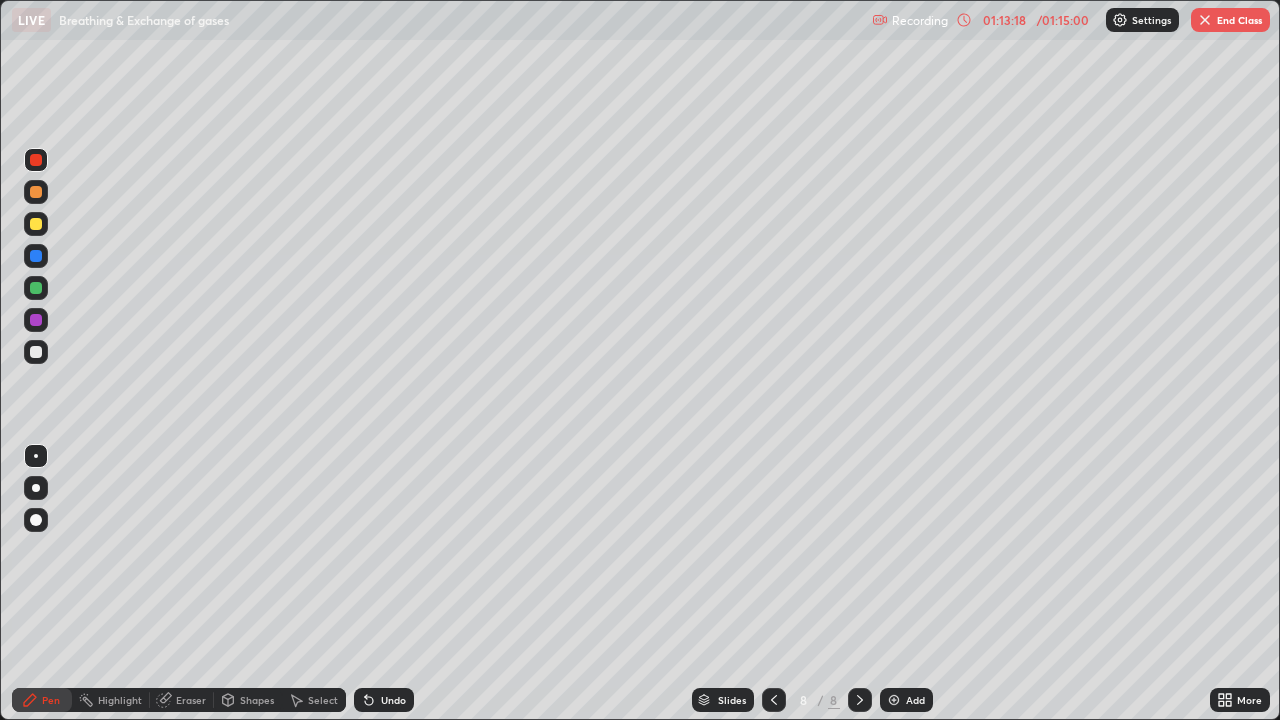 click on "Undo" at bounding box center [393, 700] 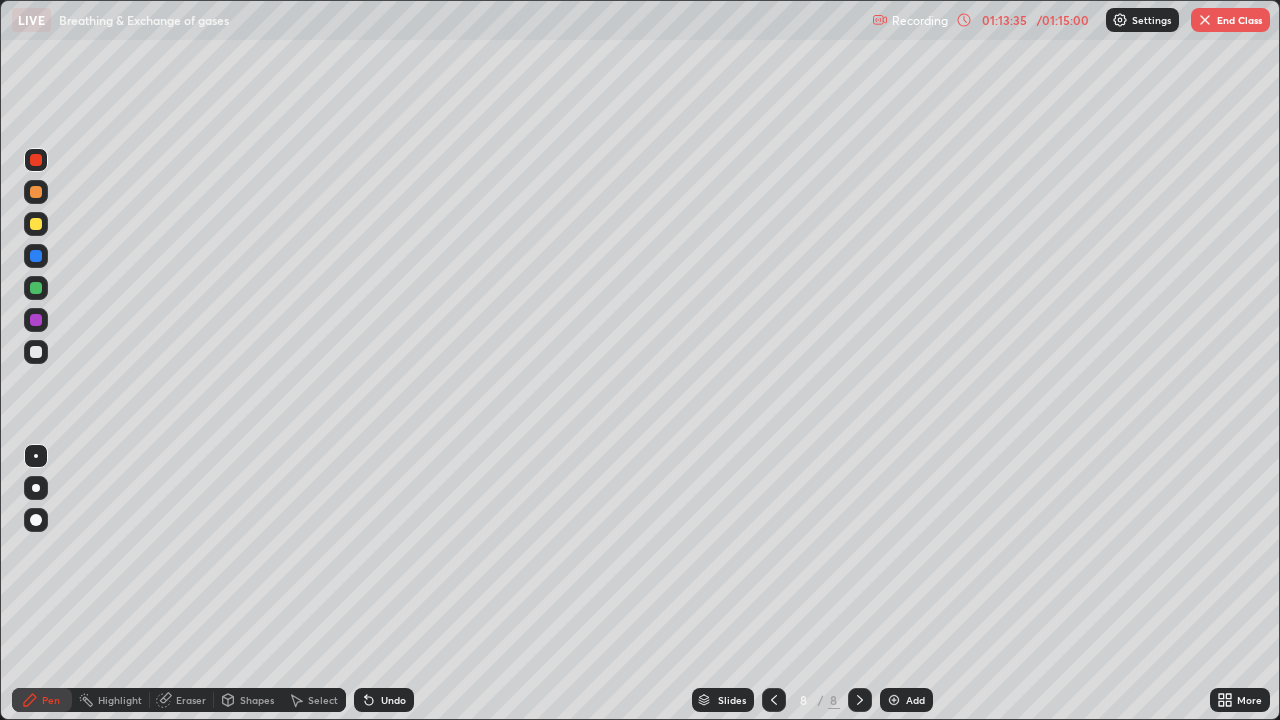 click at bounding box center (36, 192) 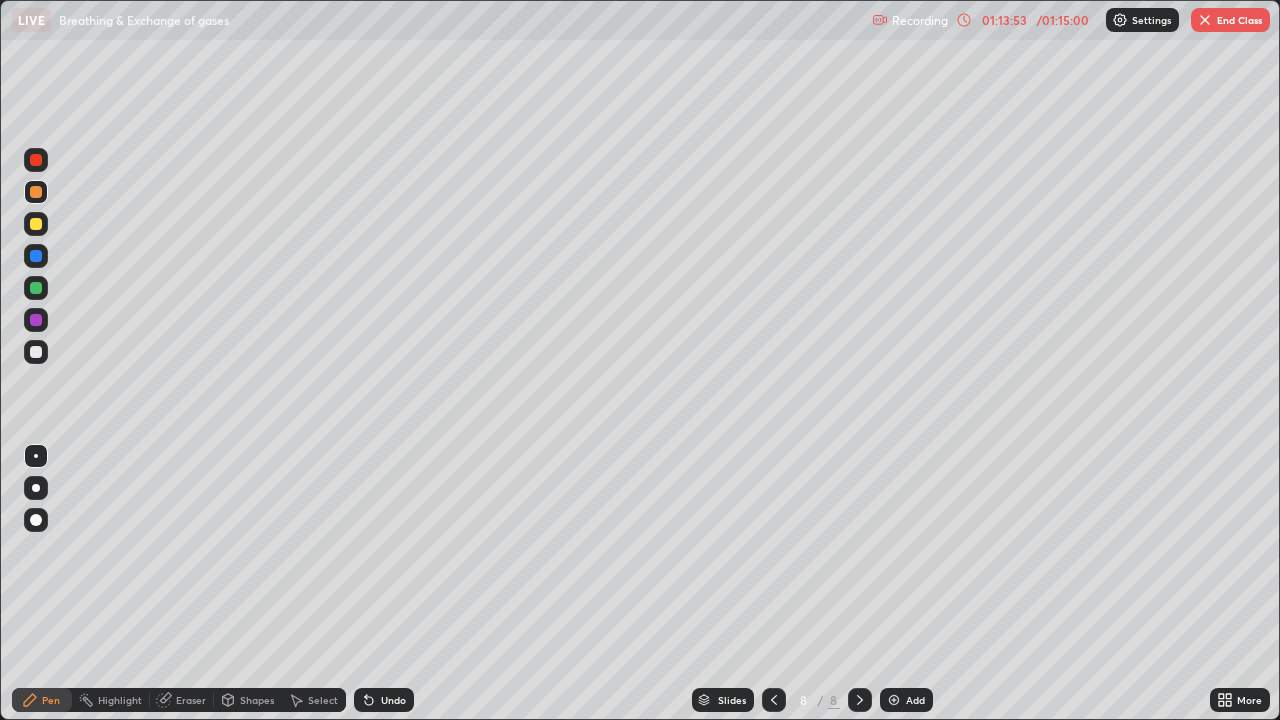 click at bounding box center [36, 224] 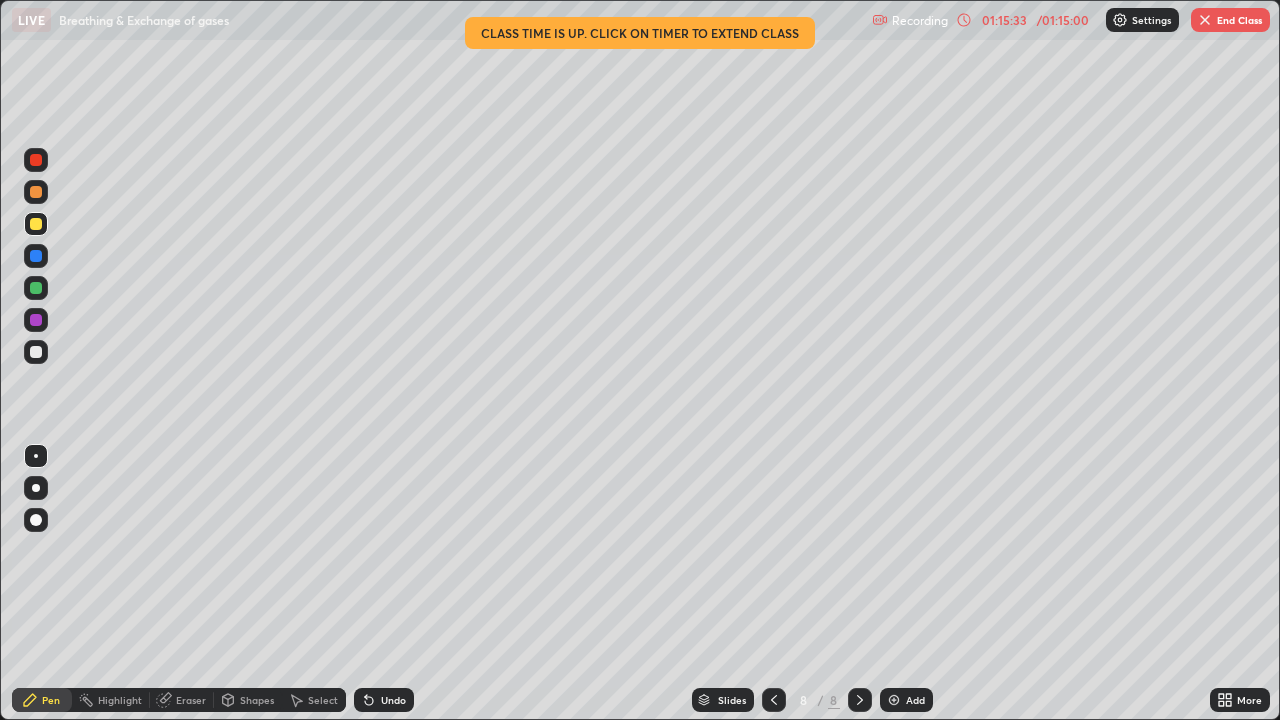 click on "Undo" at bounding box center (393, 700) 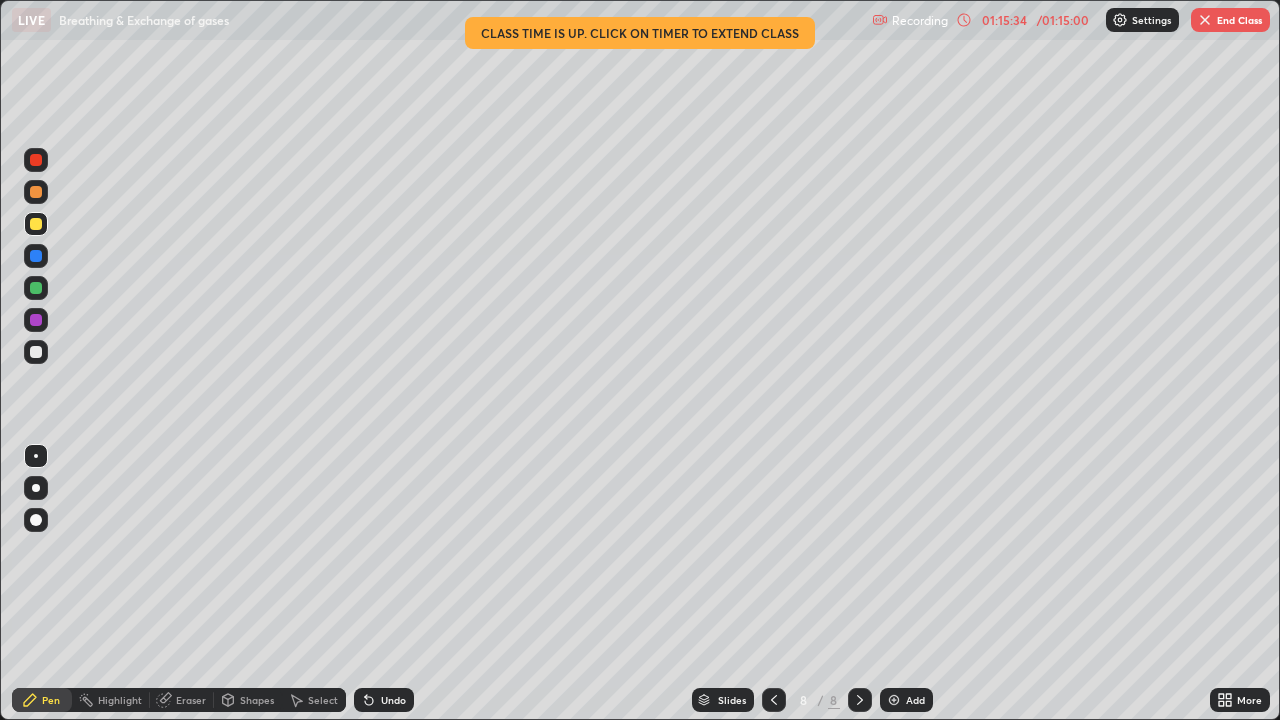 click on "Undo" at bounding box center (384, 700) 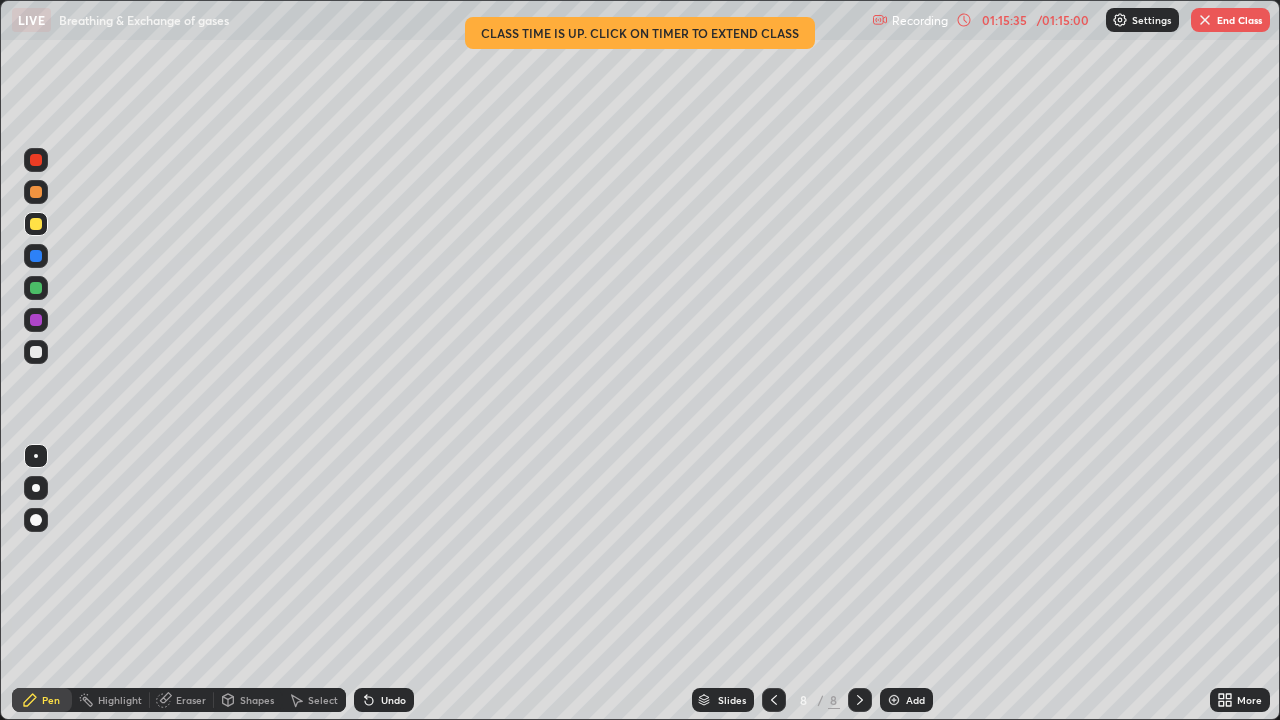 click on "Undo" at bounding box center (384, 700) 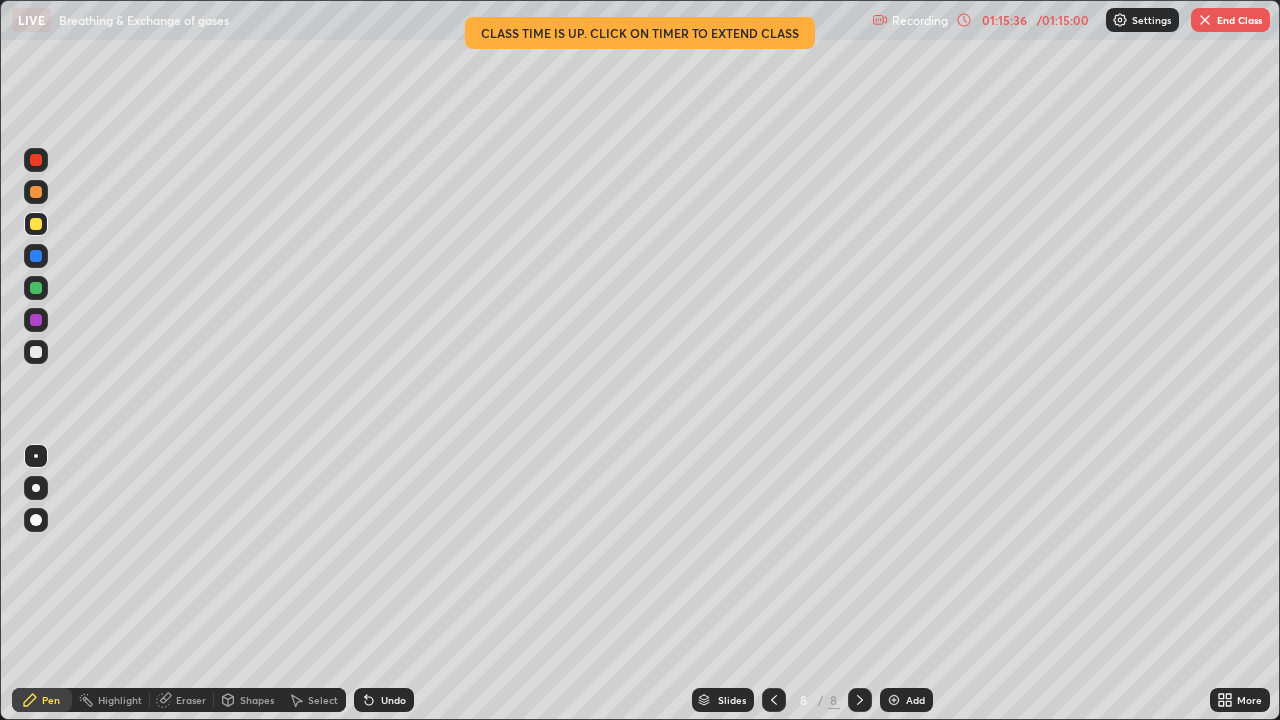 click on "Undo" at bounding box center [384, 700] 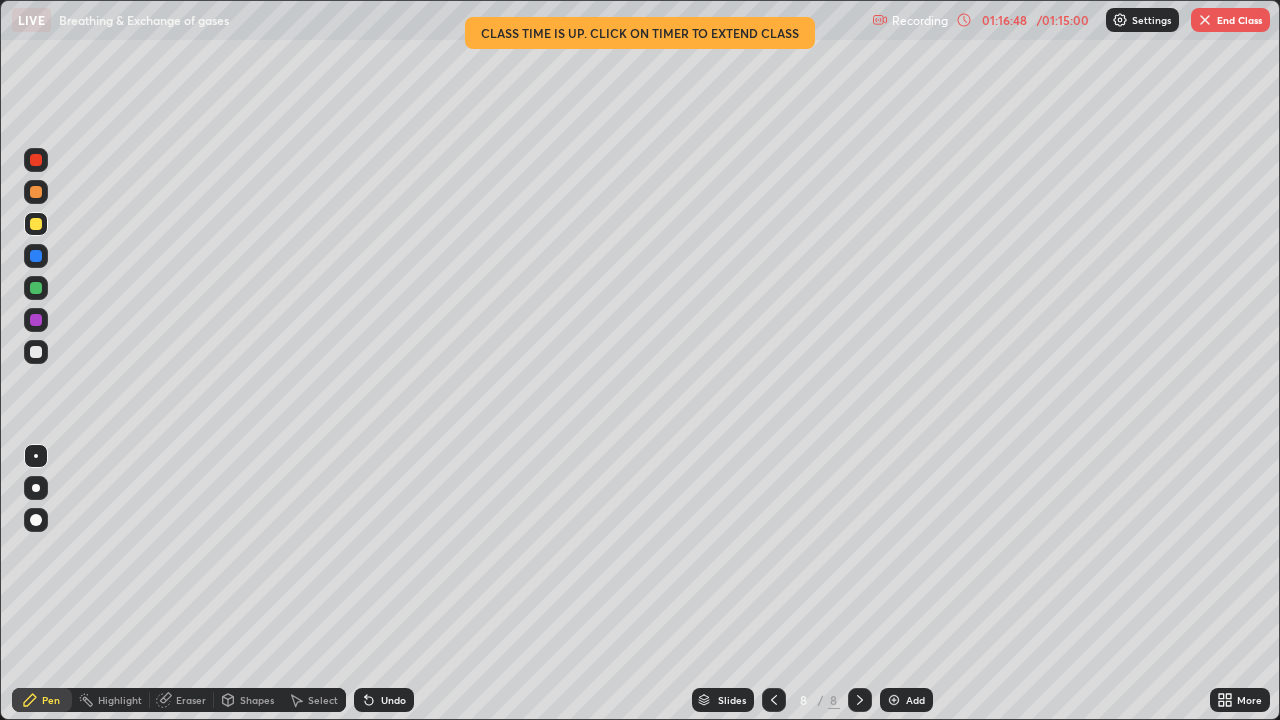 click on "End Class" at bounding box center [1230, 20] 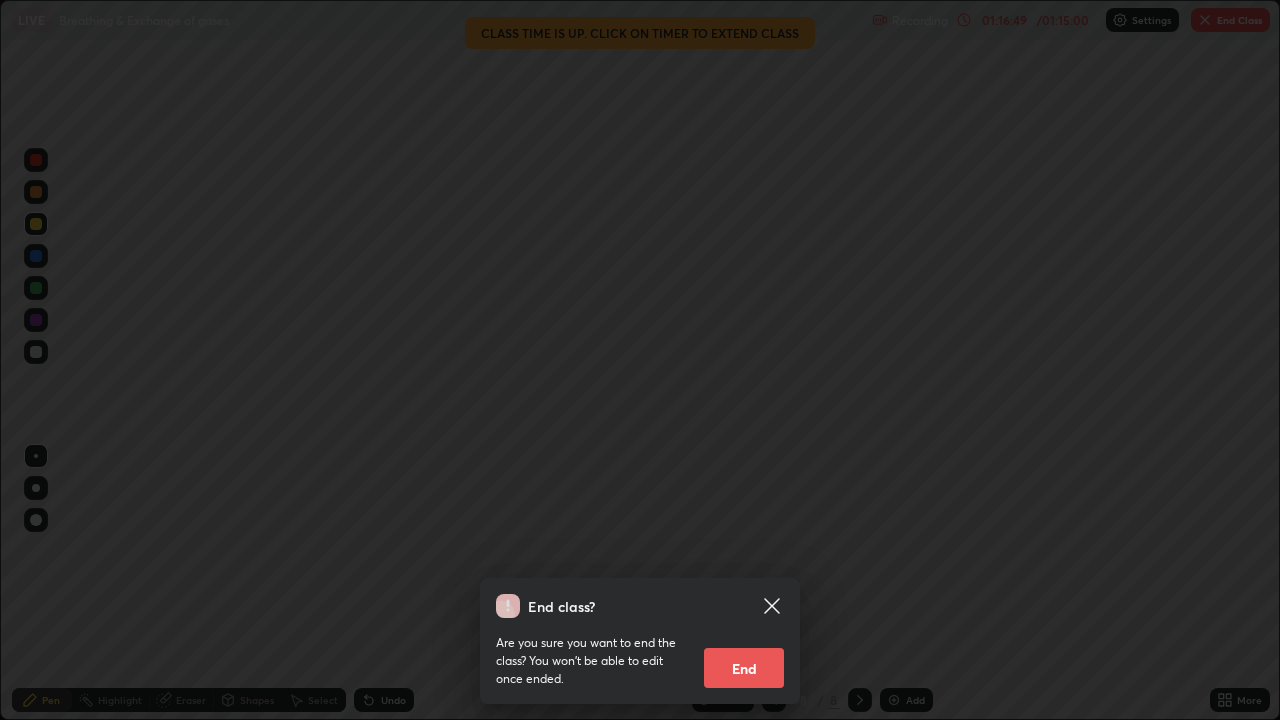 click on "End" at bounding box center [744, 668] 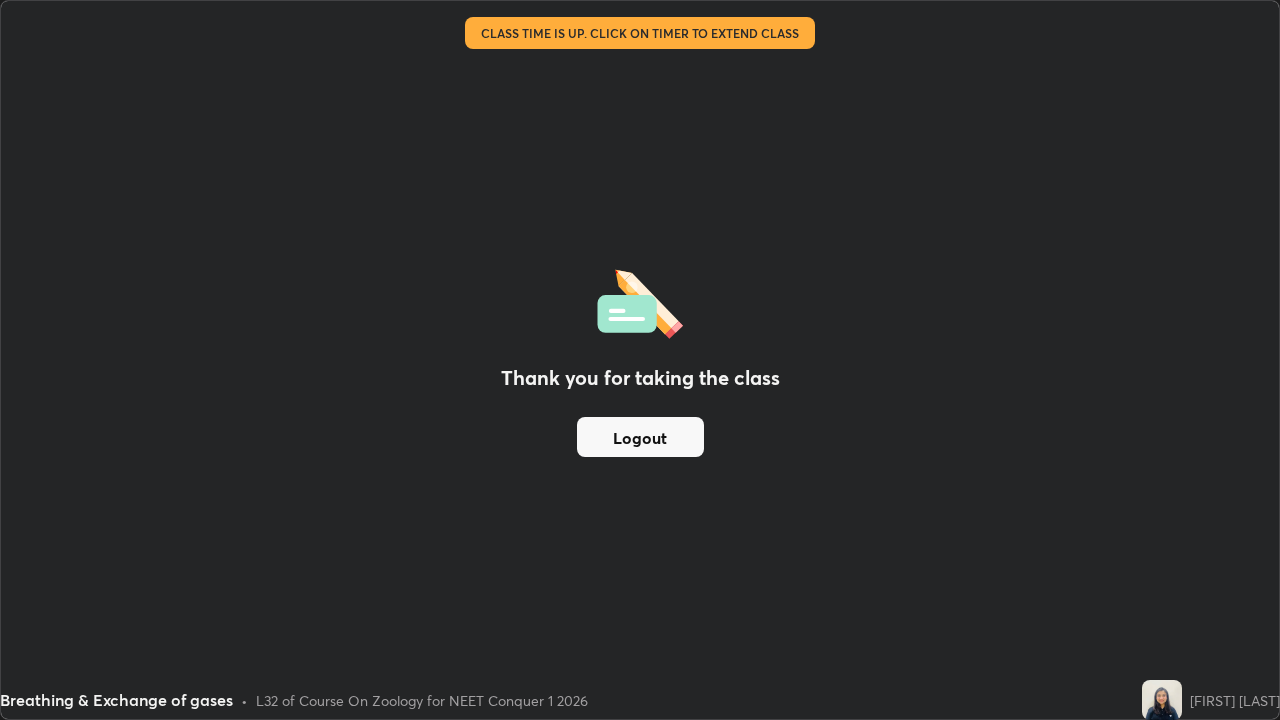 click on "Logout" at bounding box center (640, 437) 